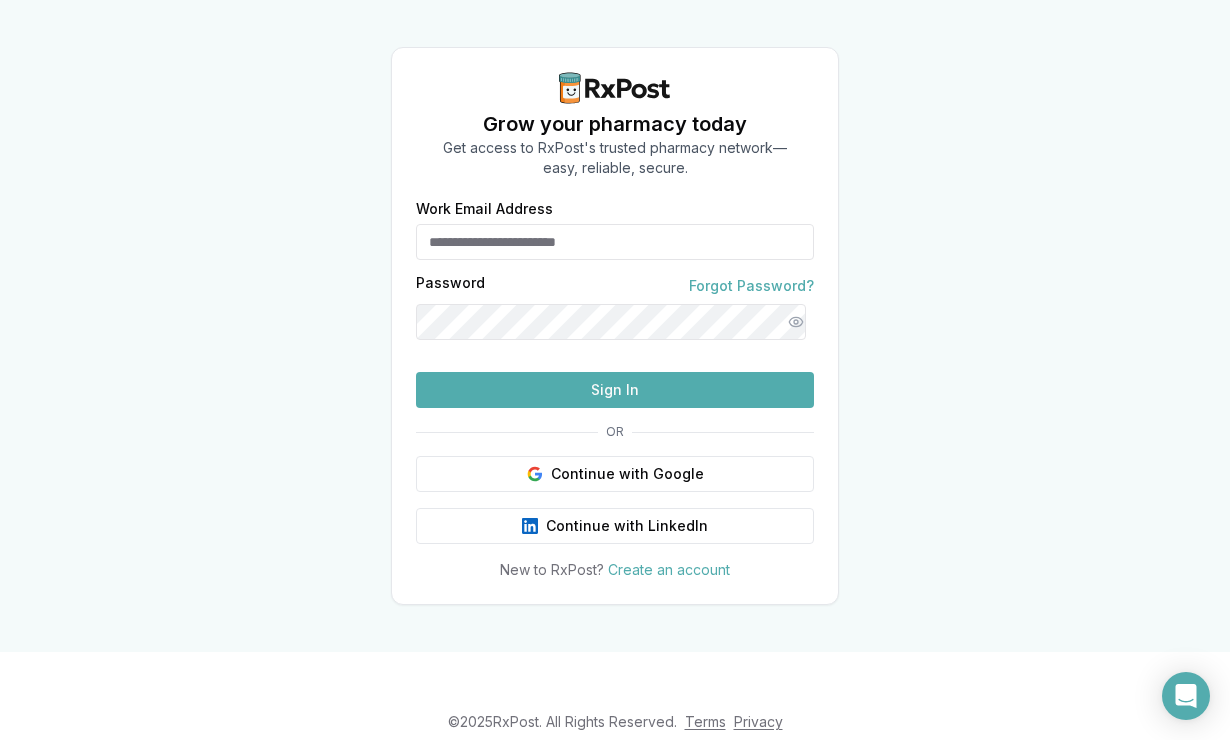 scroll, scrollTop: 0, scrollLeft: 0, axis: both 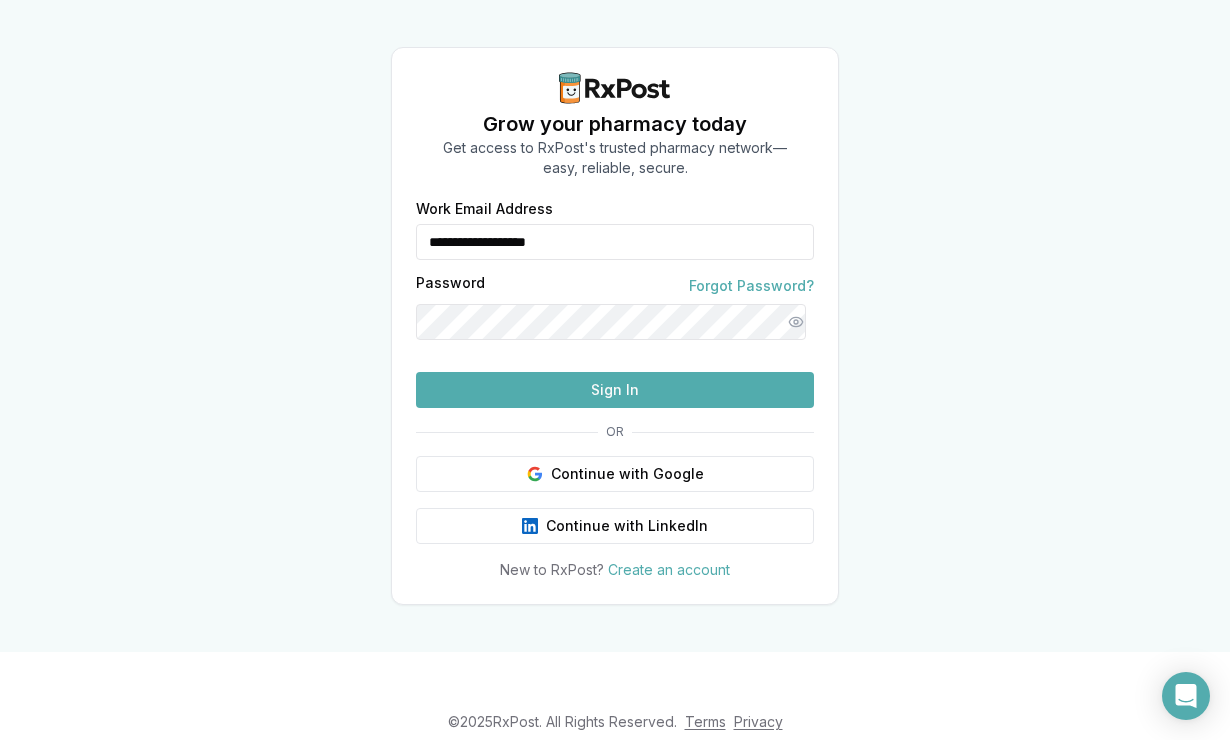 click on "Sign In" at bounding box center [615, 390] 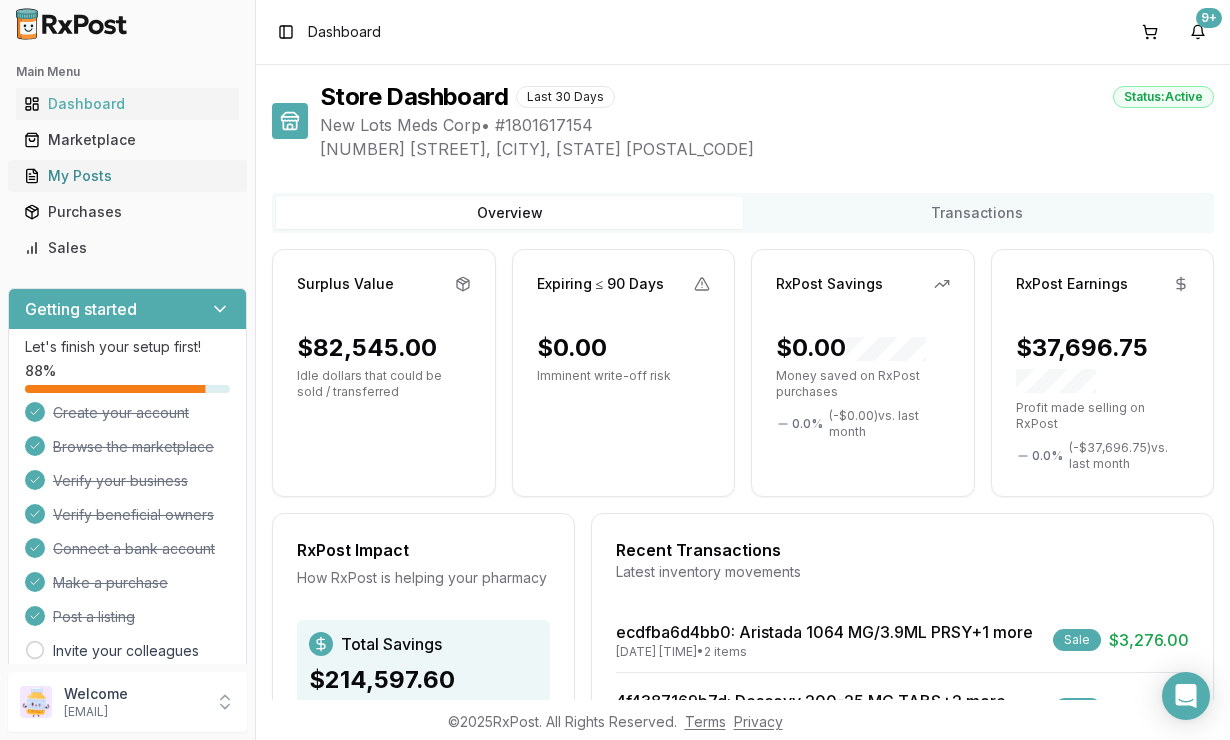 click on "My Posts" at bounding box center [127, 176] 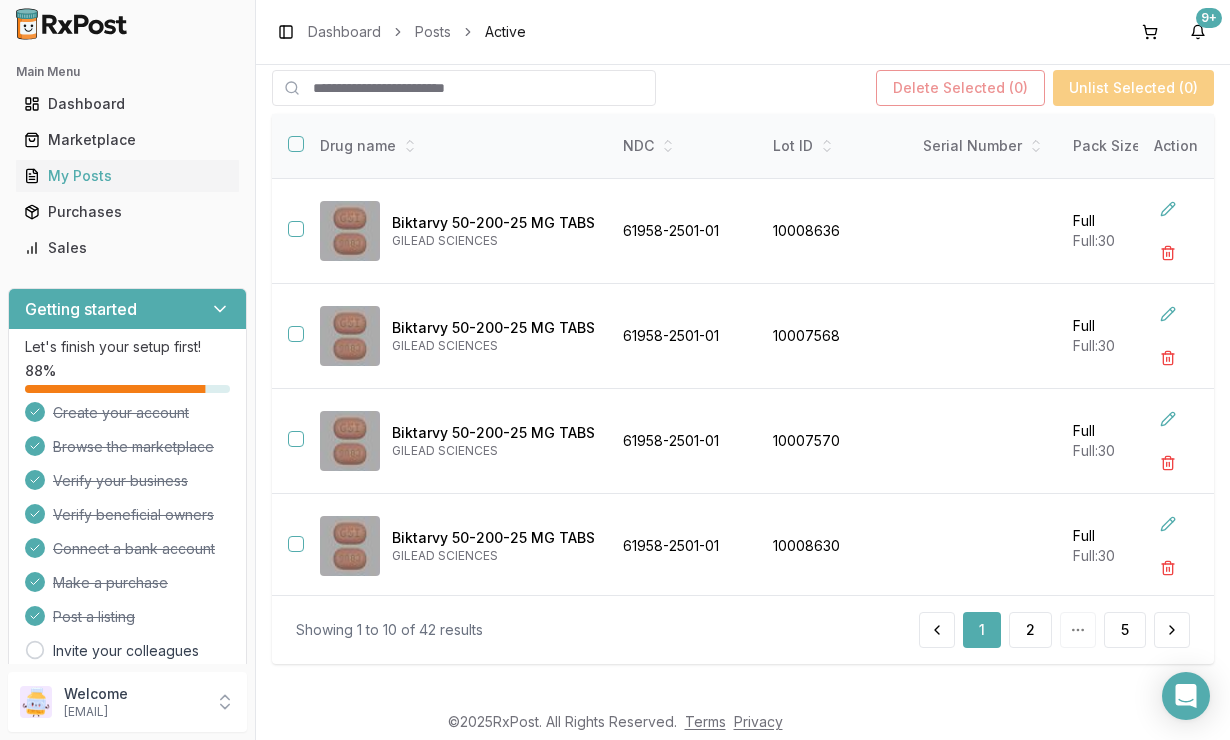 scroll, scrollTop: 192, scrollLeft: 0, axis: vertical 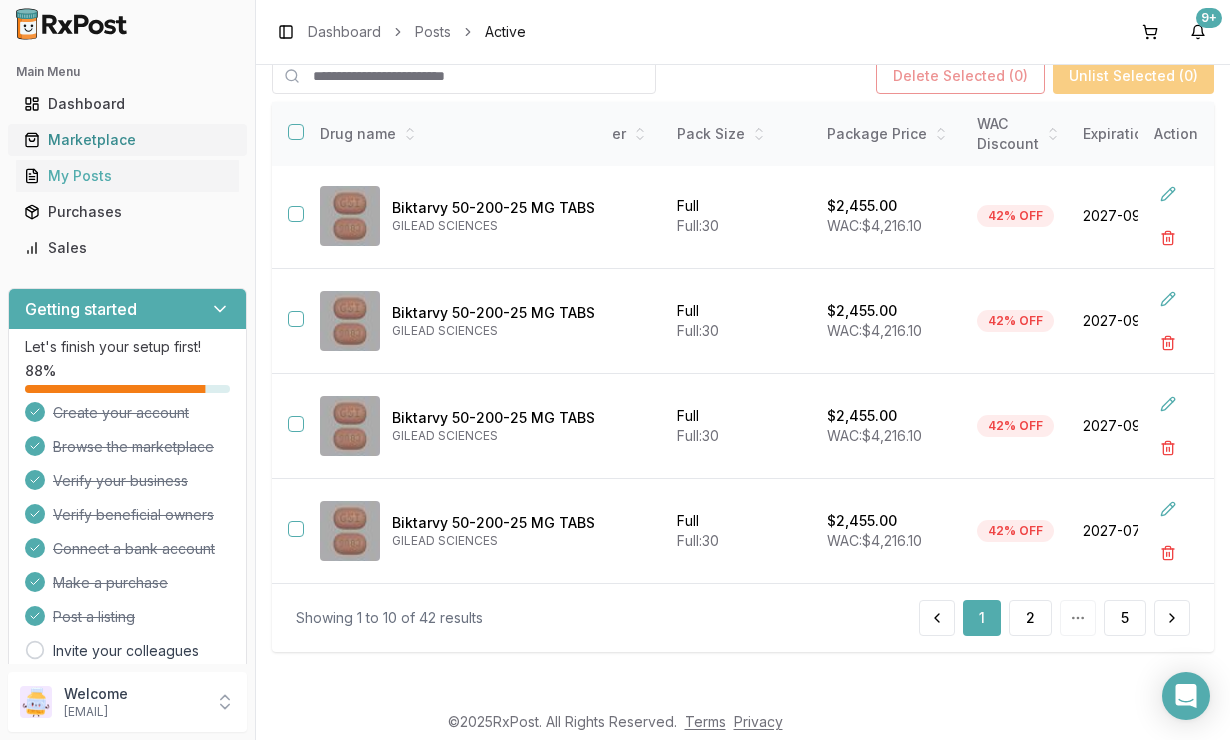 click on "Marketplace" at bounding box center (127, 140) 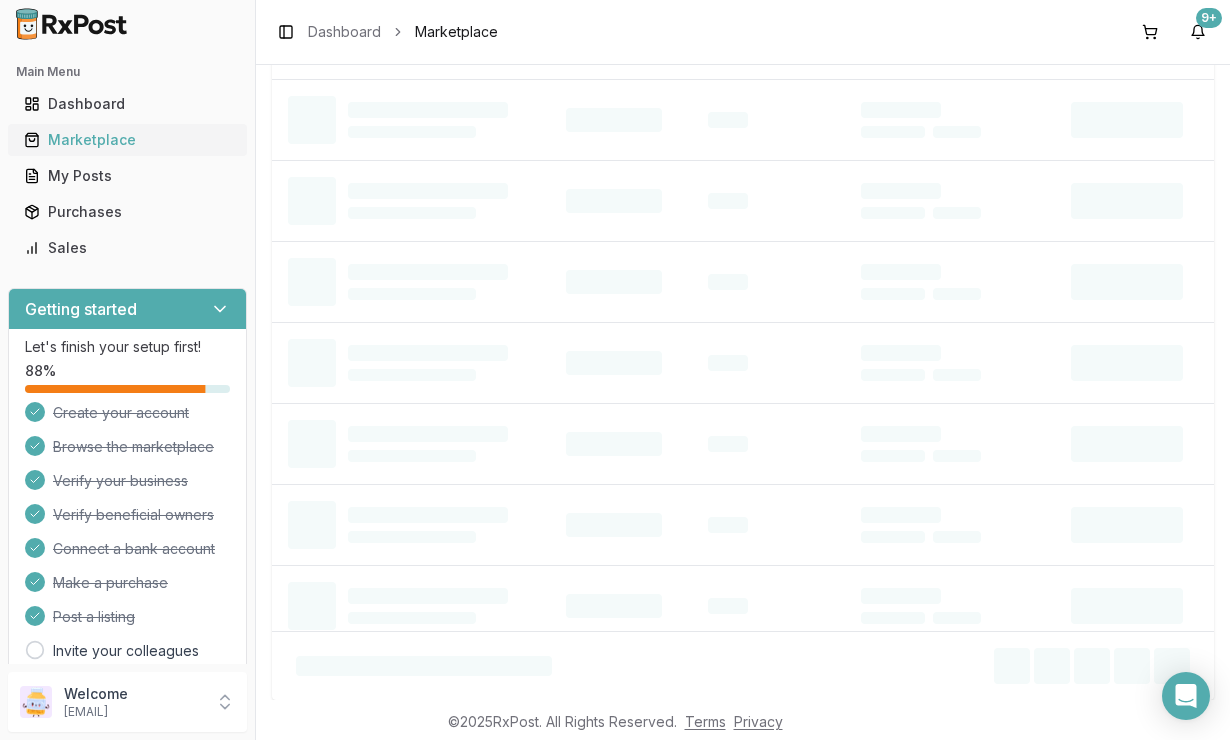 scroll, scrollTop: 152, scrollLeft: 0, axis: vertical 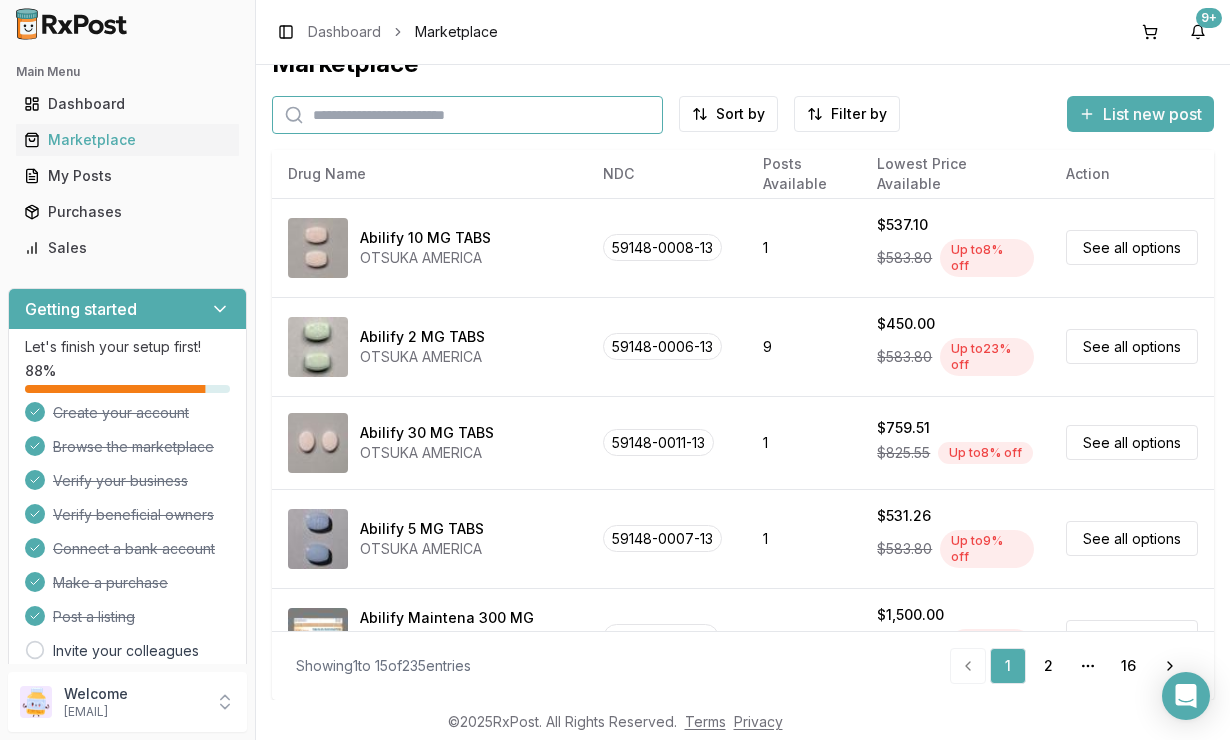click at bounding box center [467, 115] 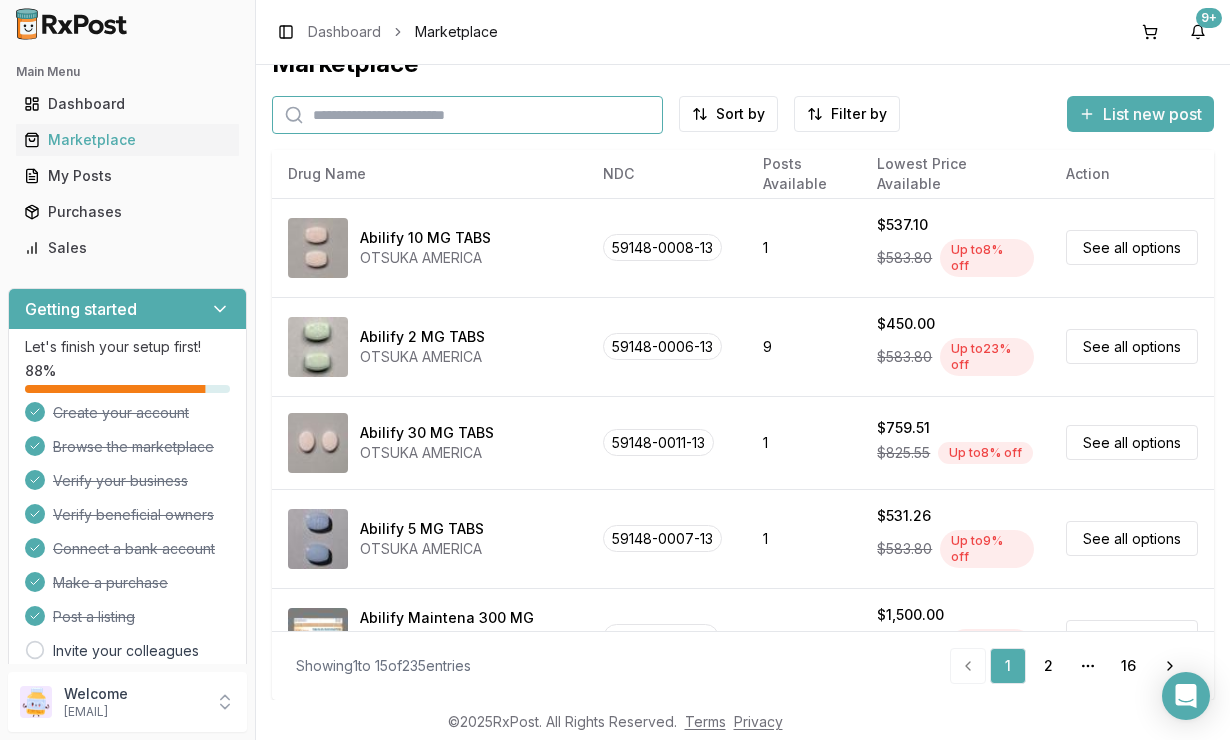 type on "***" 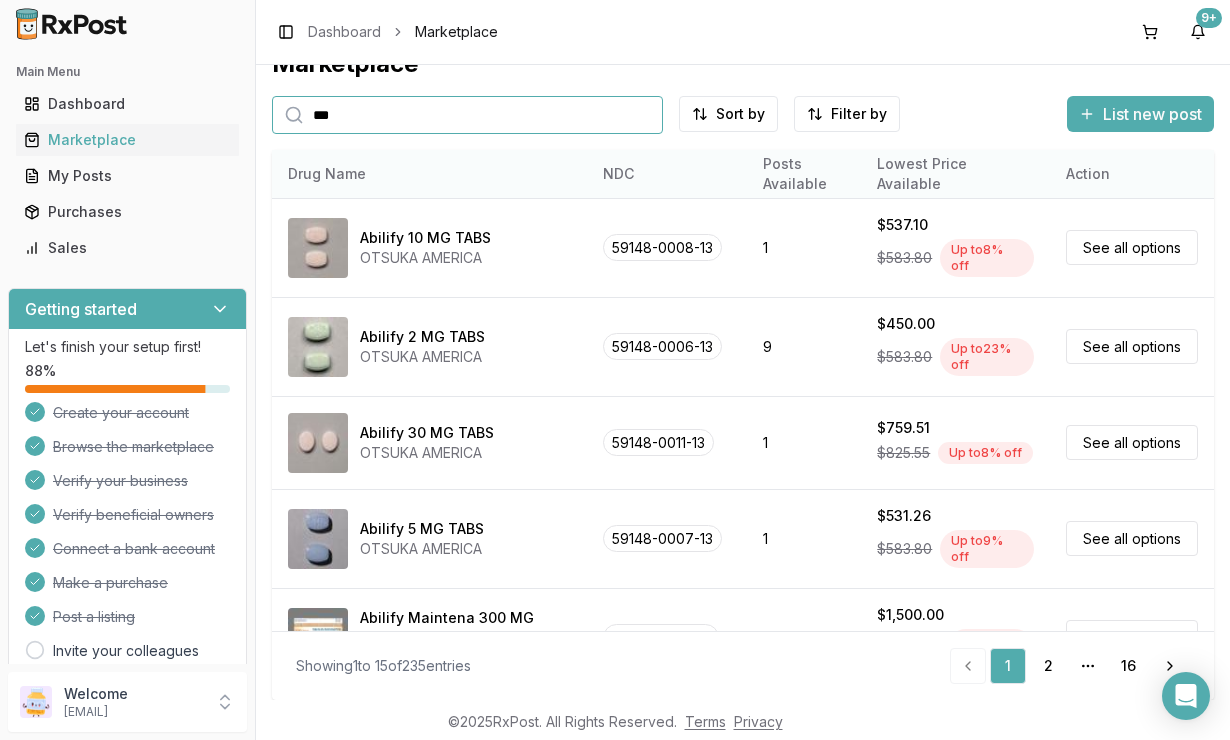 scroll, scrollTop: 0, scrollLeft: 0, axis: both 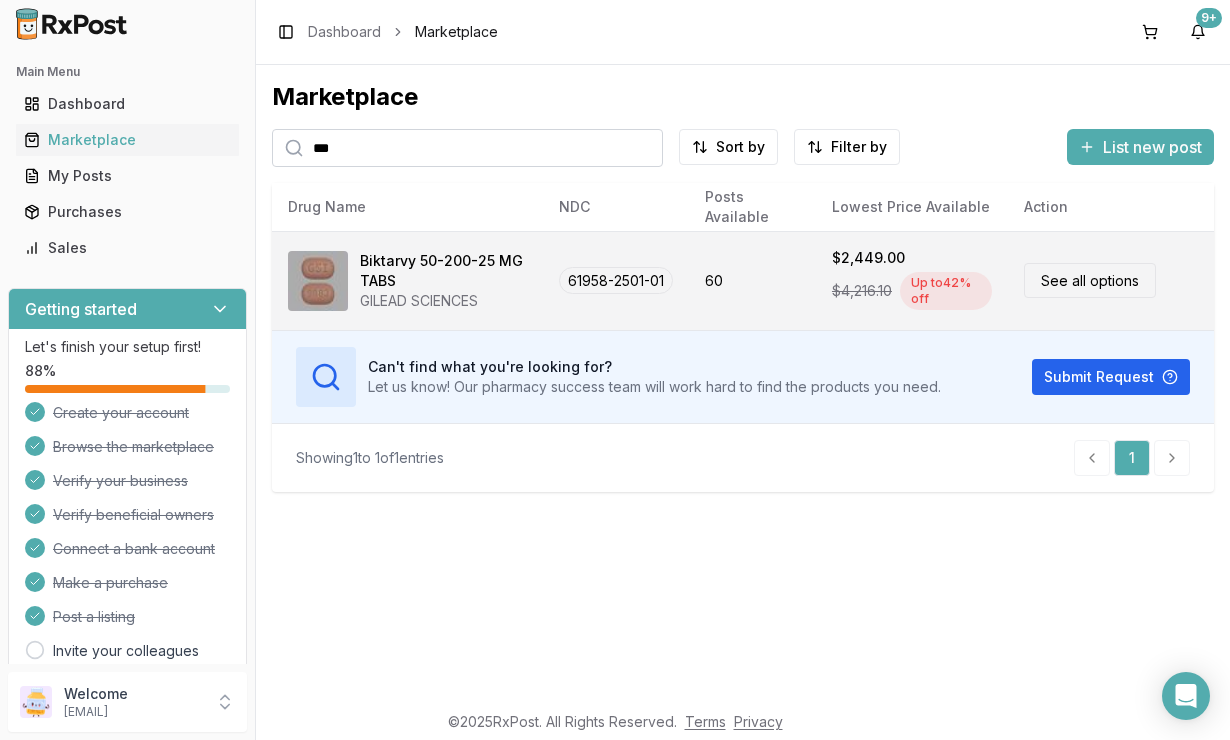 click on "GILEAD SCIENCES" at bounding box center [443, 301] 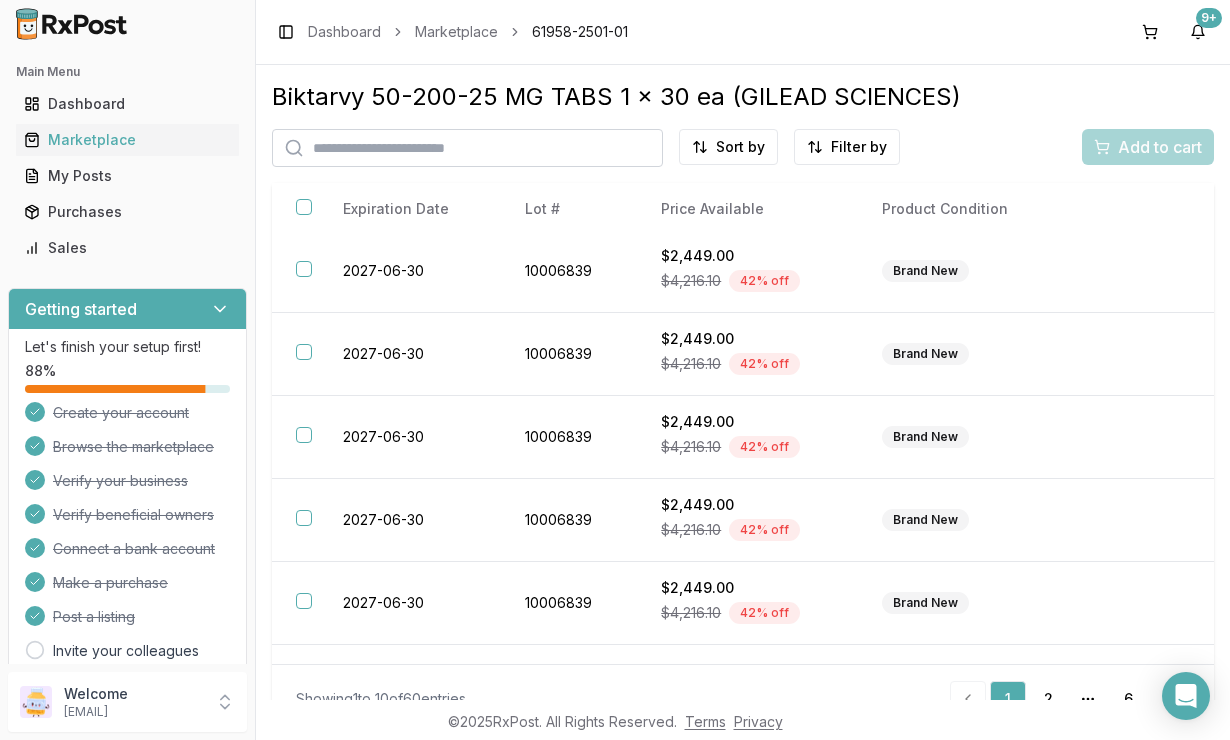 scroll, scrollTop: 401, scrollLeft: 0, axis: vertical 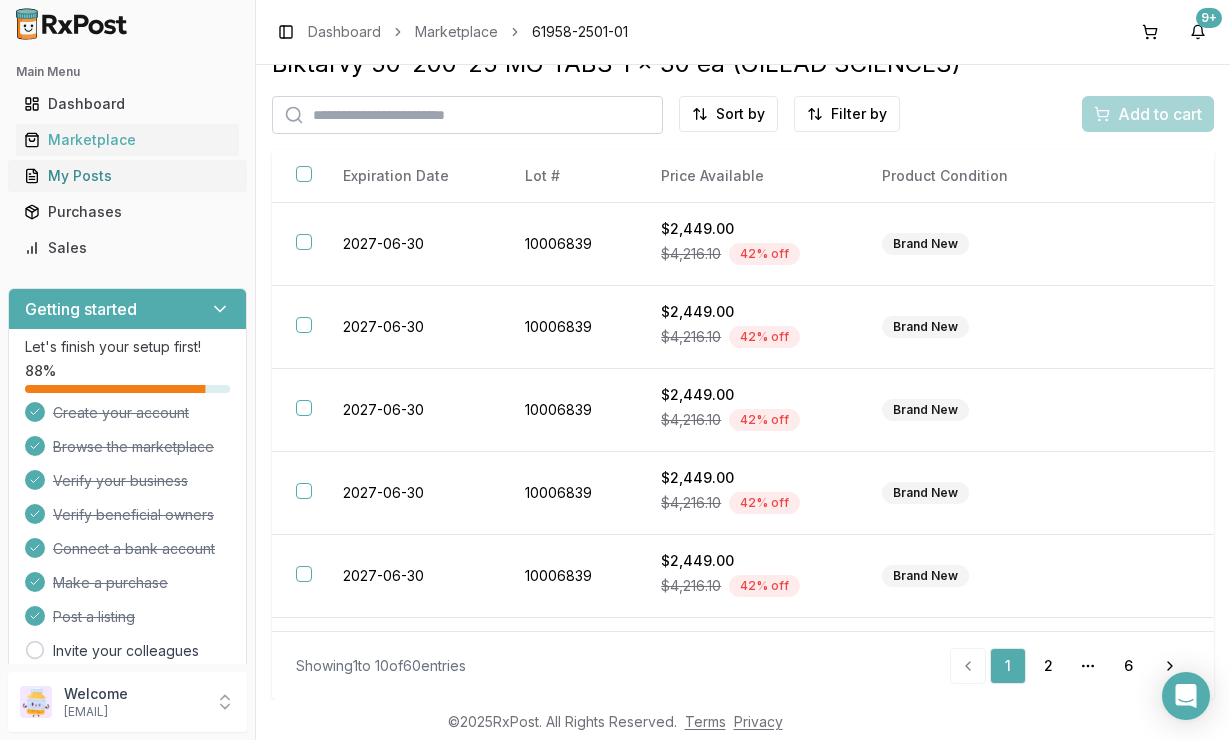 click on "My Posts" at bounding box center [127, 176] 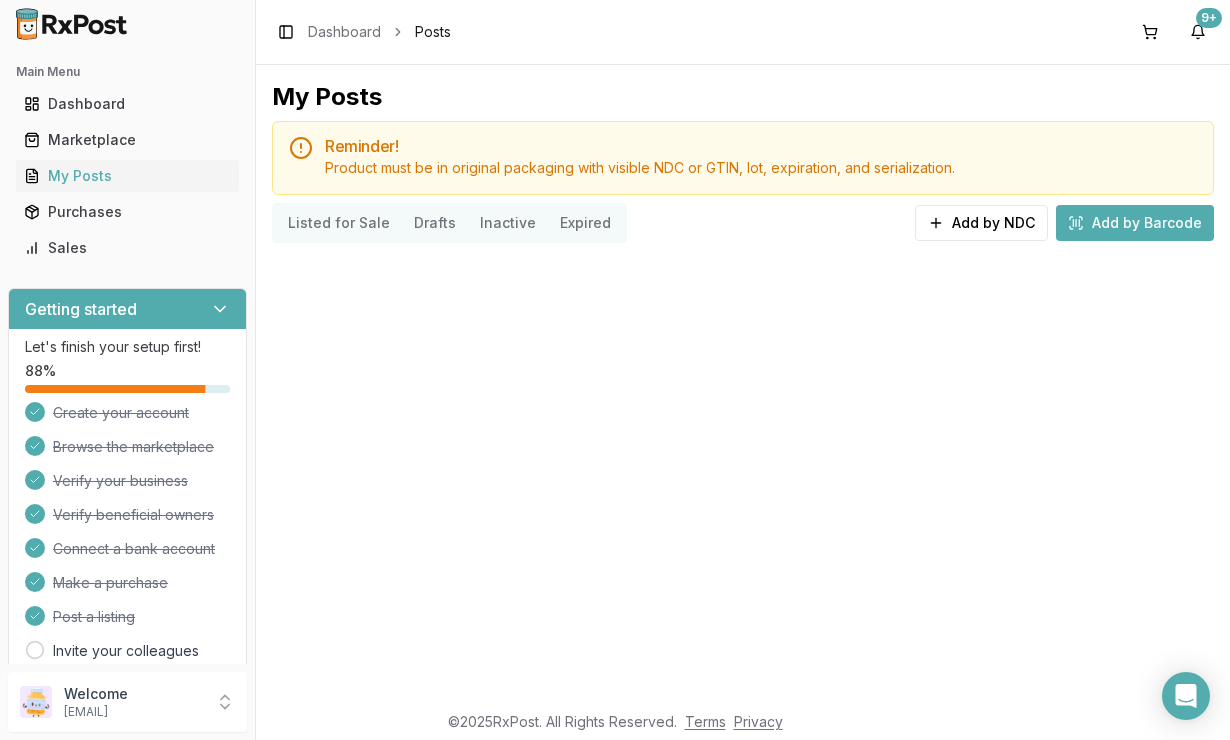 scroll, scrollTop: 0, scrollLeft: 0, axis: both 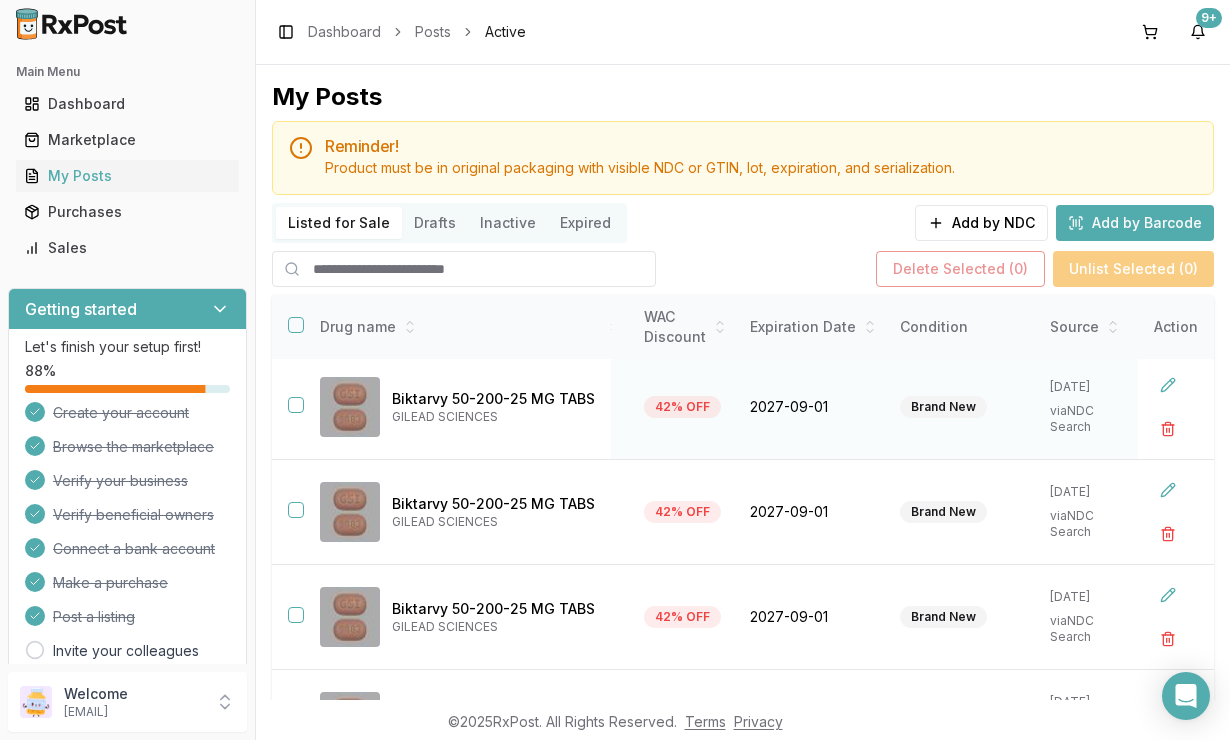 click at bounding box center (1176, 407) 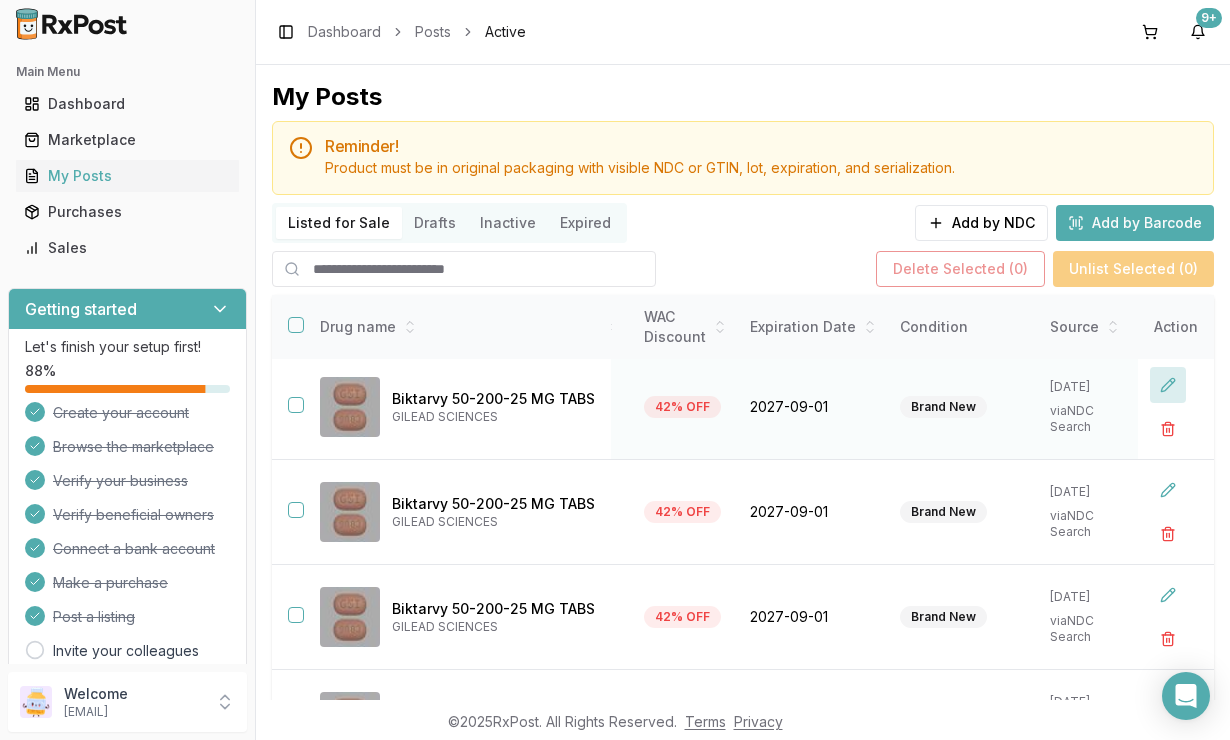 click at bounding box center [1168, 385] 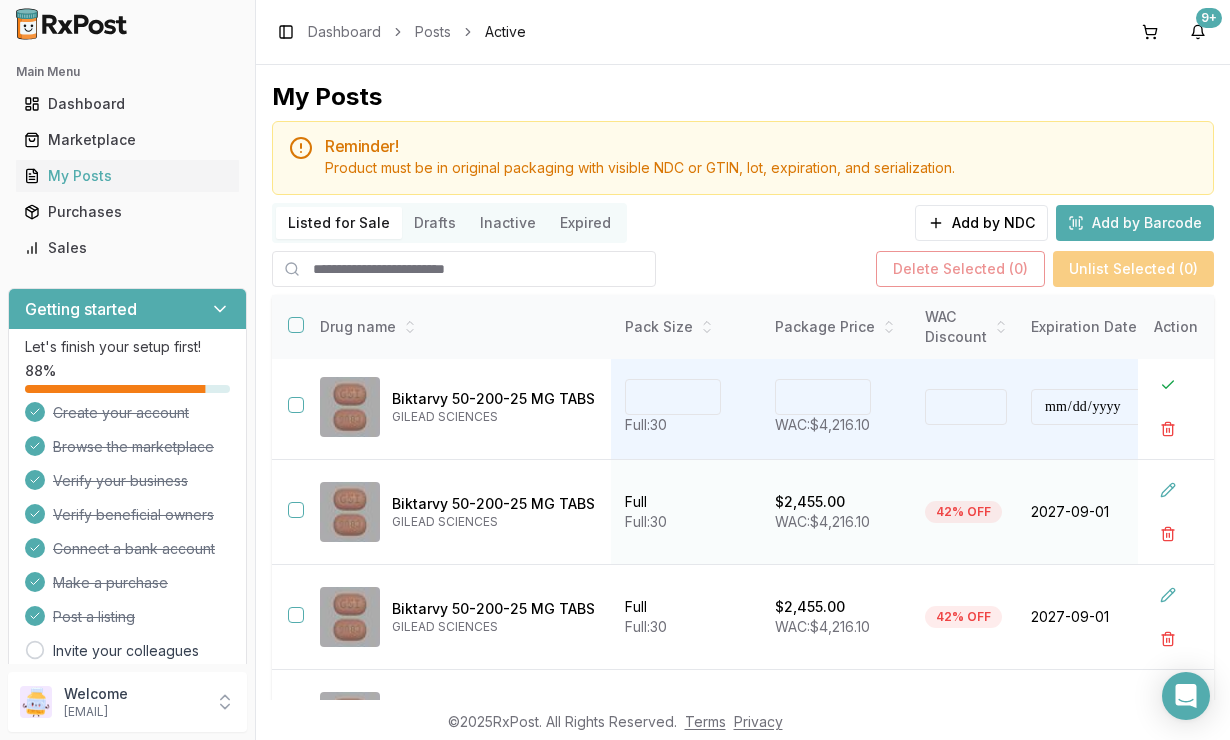 scroll, scrollTop: 5, scrollLeft: 442, axis: both 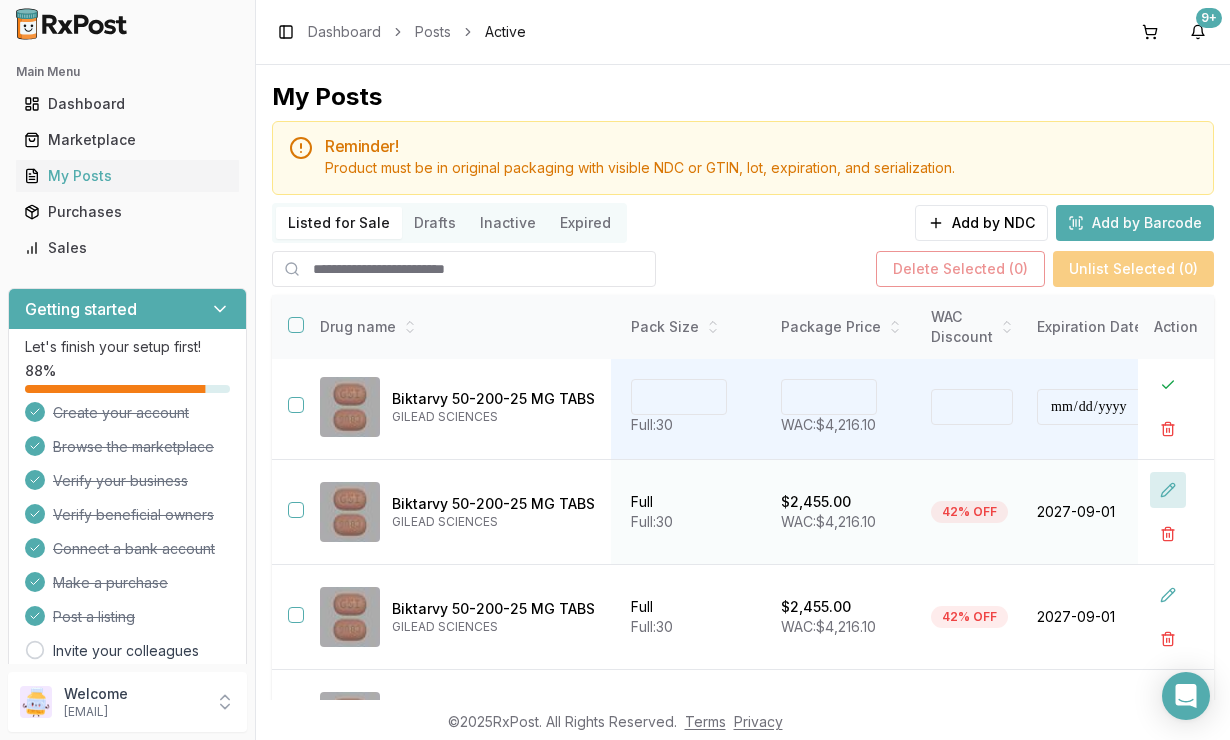click at bounding box center [1168, 490] 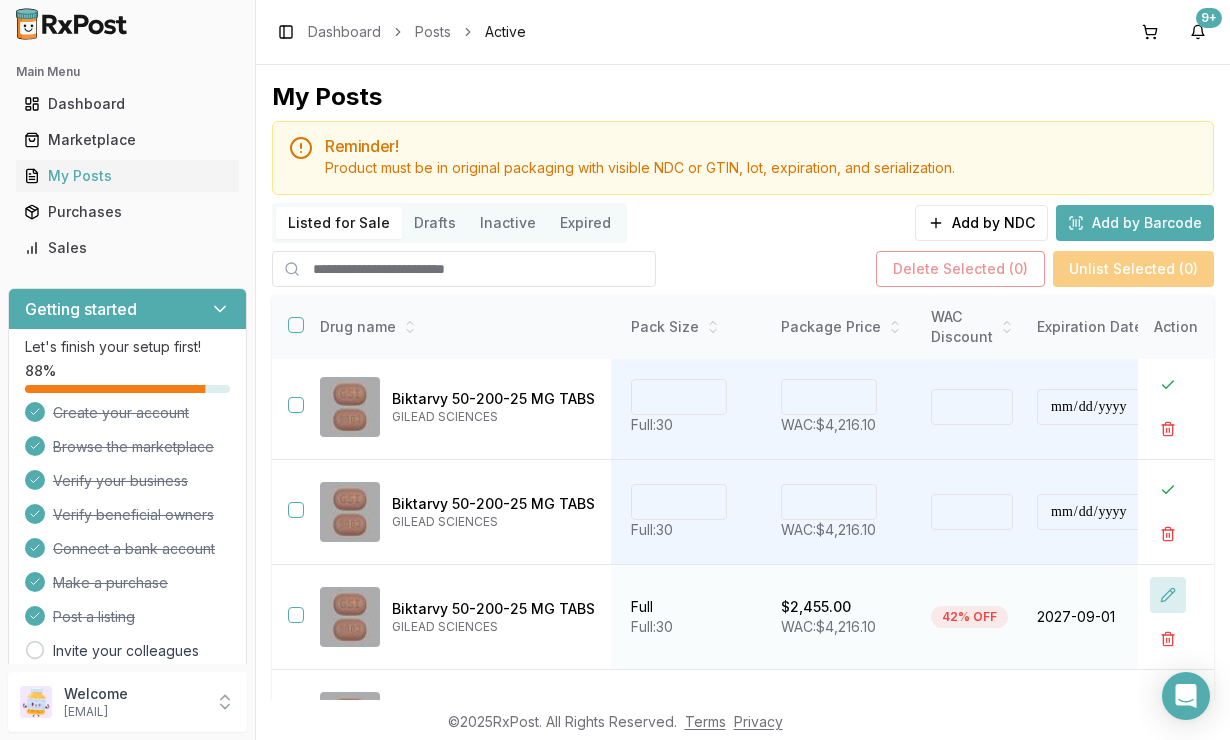 click at bounding box center (1168, 595) 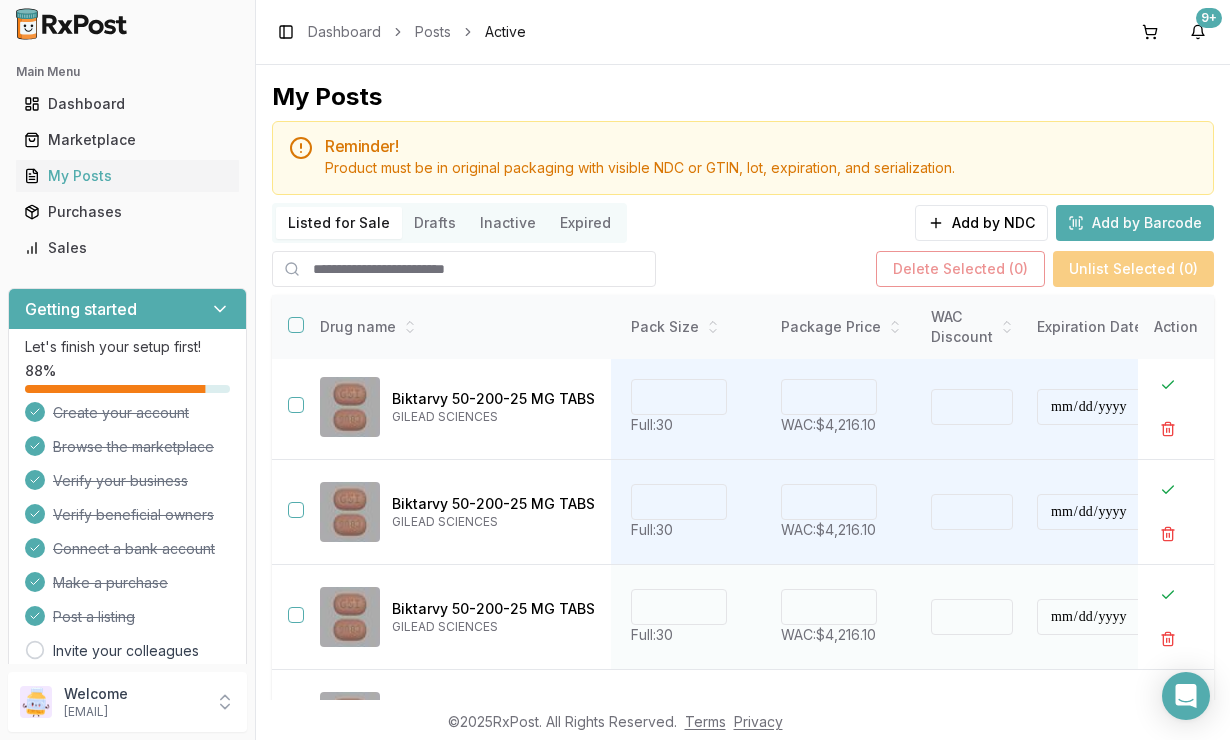 click on "****" at bounding box center (829, 607) 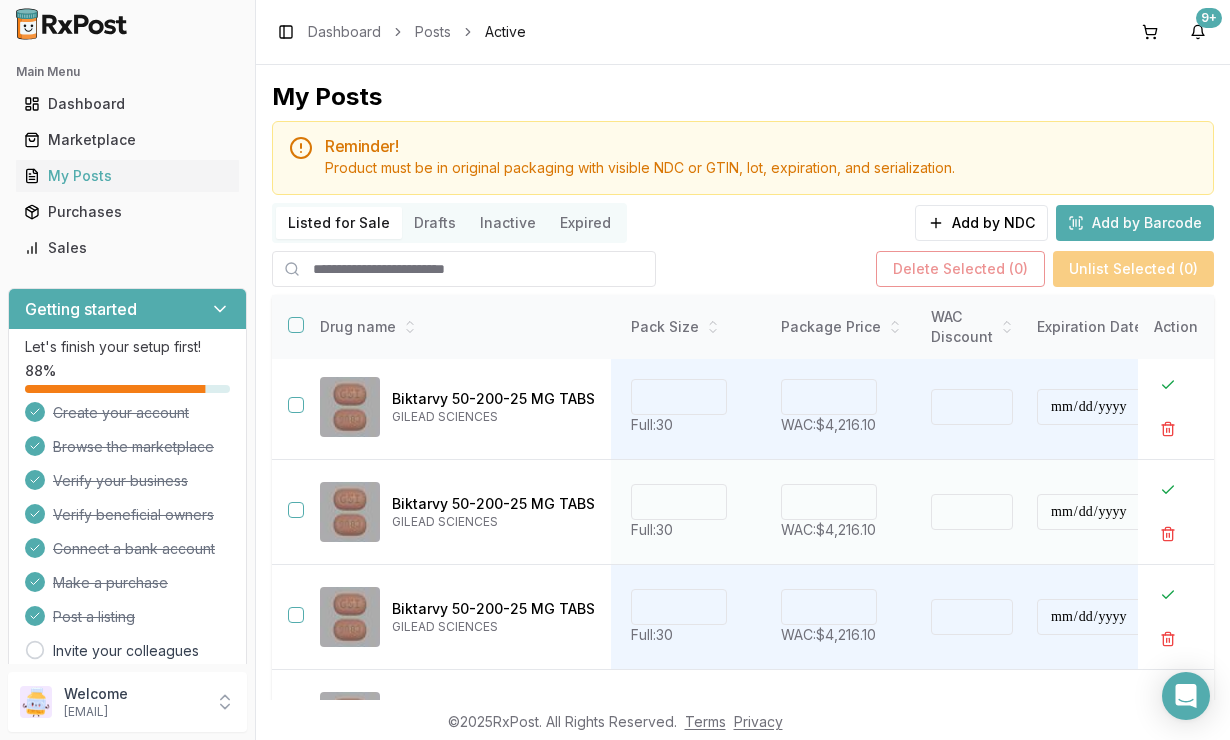type on "****" 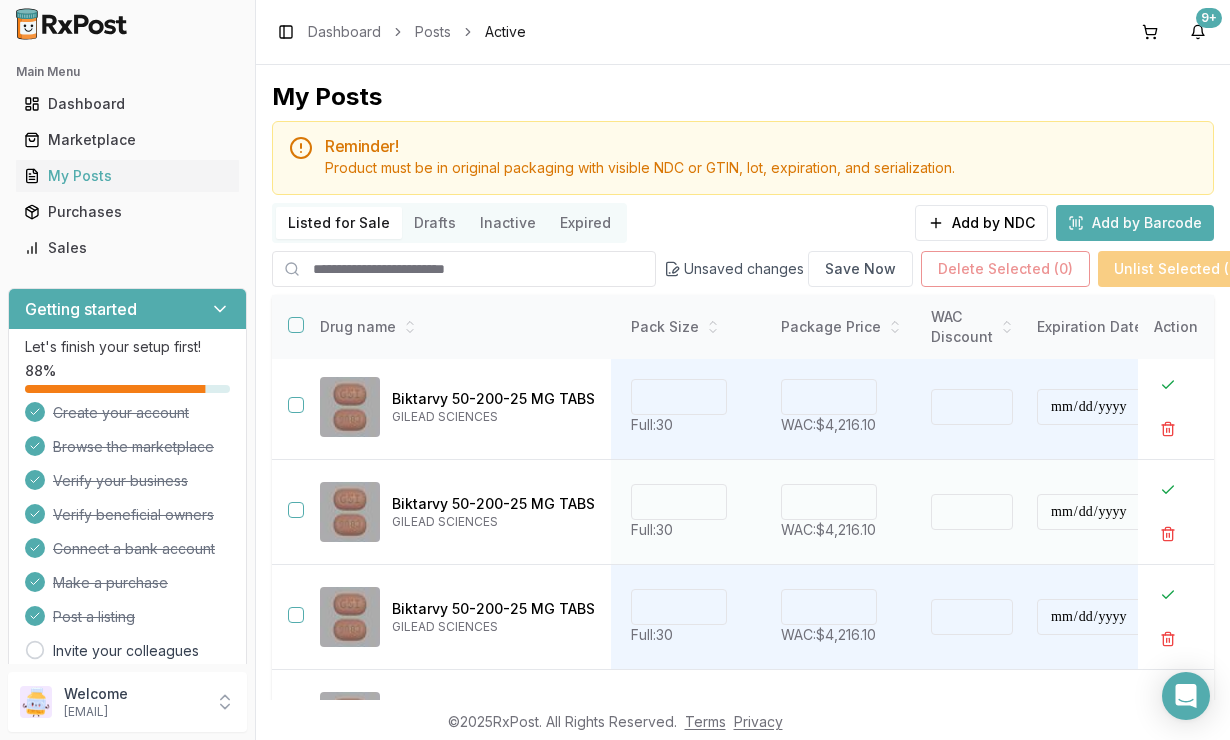click on "****" at bounding box center (829, 502) 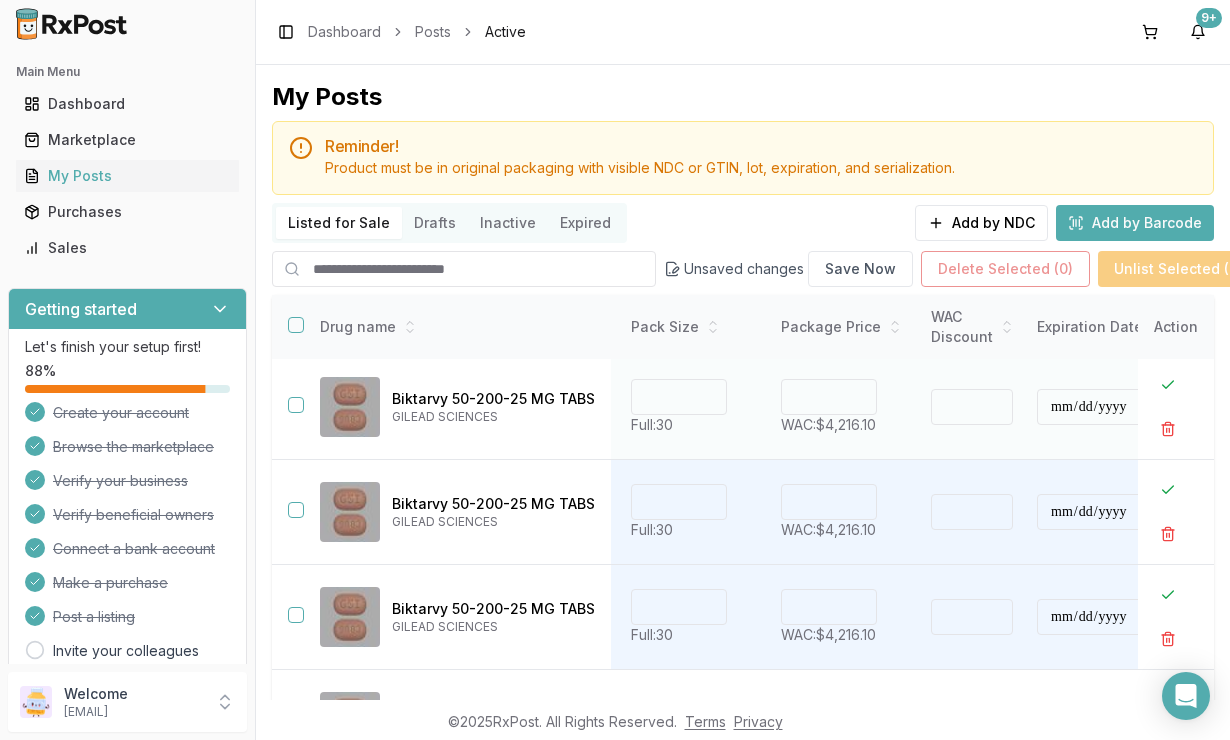 type on "****" 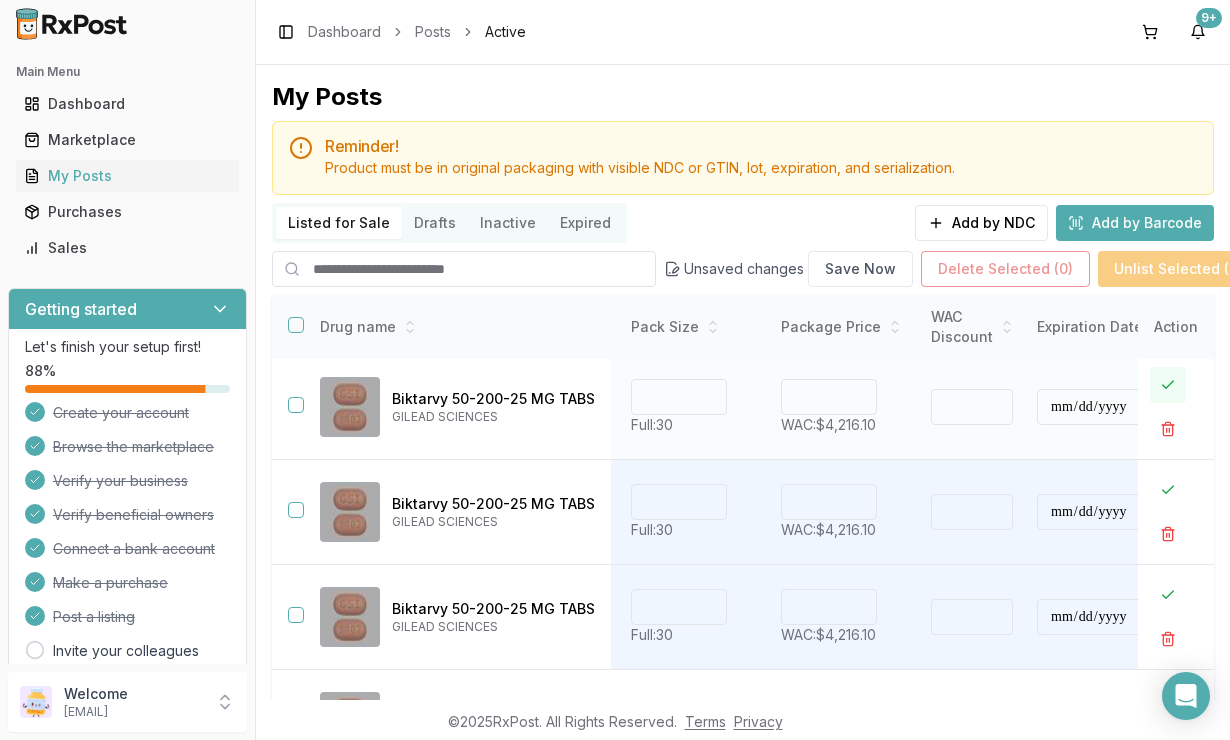 type on "*******" 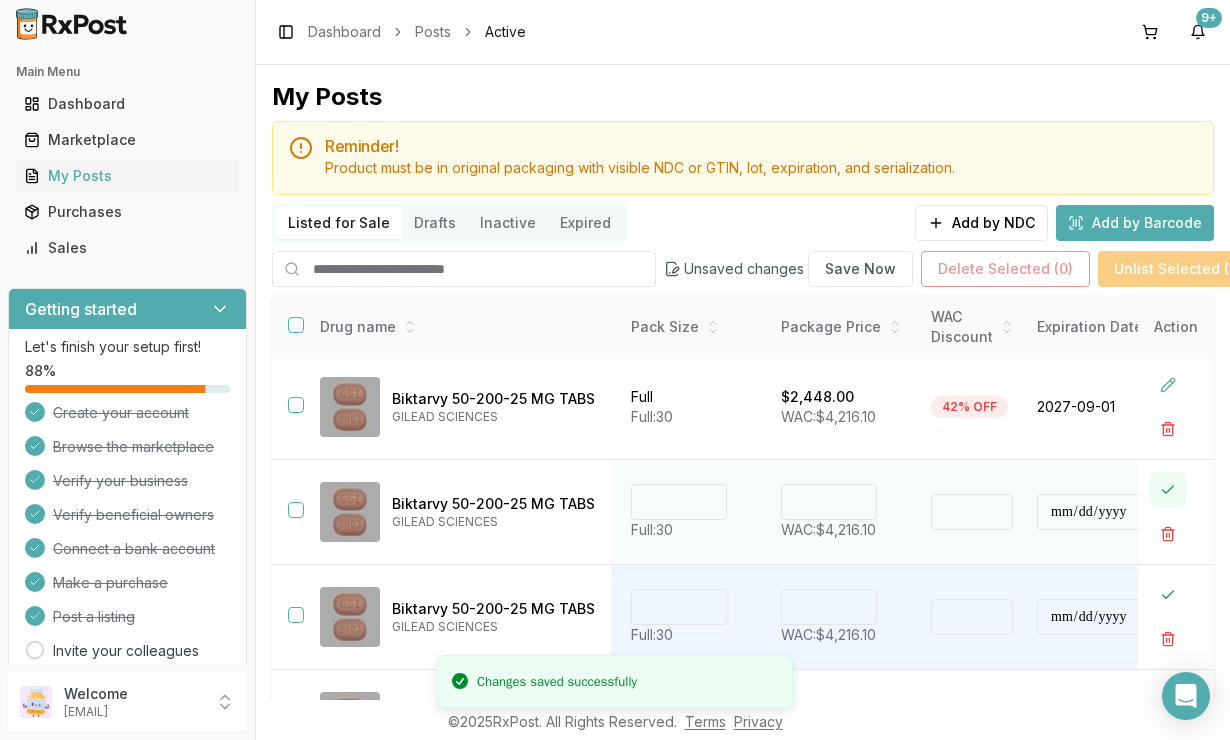 click at bounding box center (1168, 490) 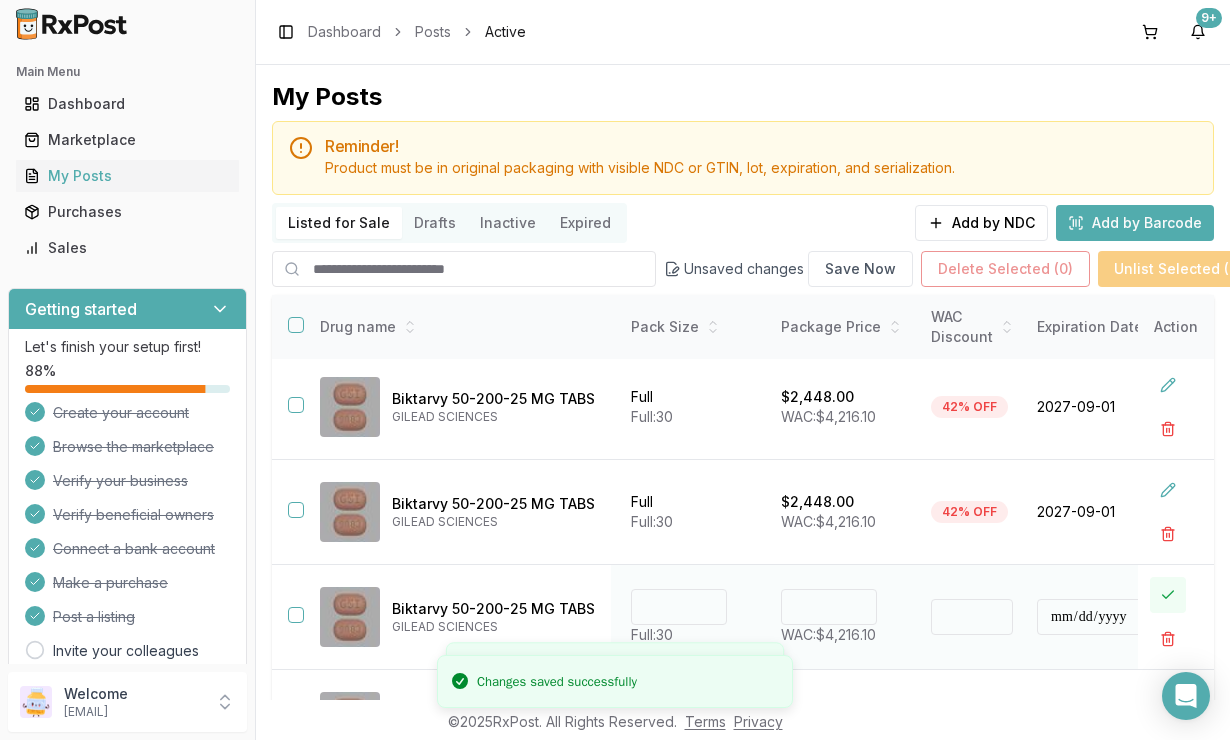 click at bounding box center [1168, 595] 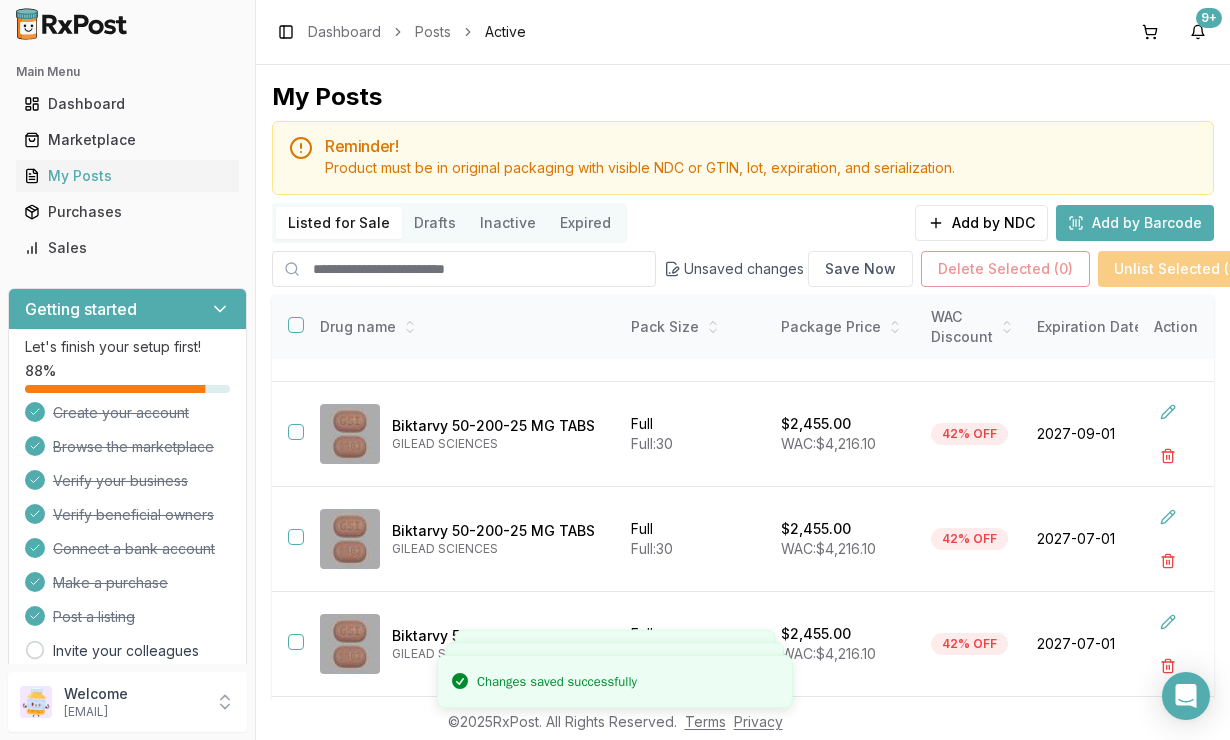 scroll, scrollTop: 295, scrollLeft: 442, axis: both 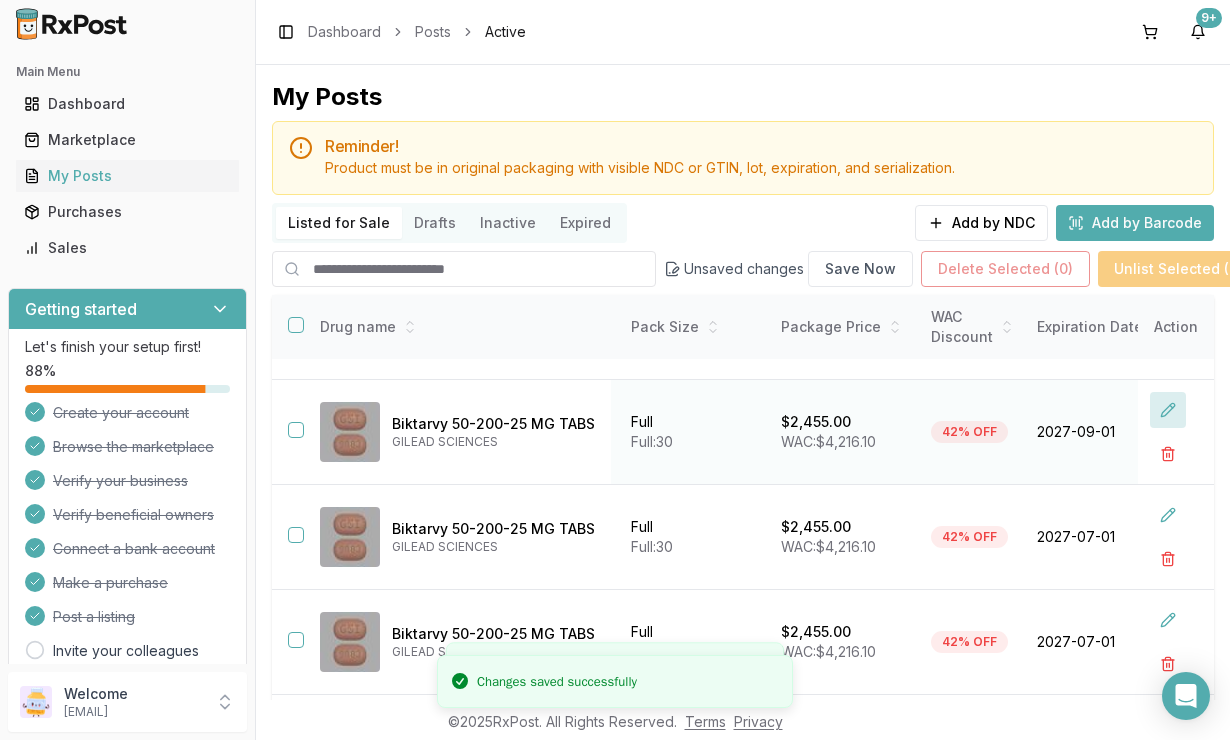 click at bounding box center (1168, 410) 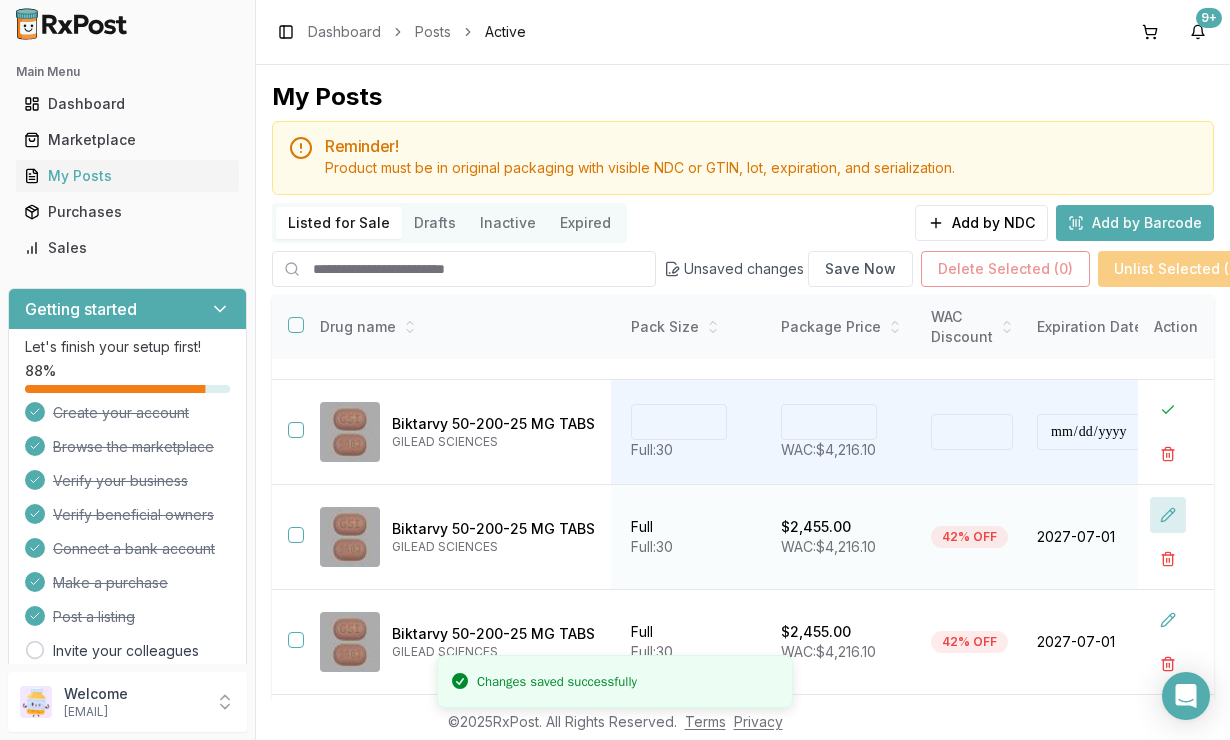 click at bounding box center (1168, 515) 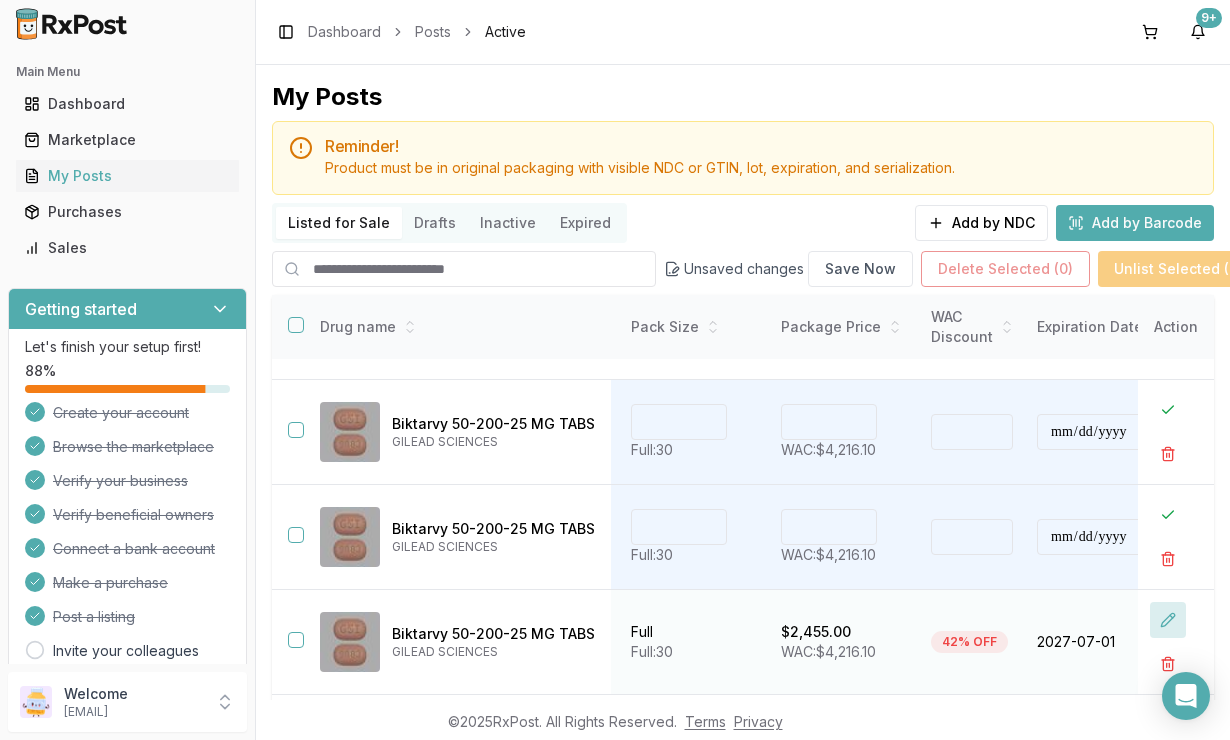 click at bounding box center (1168, 620) 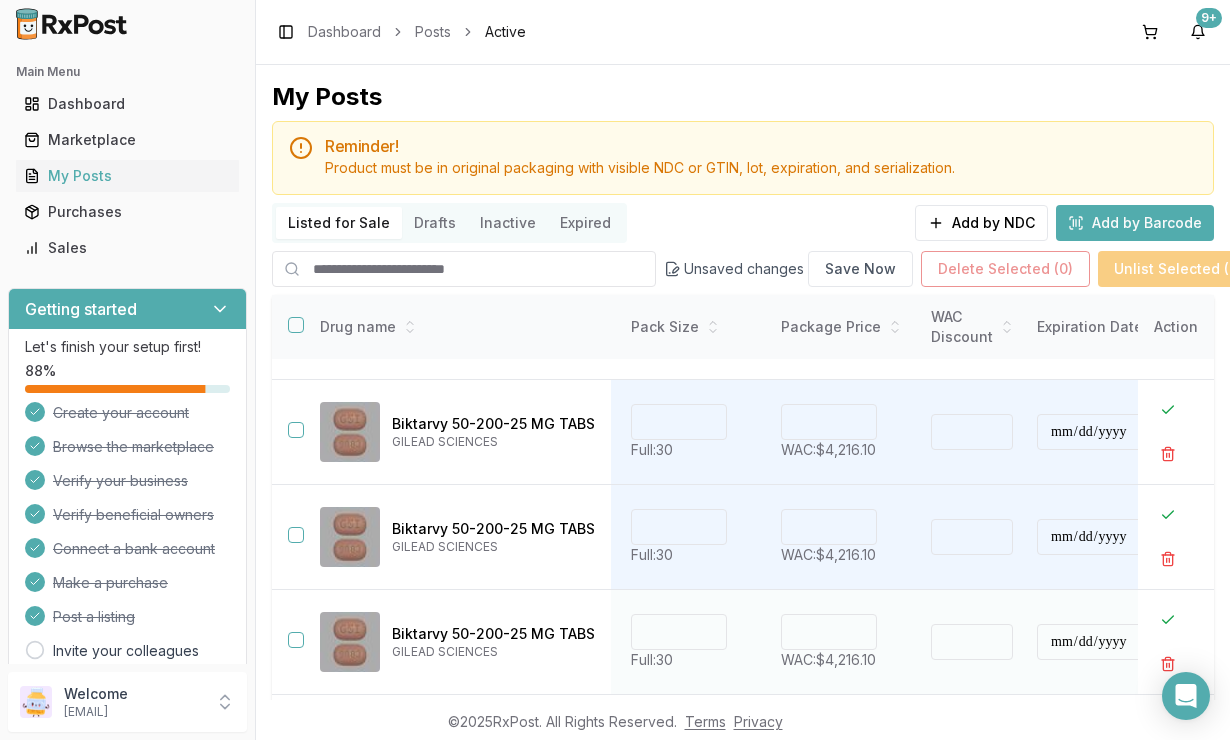 click on "****" at bounding box center (829, 632) 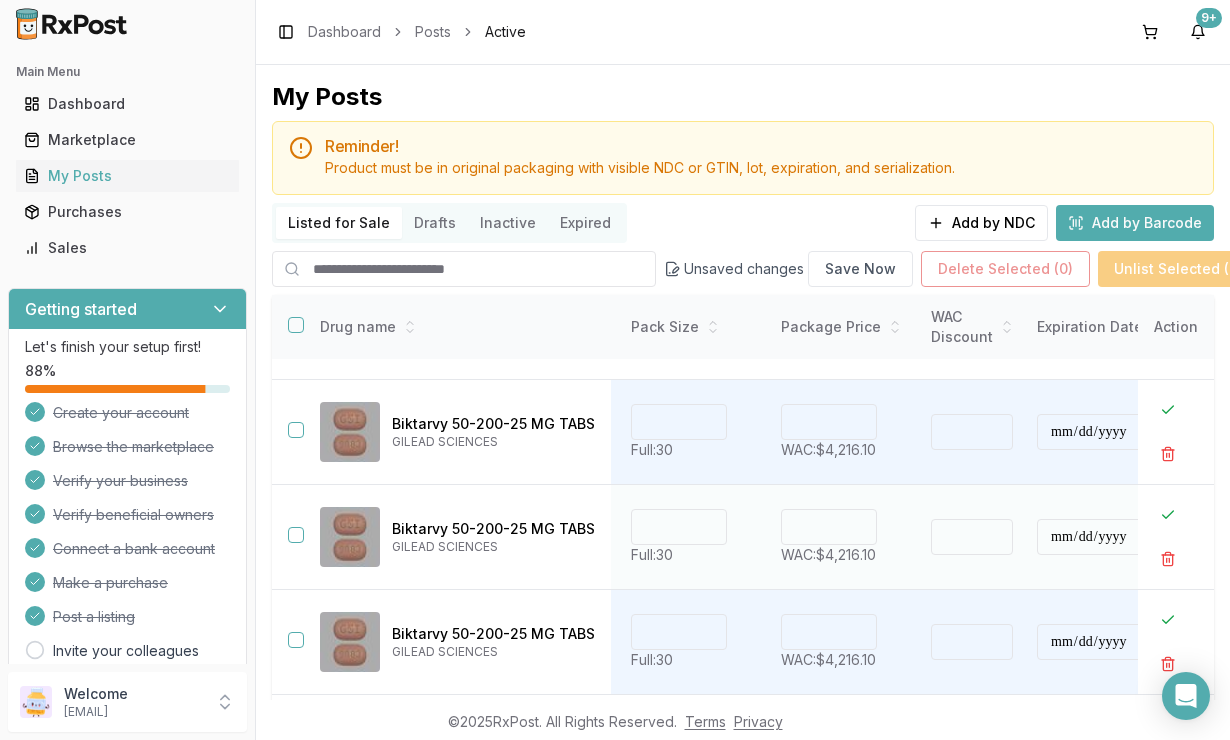 type on "****" 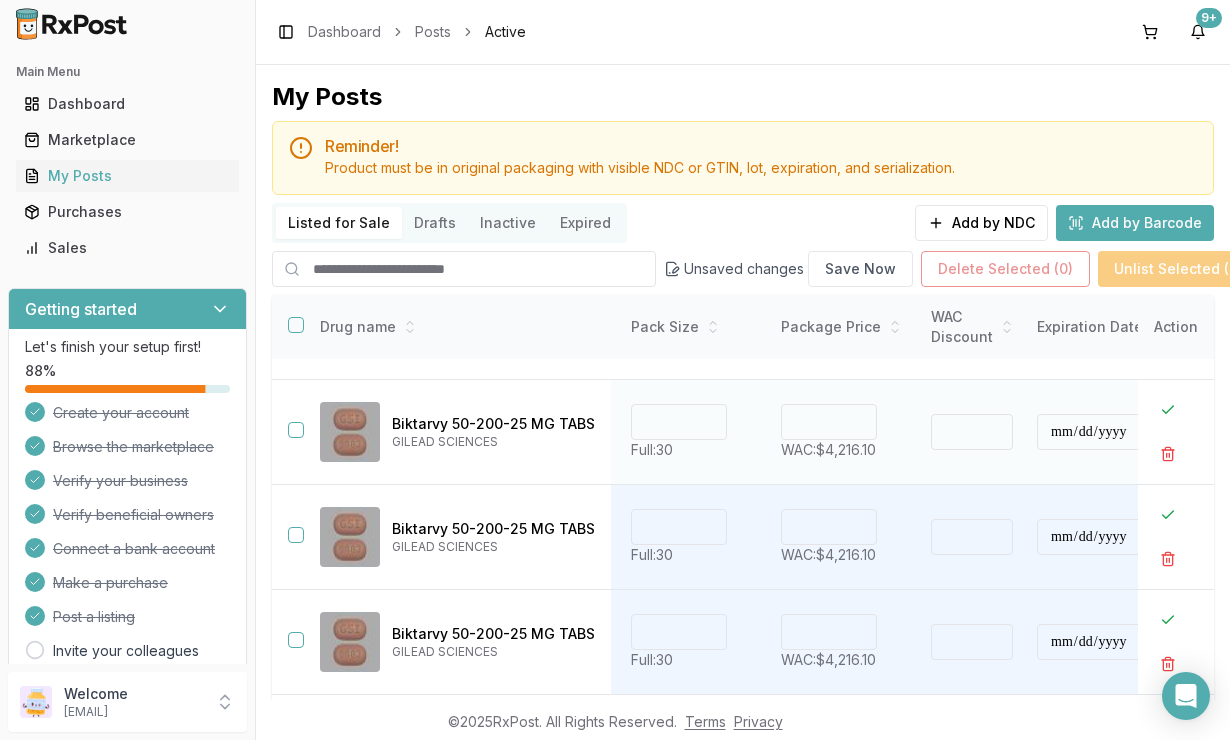 type on "****" 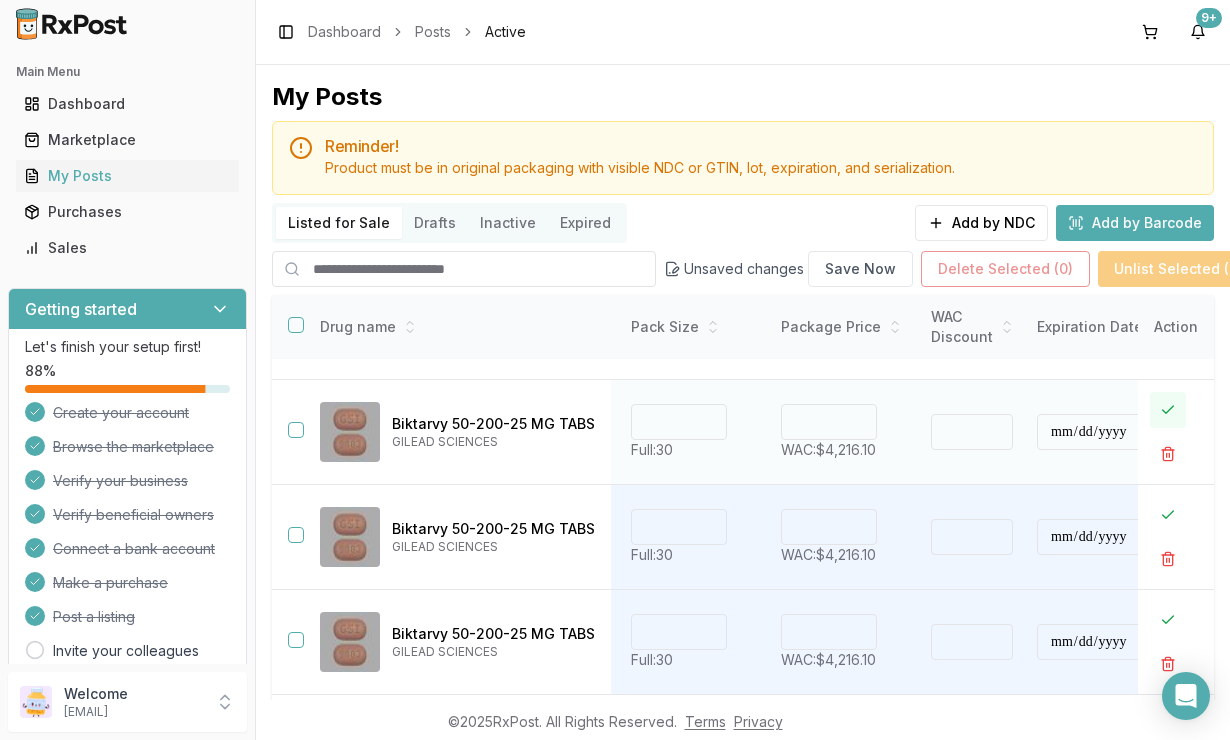 type on "*******" 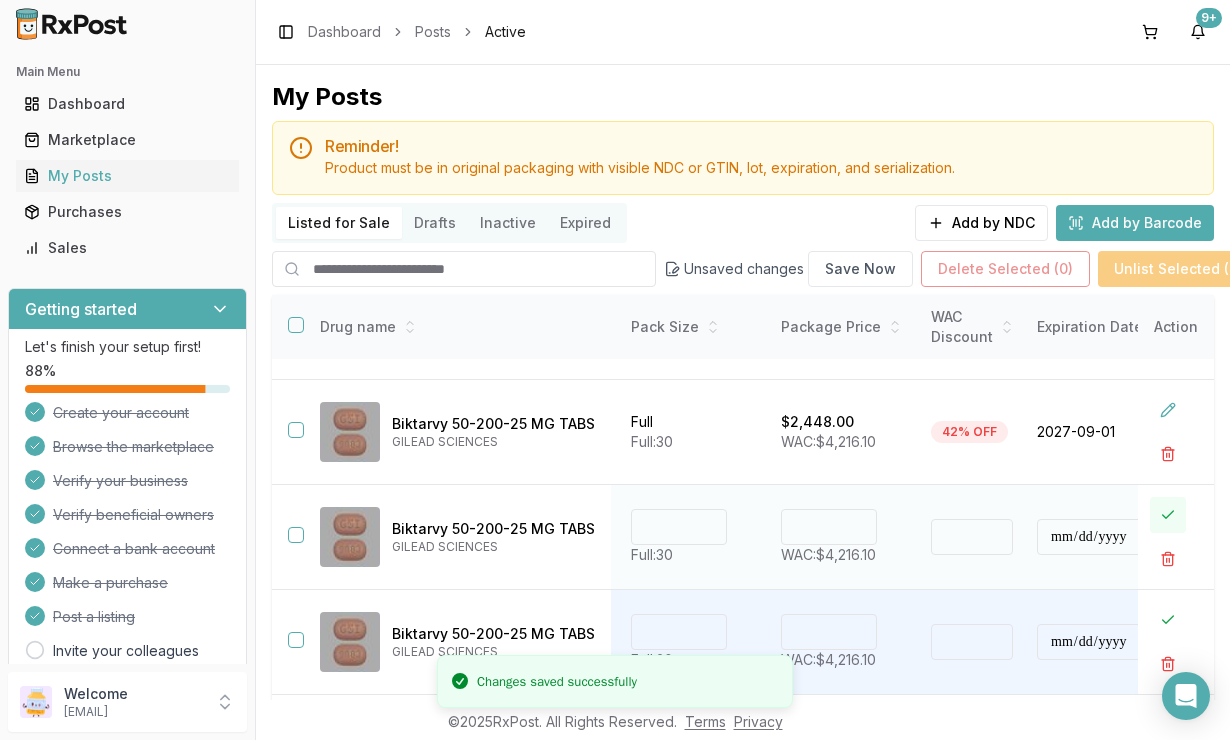 click at bounding box center [1168, 515] 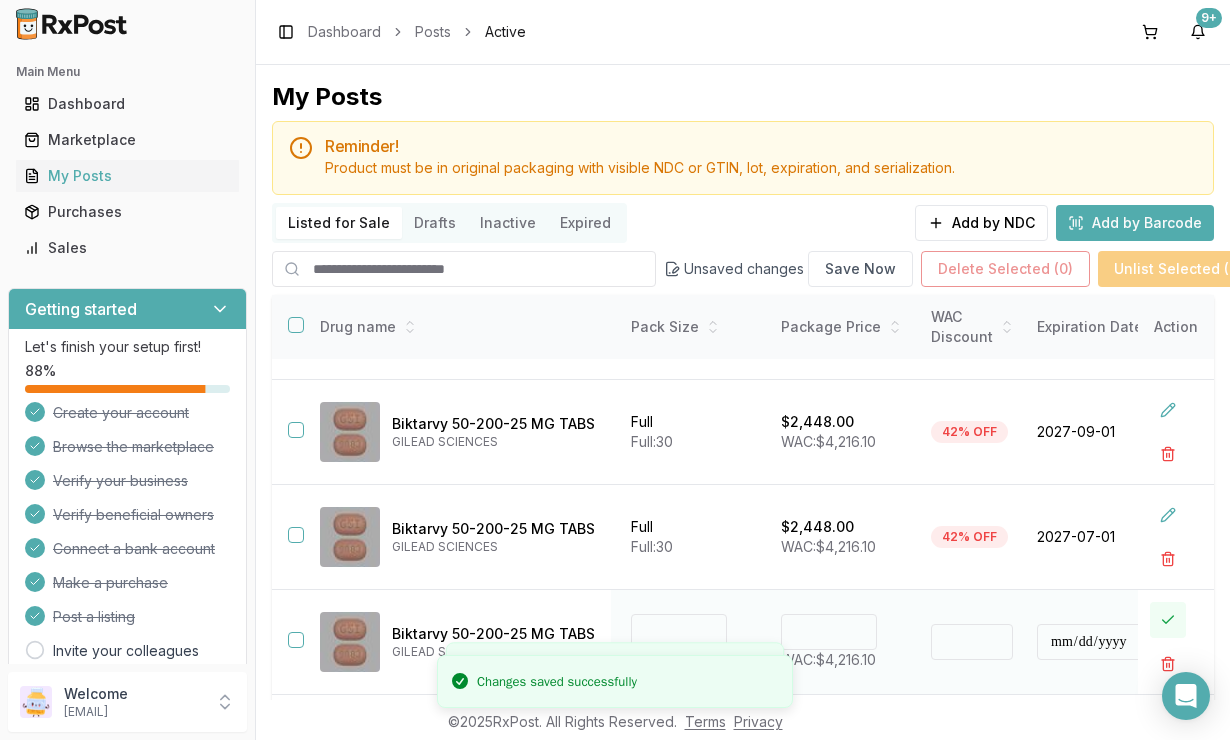 click at bounding box center (1168, 620) 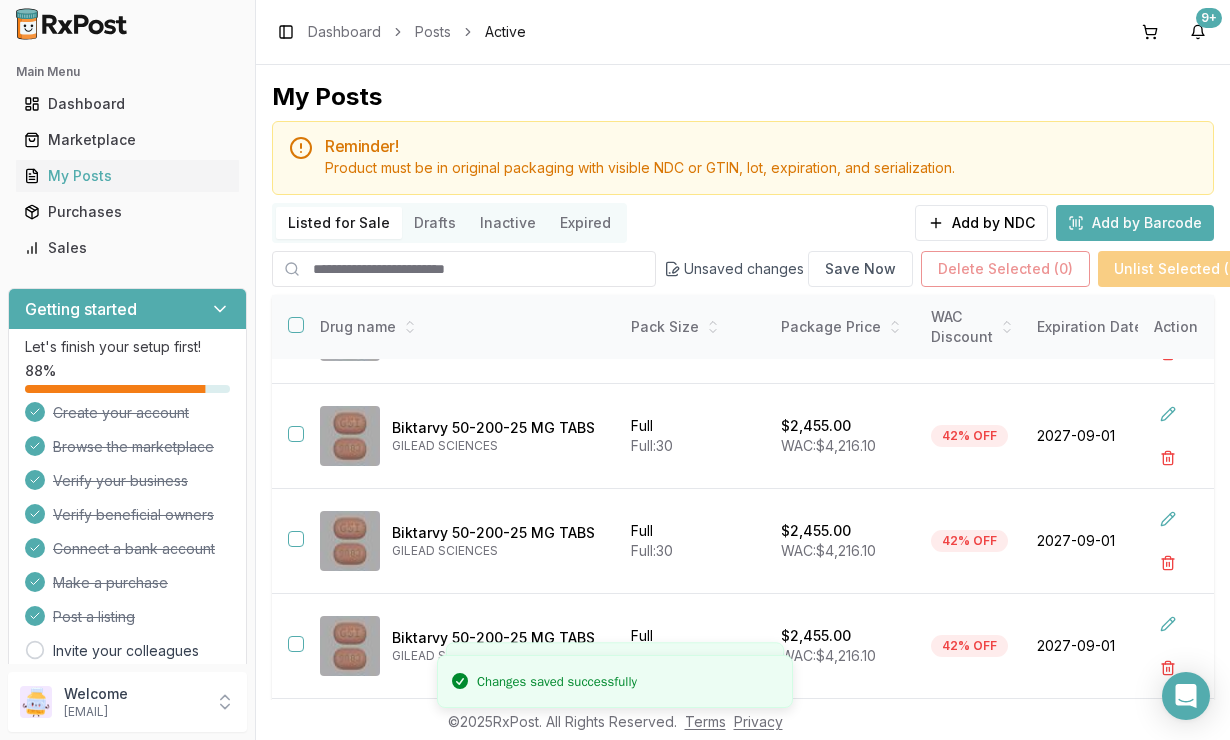 scroll, scrollTop: 622, scrollLeft: 442, axis: both 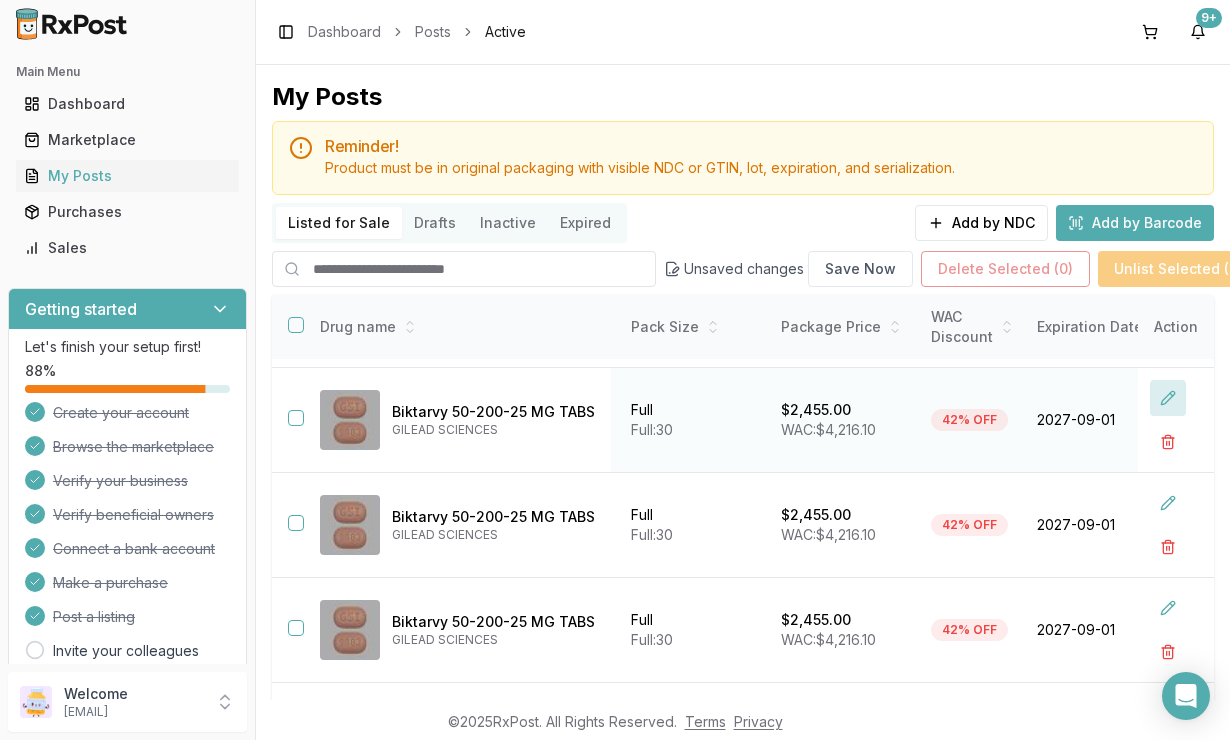 click at bounding box center (1168, 398) 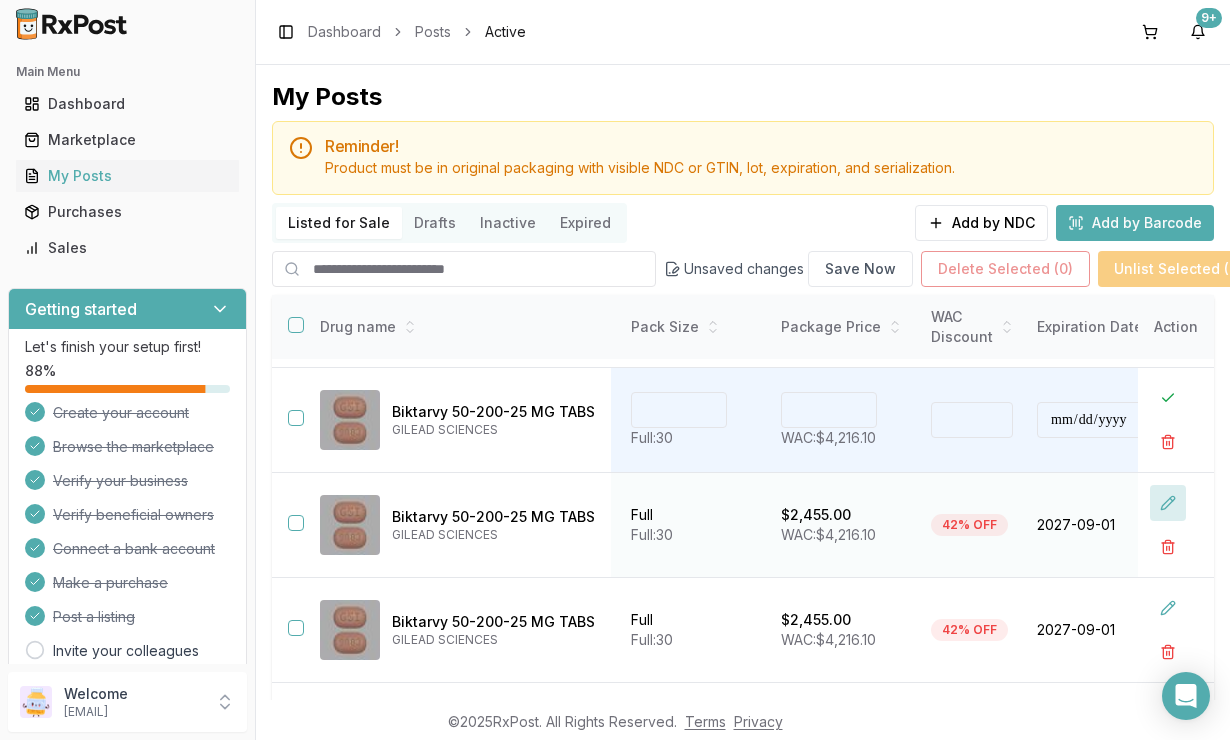 click at bounding box center [1168, 503] 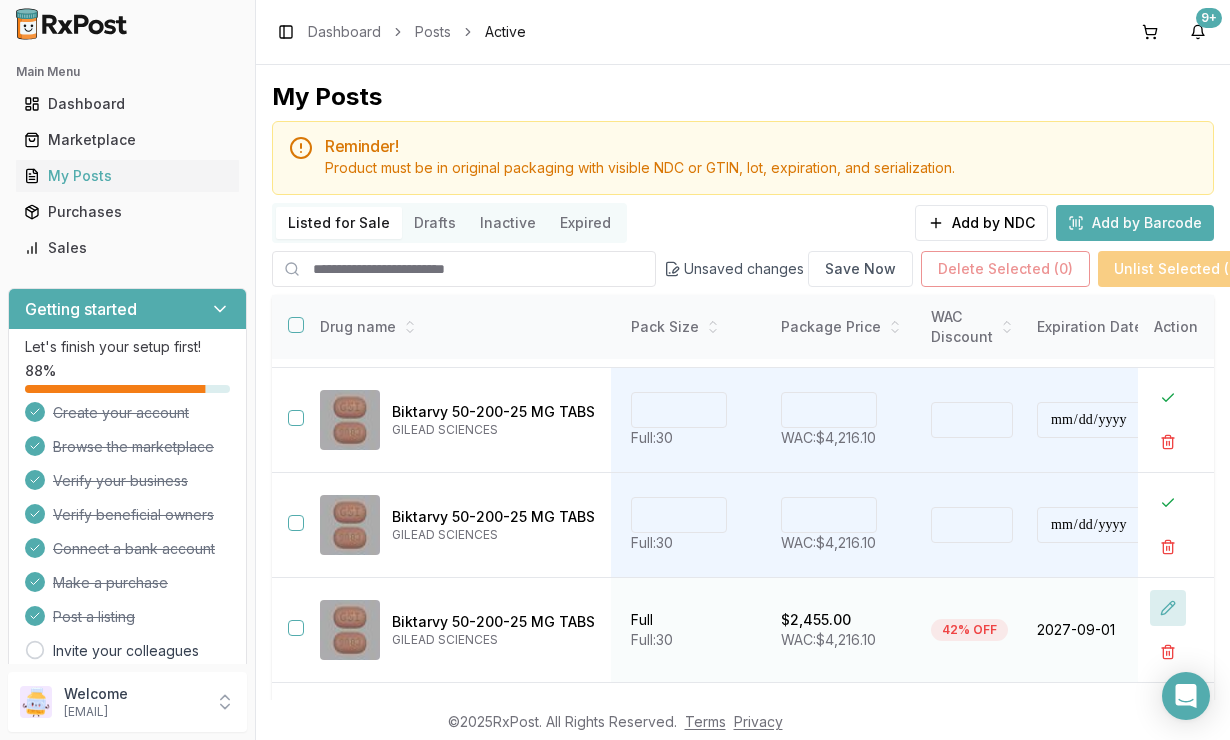click at bounding box center (1168, 608) 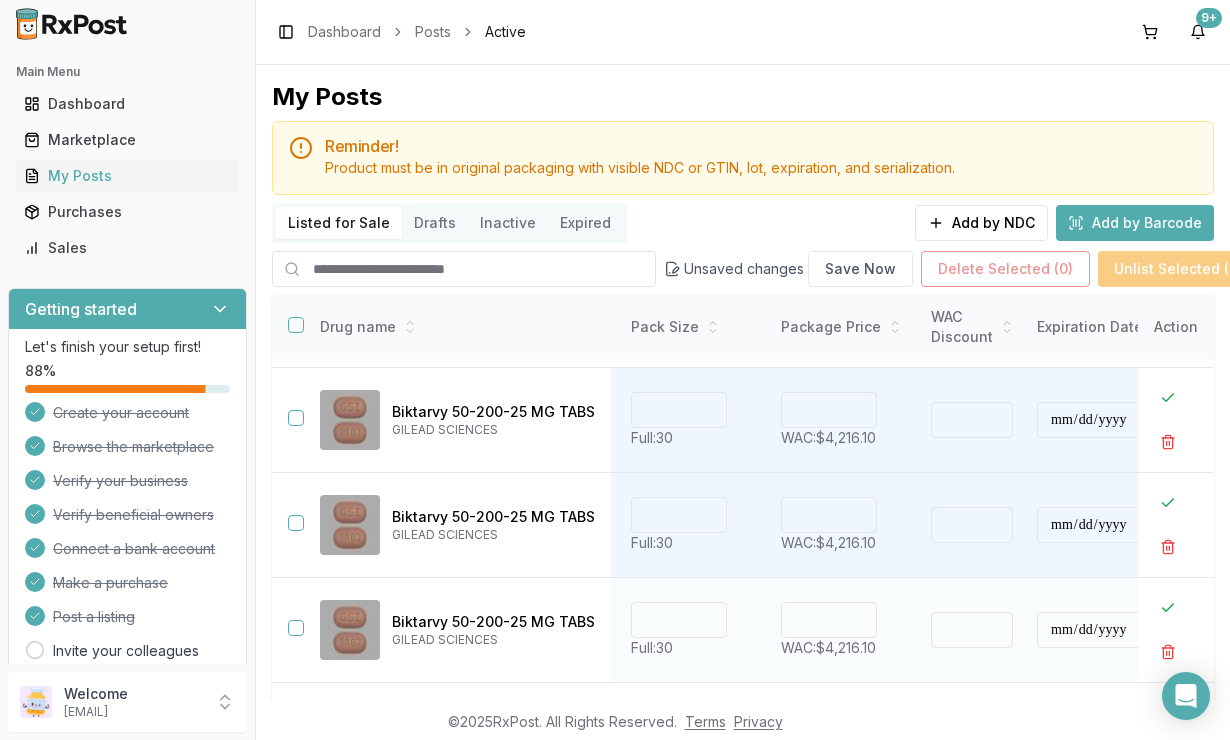 click on "****" at bounding box center [829, 620] 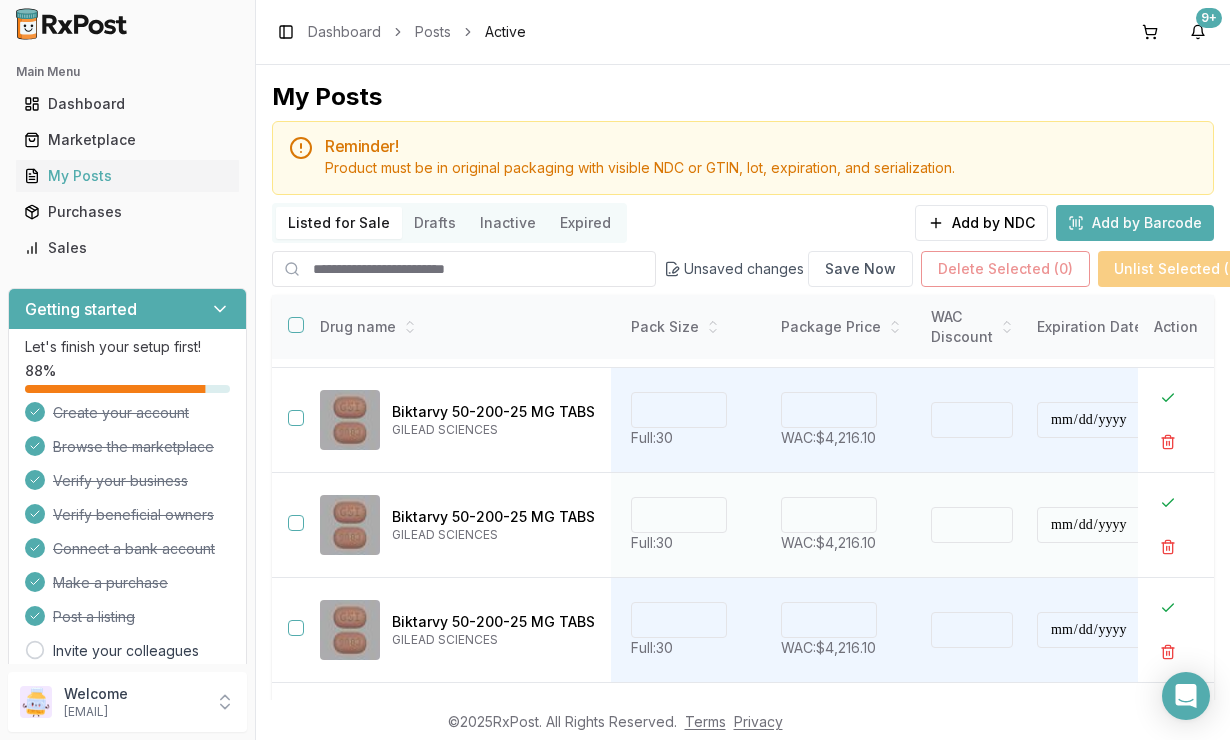 type on "****" 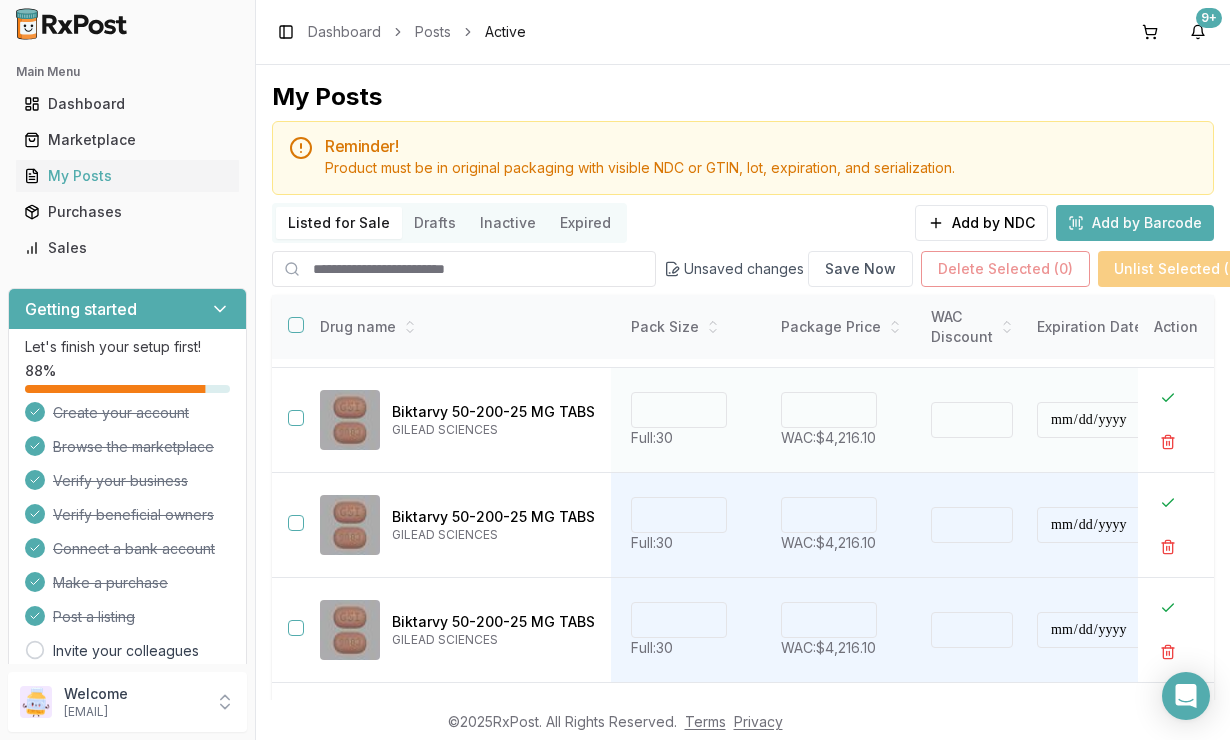 type on "****" 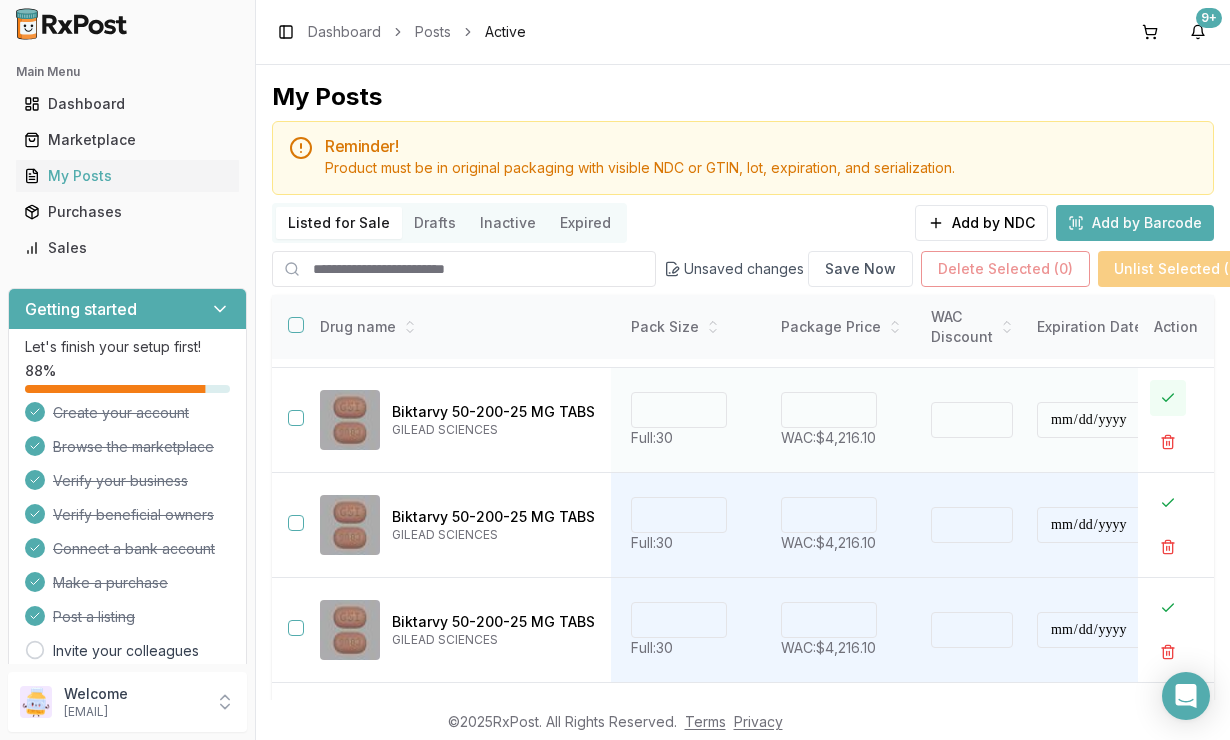 type on "*******" 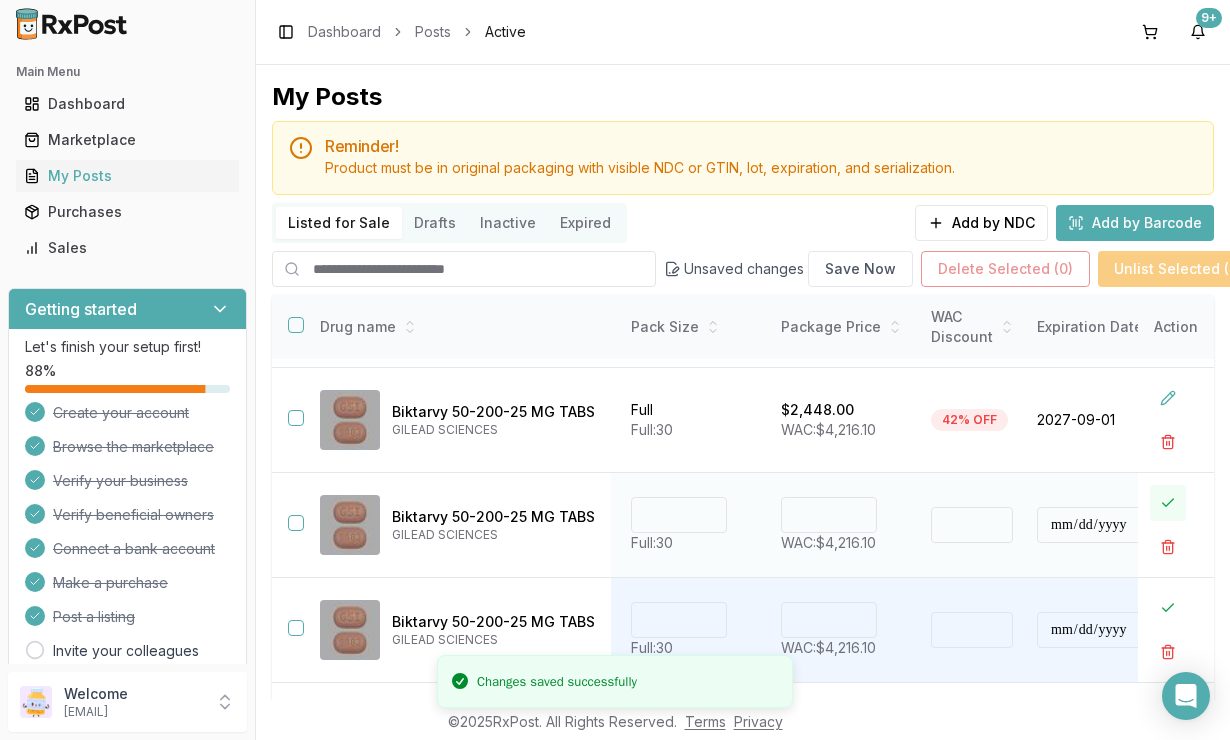 click at bounding box center [1168, 503] 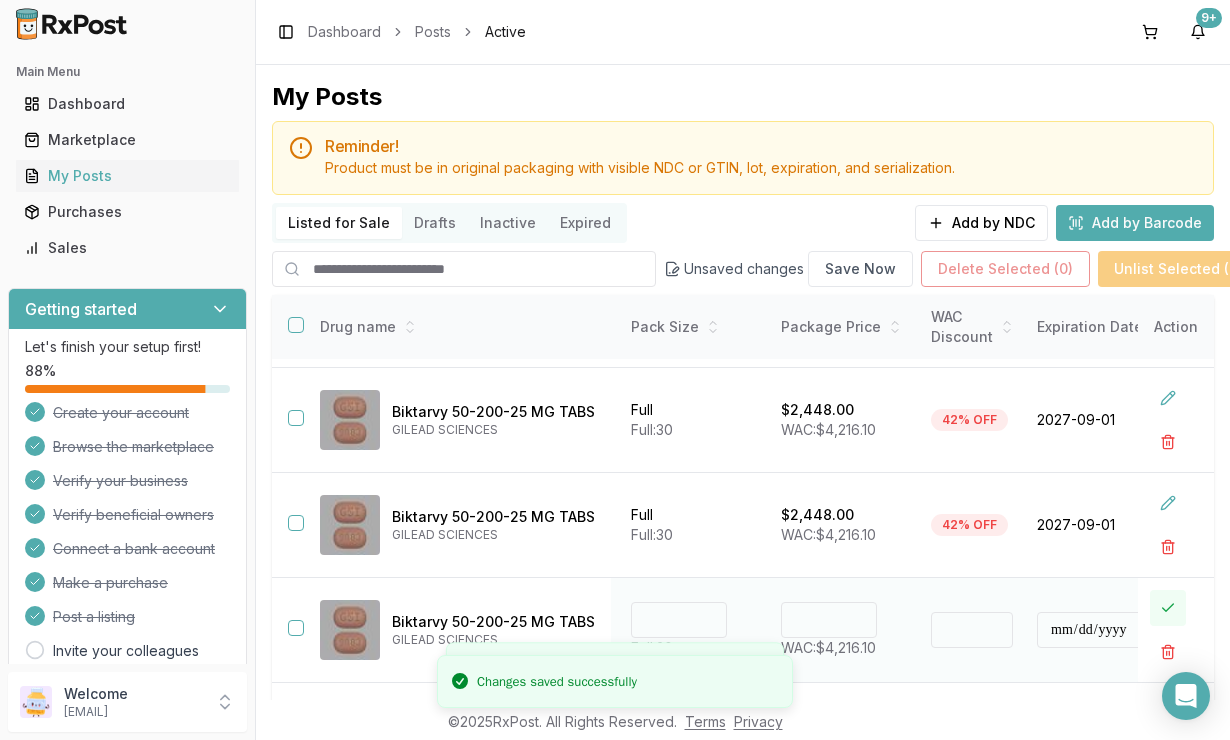 click at bounding box center [1168, 608] 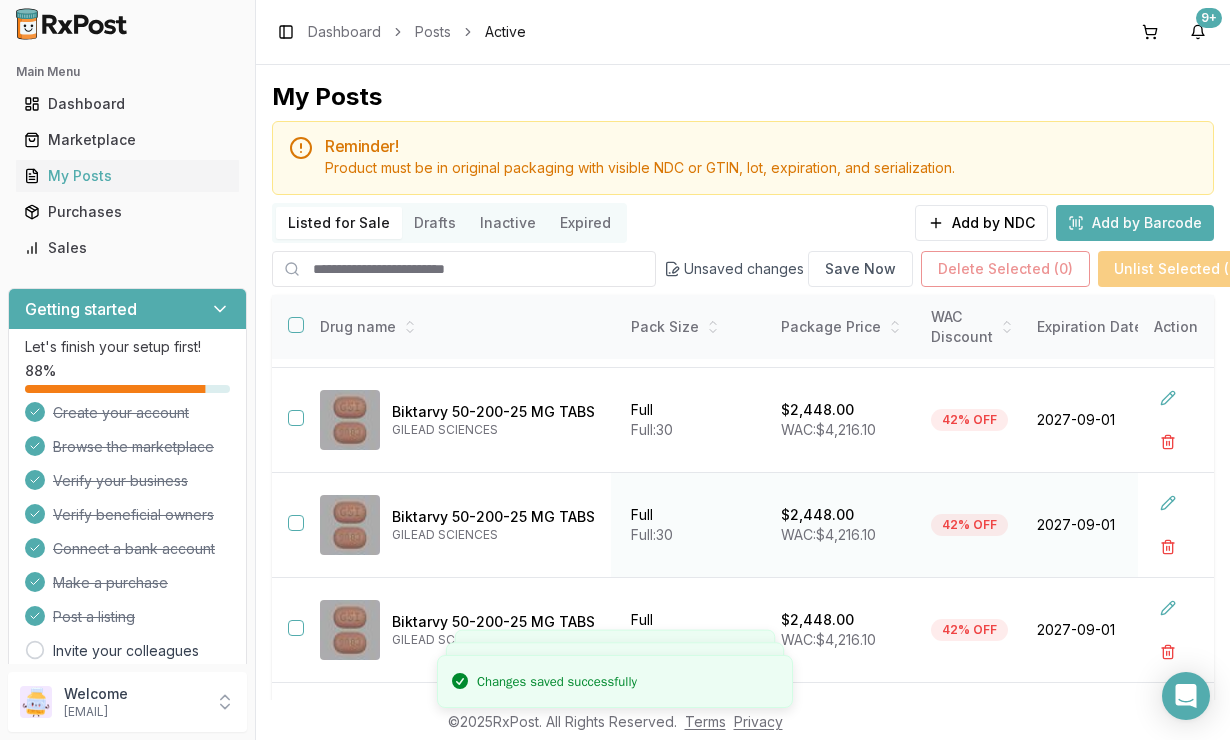 scroll, scrollTop: 641, scrollLeft: 442, axis: both 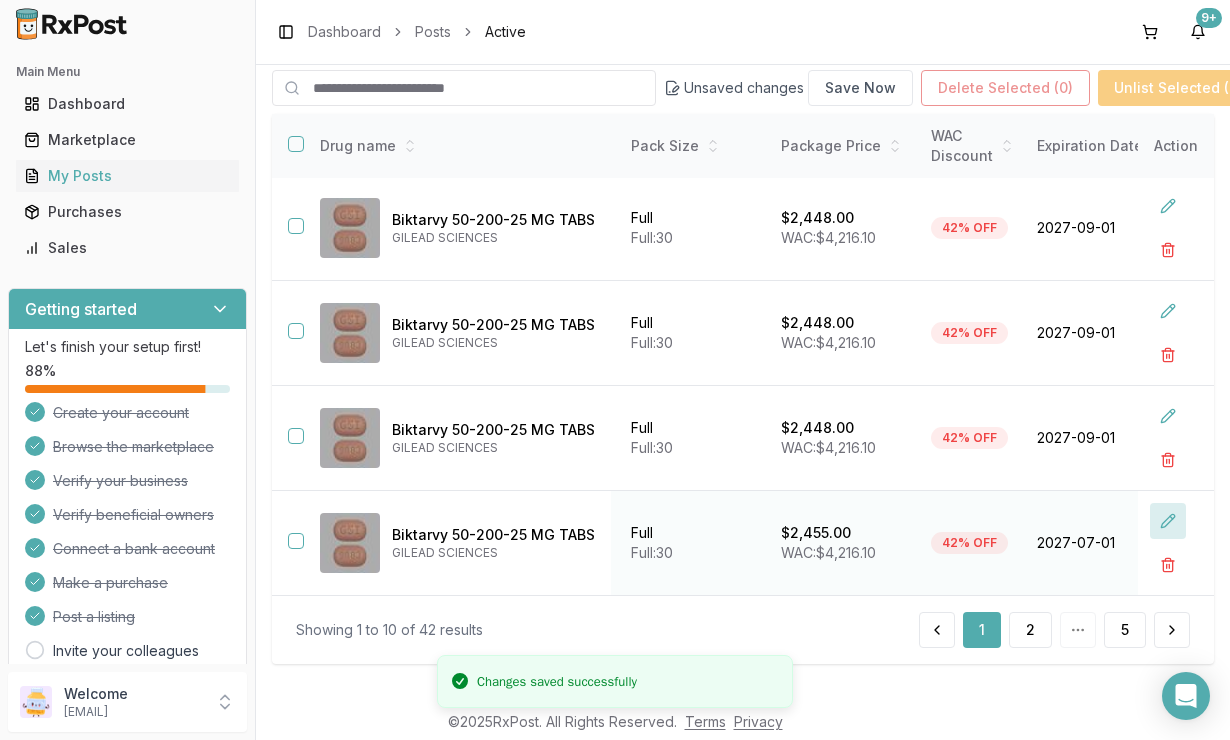 click at bounding box center [1168, 521] 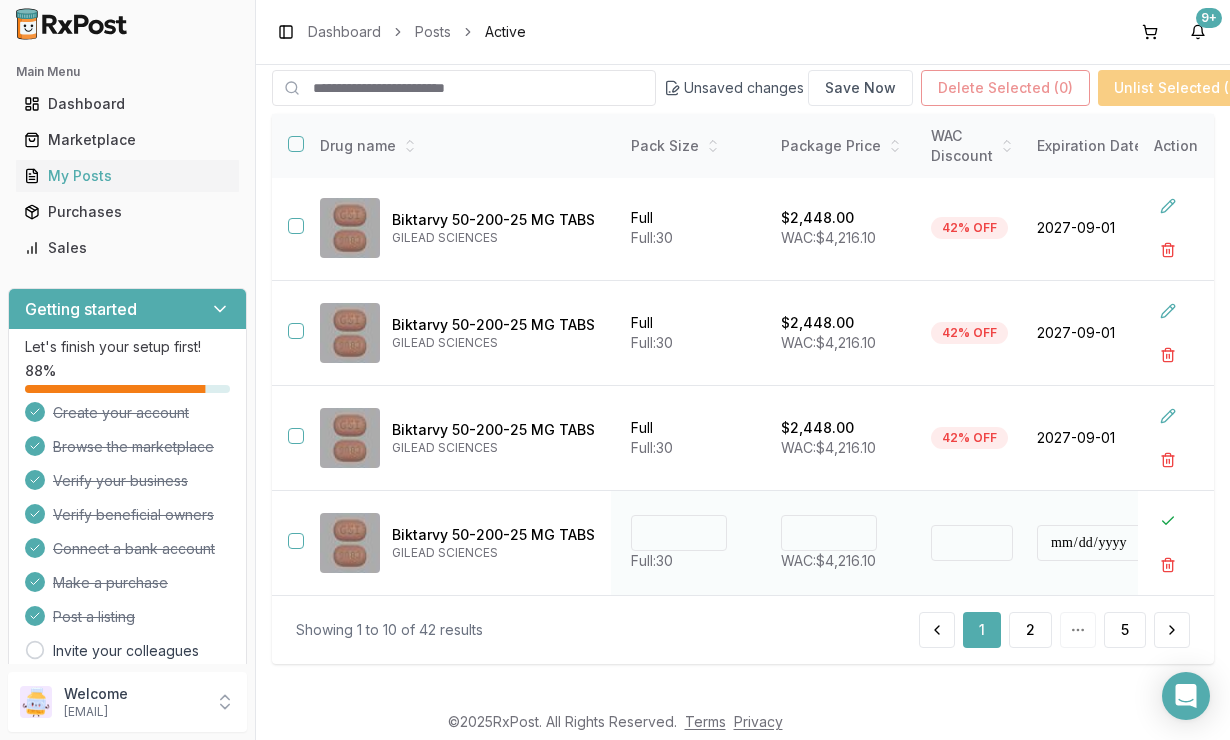 click on "****" at bounding box center (829, 533) 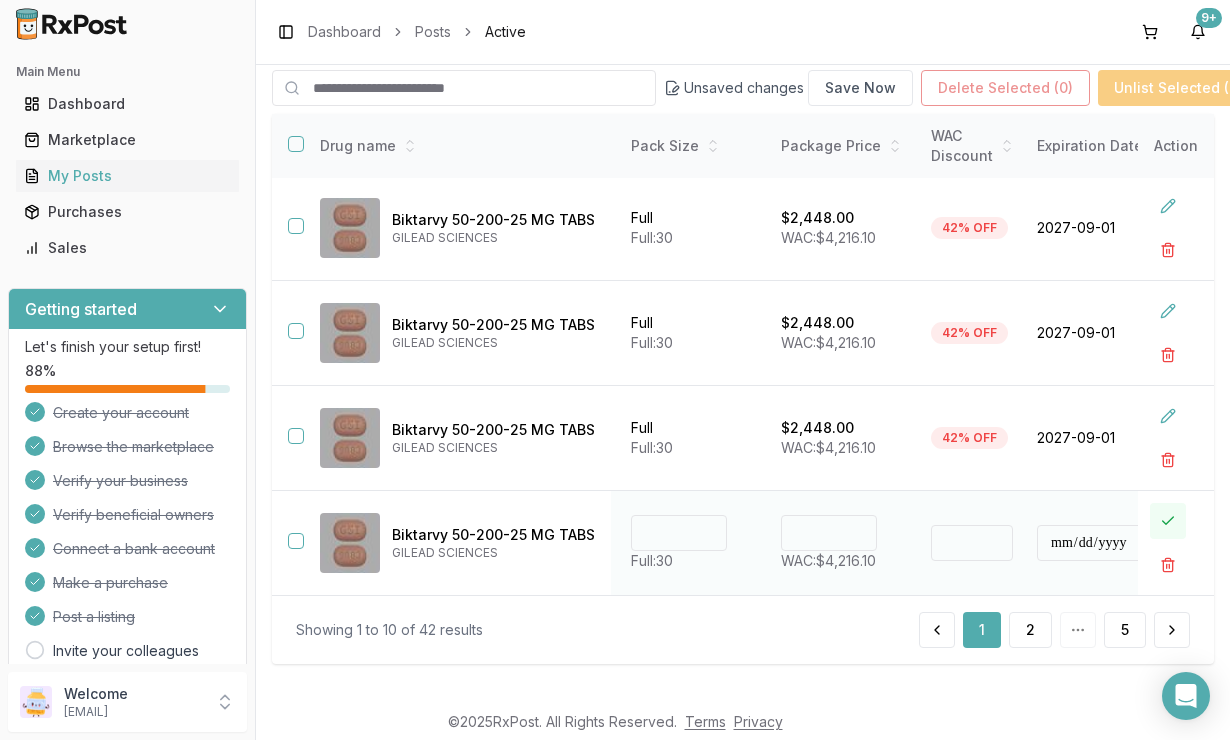 type on "*******" 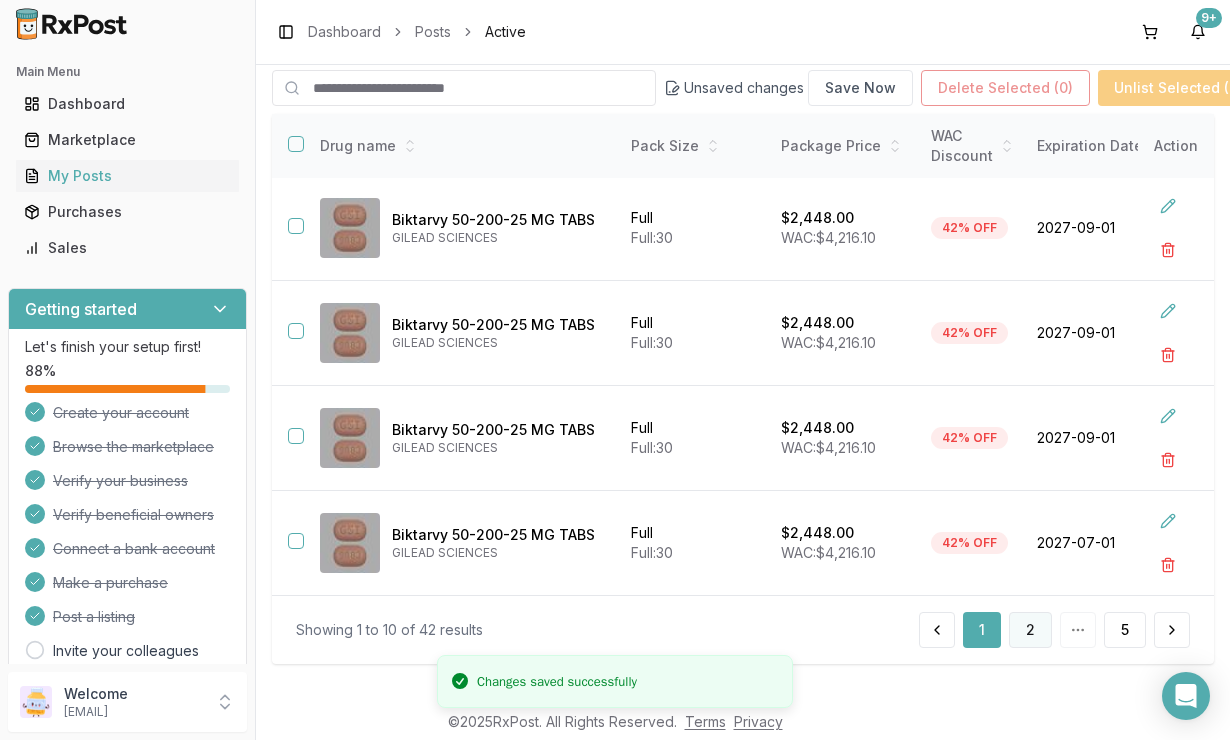 click on "2" at bounding box center (1030, 630) 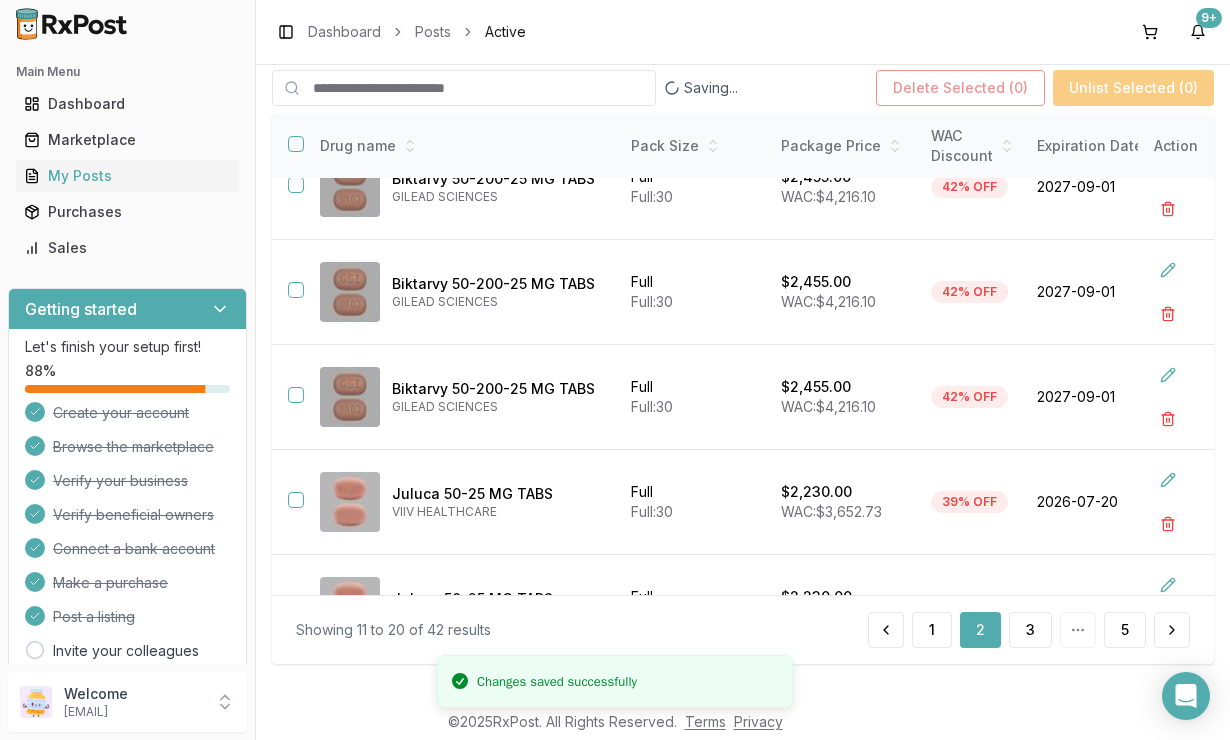 scroll, scrollTop: 0, scrollLeft: 442, axis: horizontal 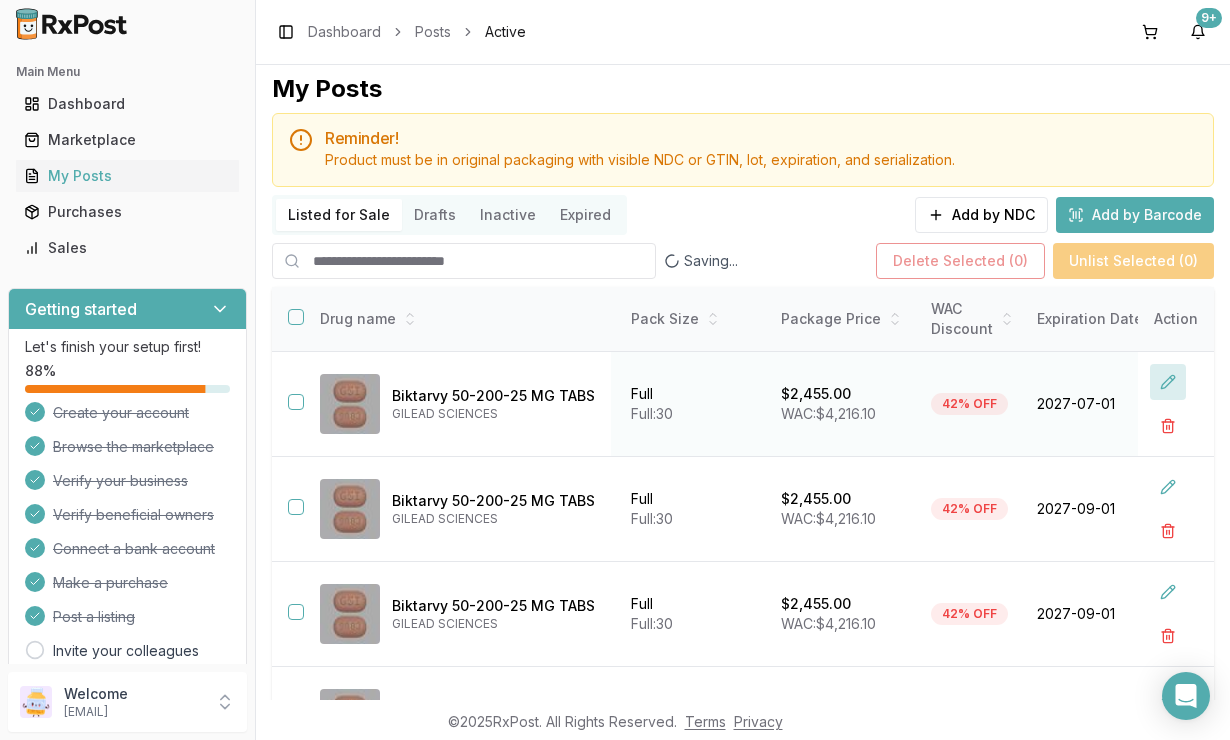 click at bounding box center (1168, 382) 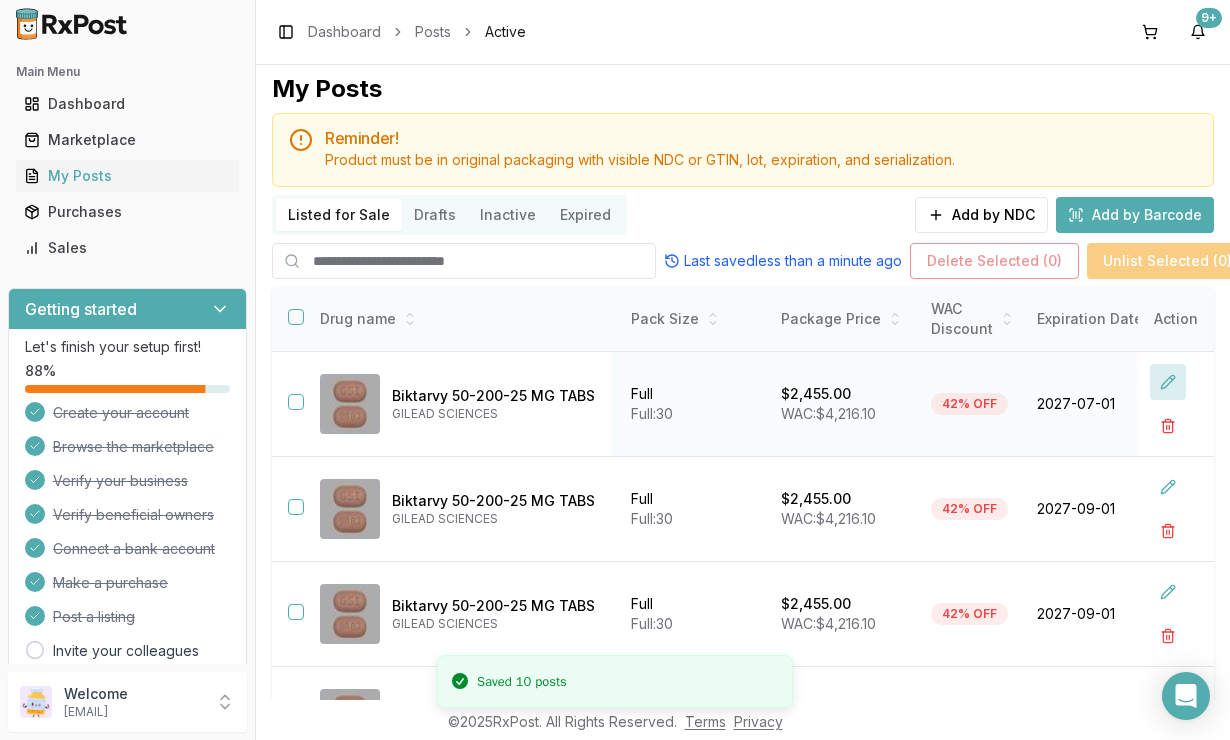 click at bounding box center [1168, 382] 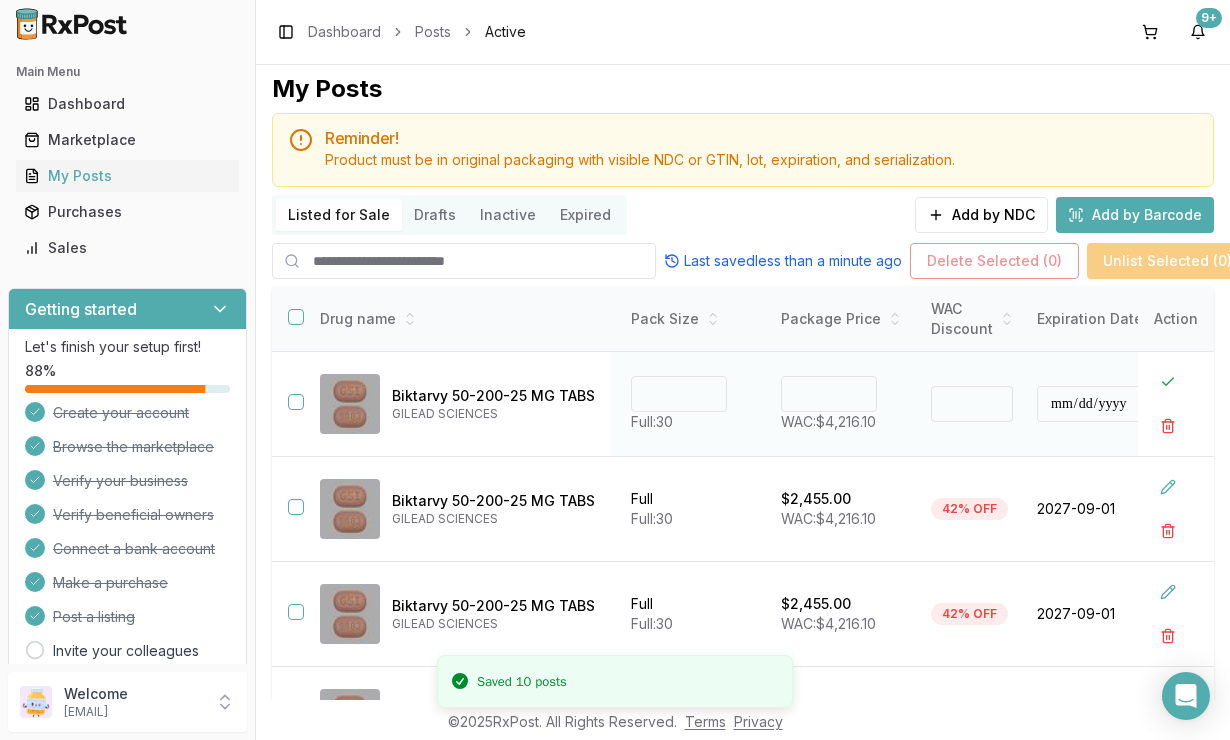 click on "****" at bounding box center [829, 394] 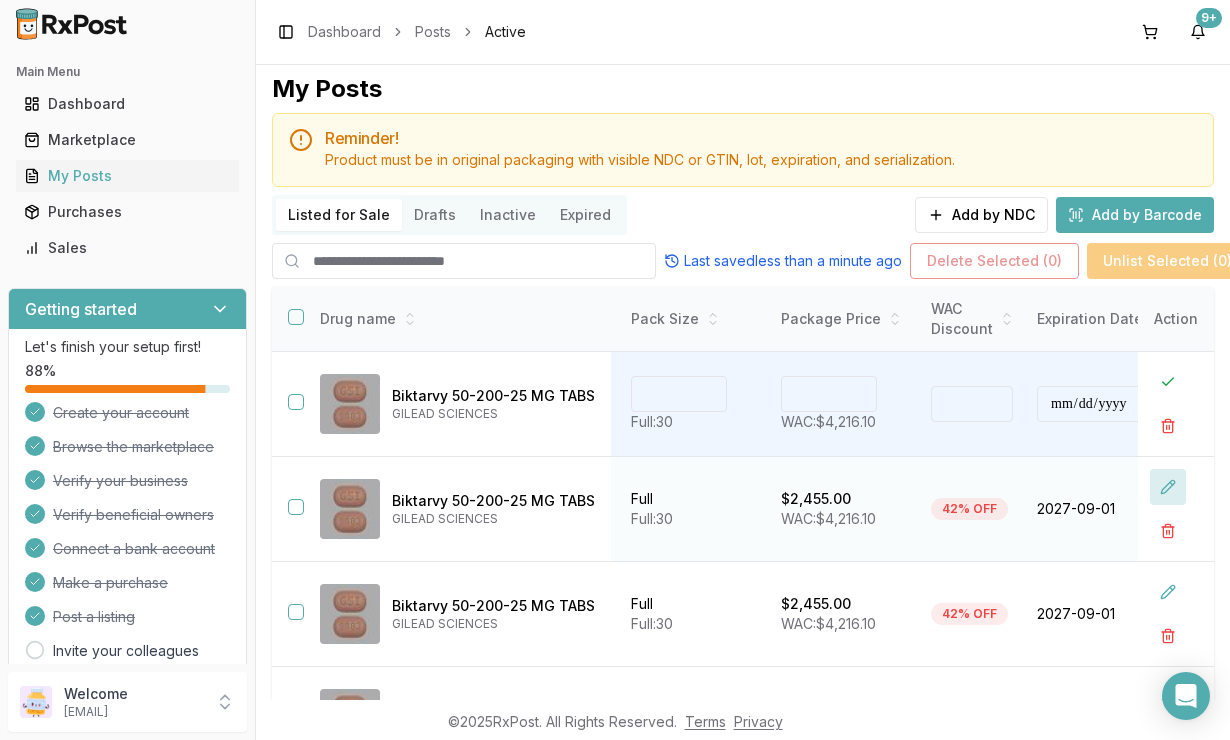 type on "*******" 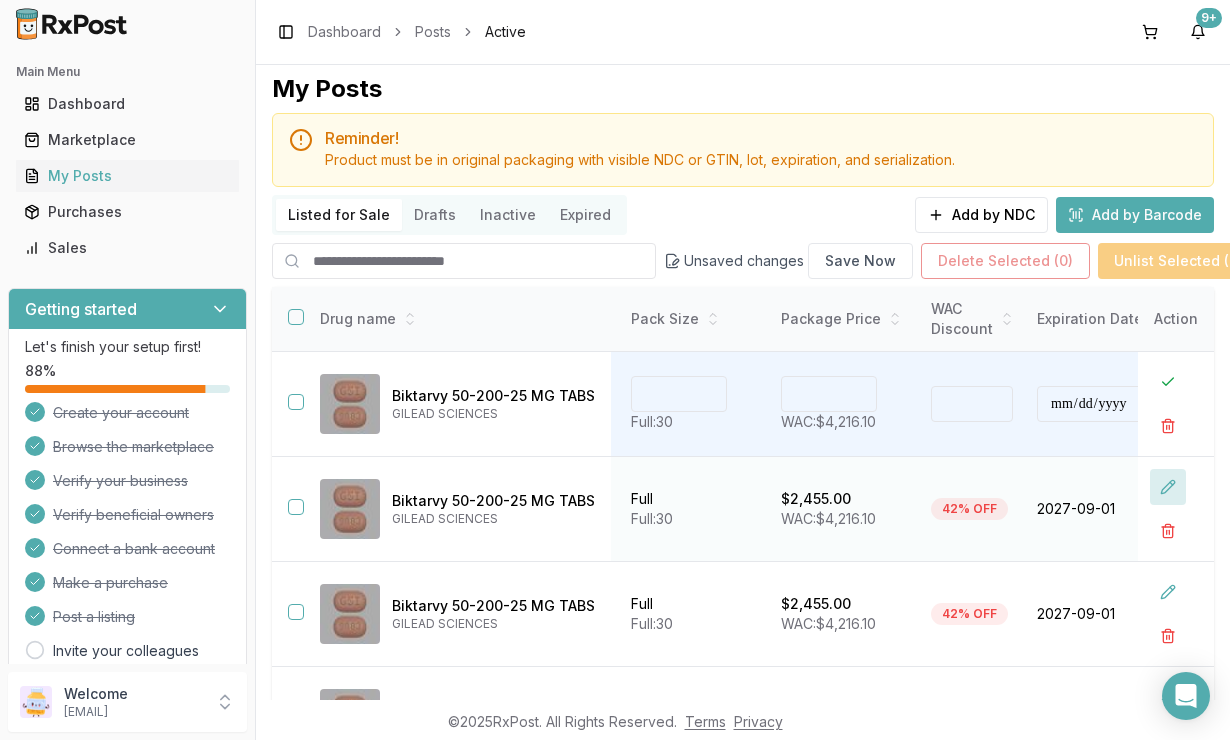 click at bounding box center [1168, 487] 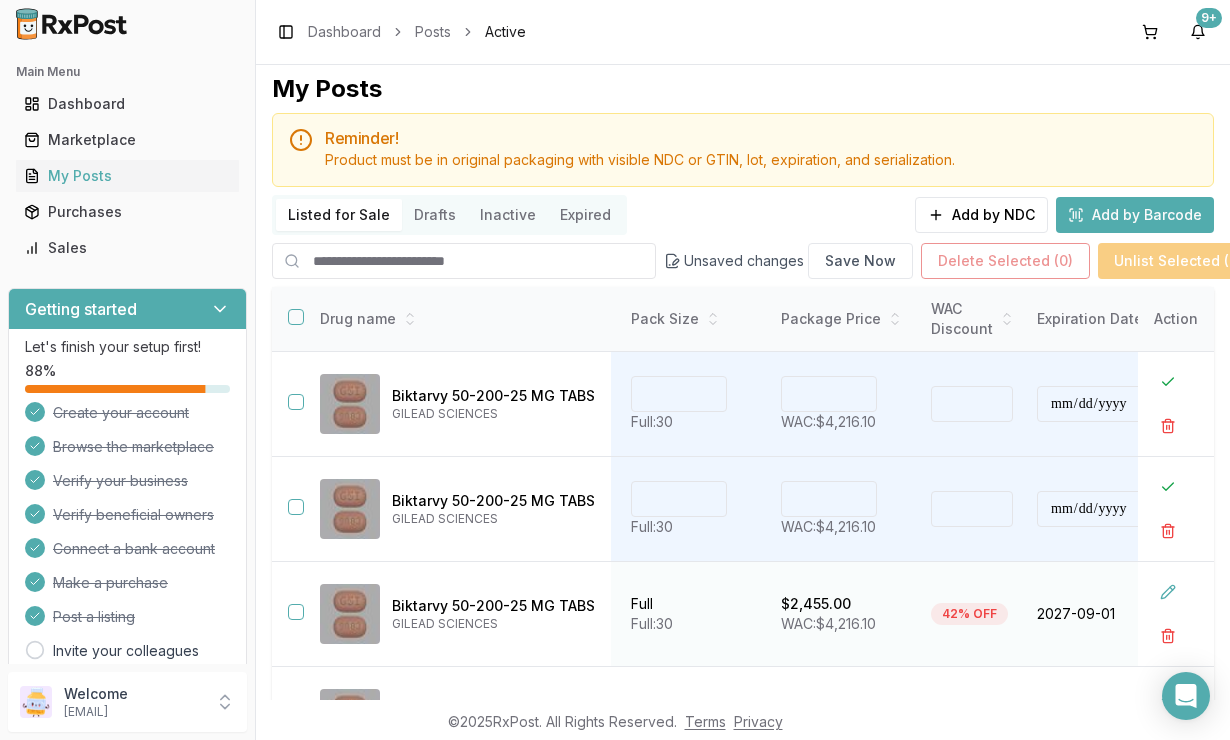click at bounding box center (1176, 614) 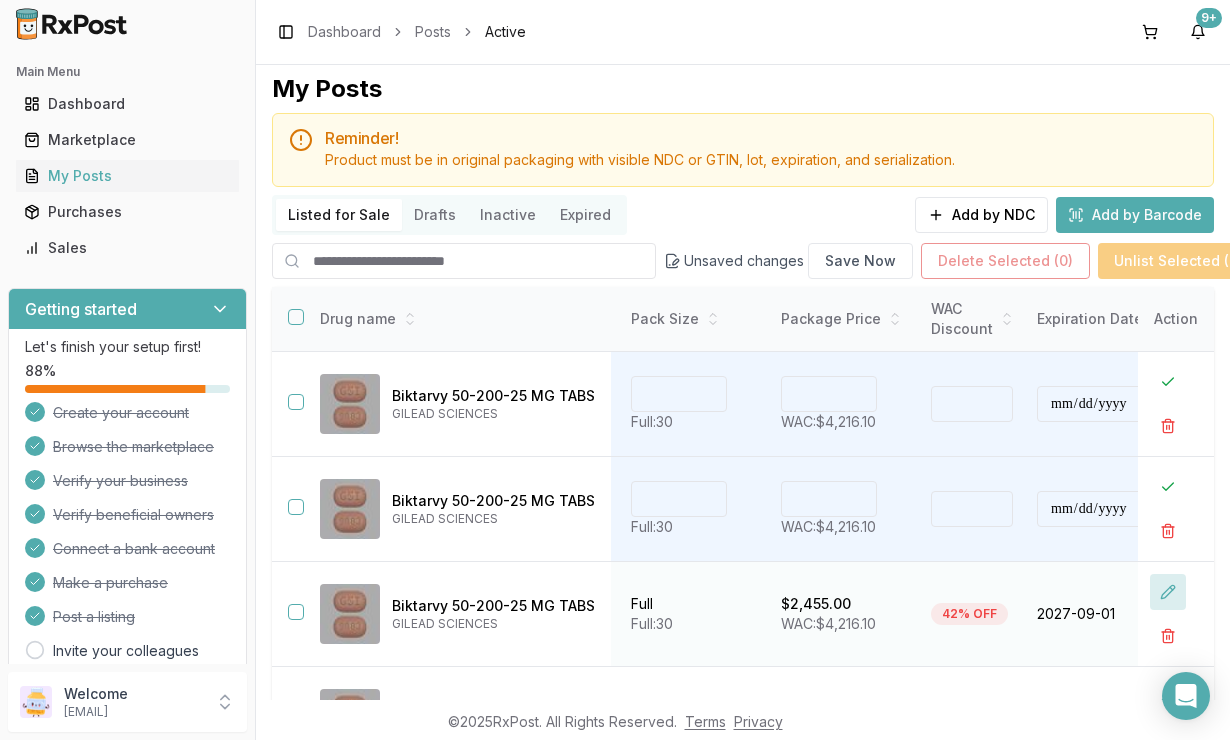 click at bounding box center (1168, 592) 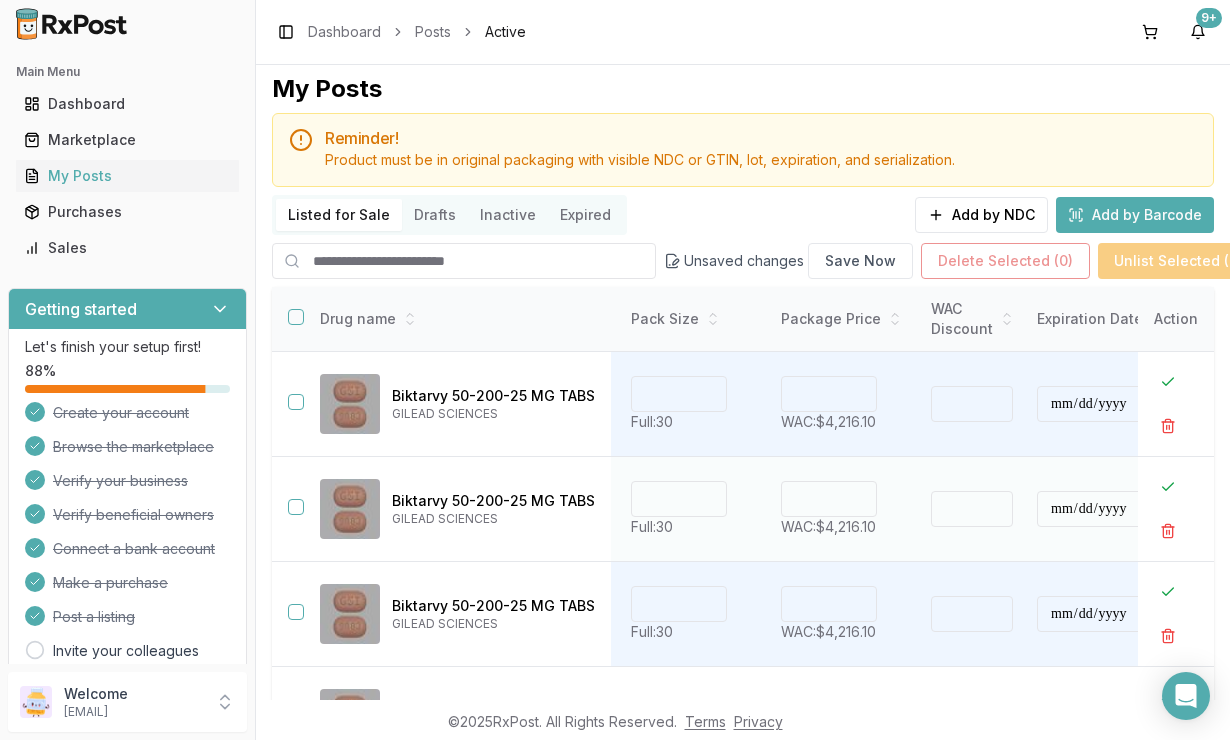 click on "****" at bounding box center (829, 499) 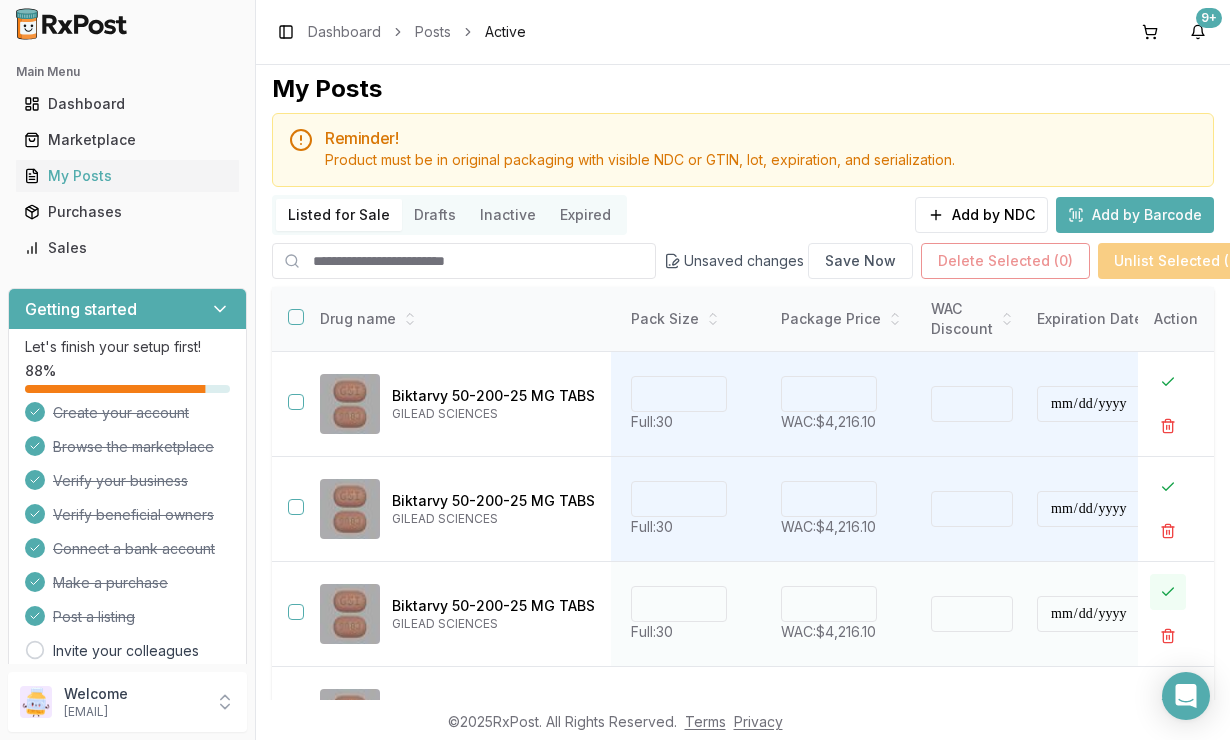 type on "*******" 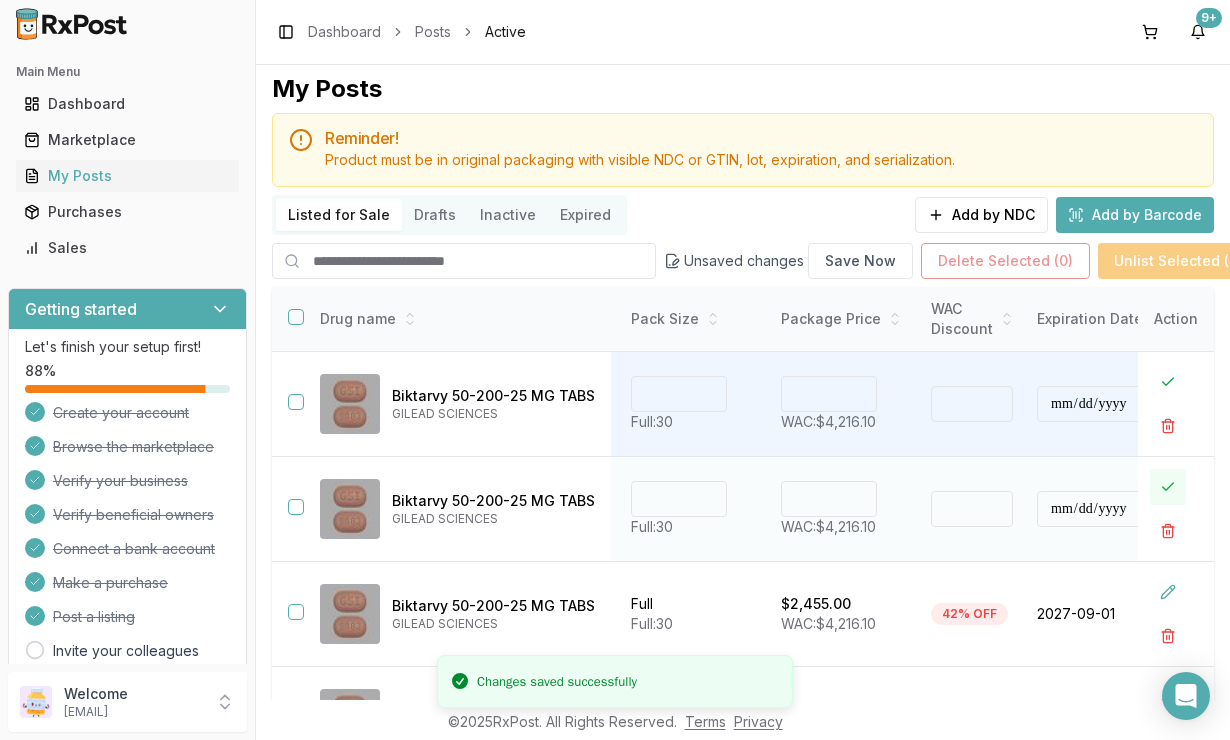 click at bounding box center (1168, 487) 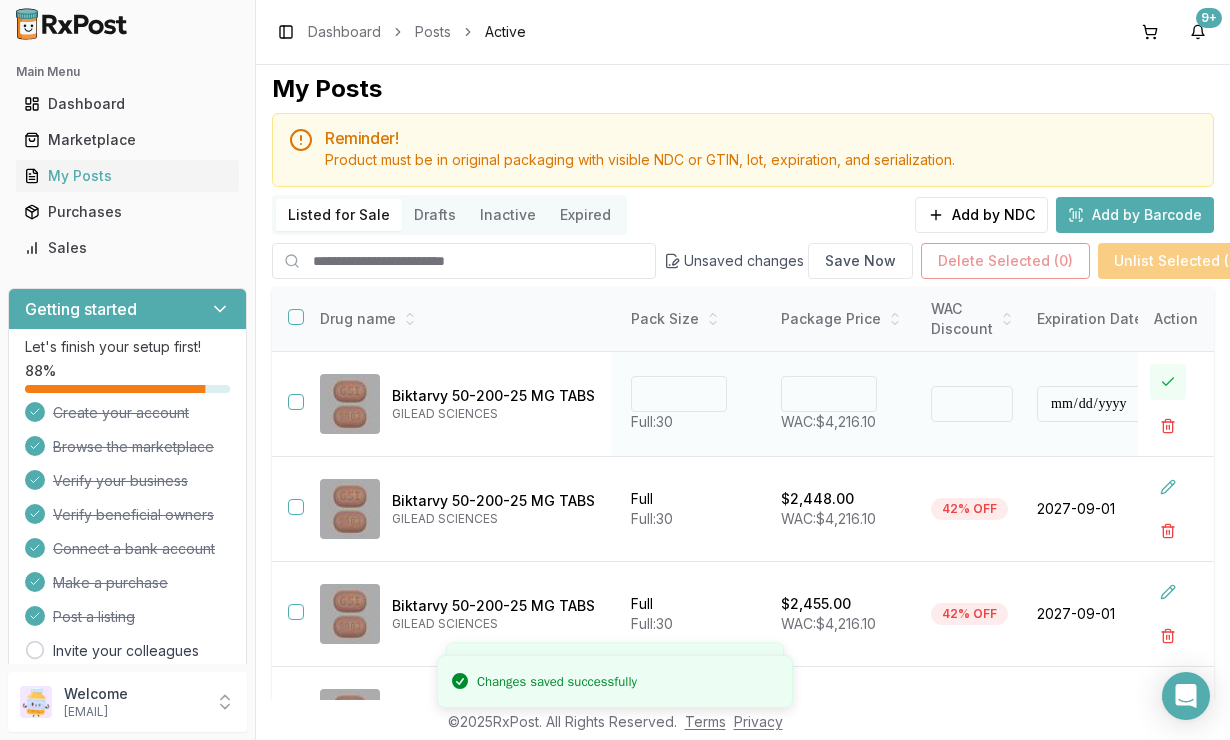 click at bounding box center (1168, 382) 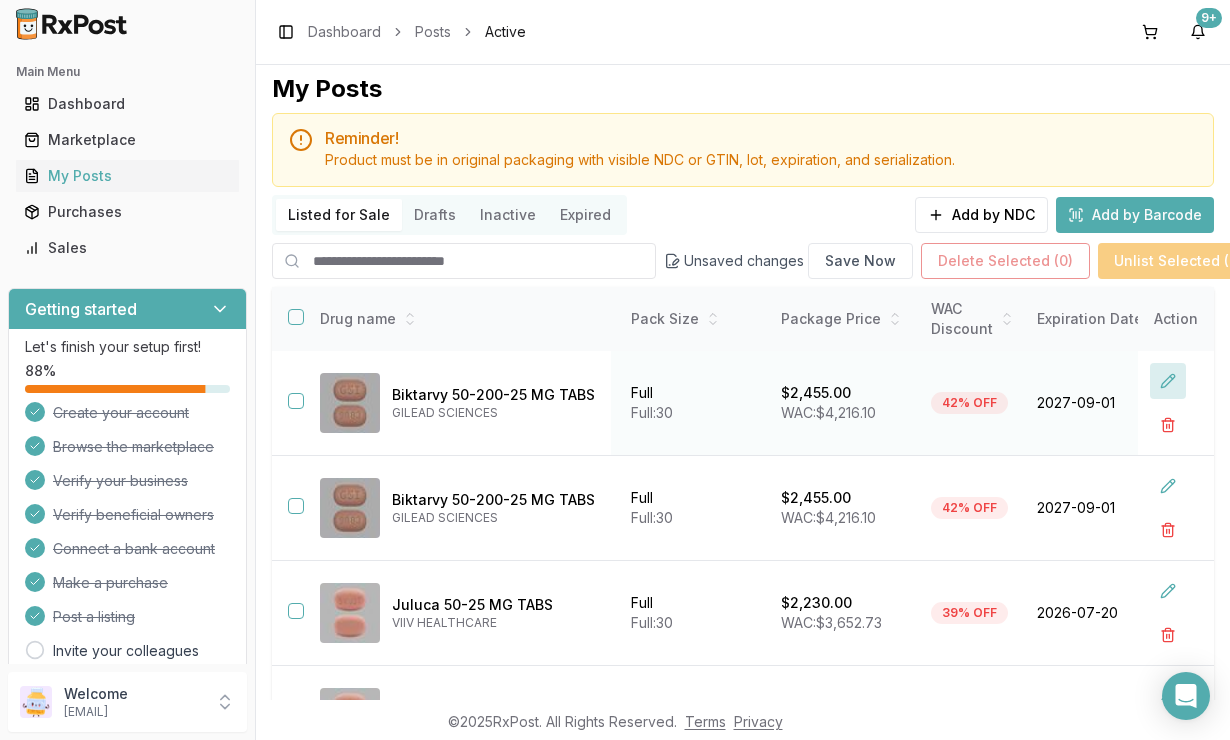 scroll, scrollTop: 216, scrollLeft: 442, axis: both 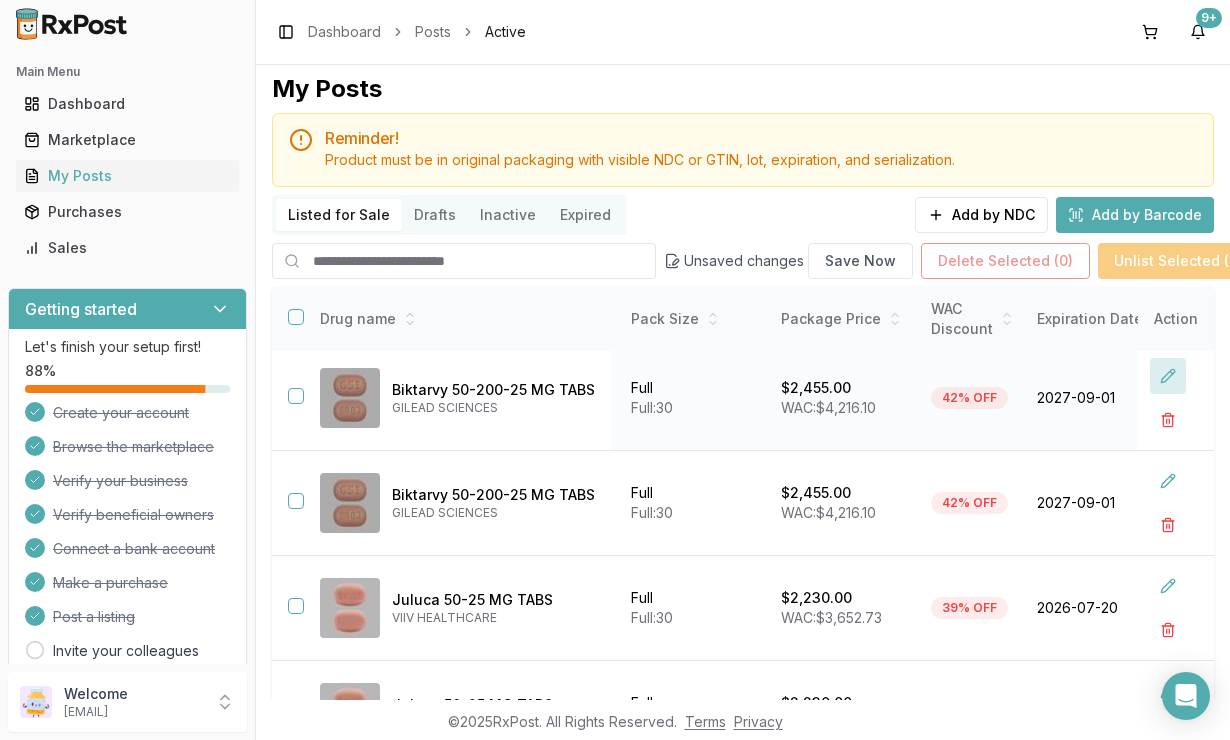 click at bounding box center [1168, 376] 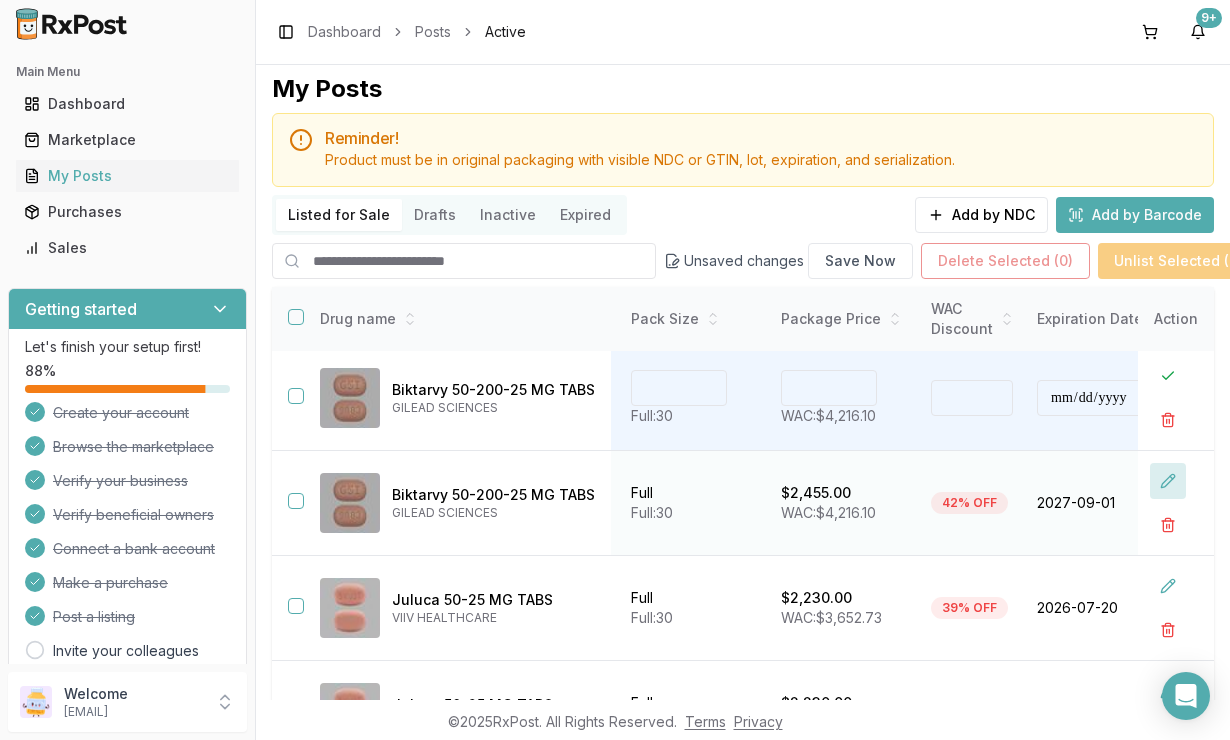 click at bounding box center [1168, 481] 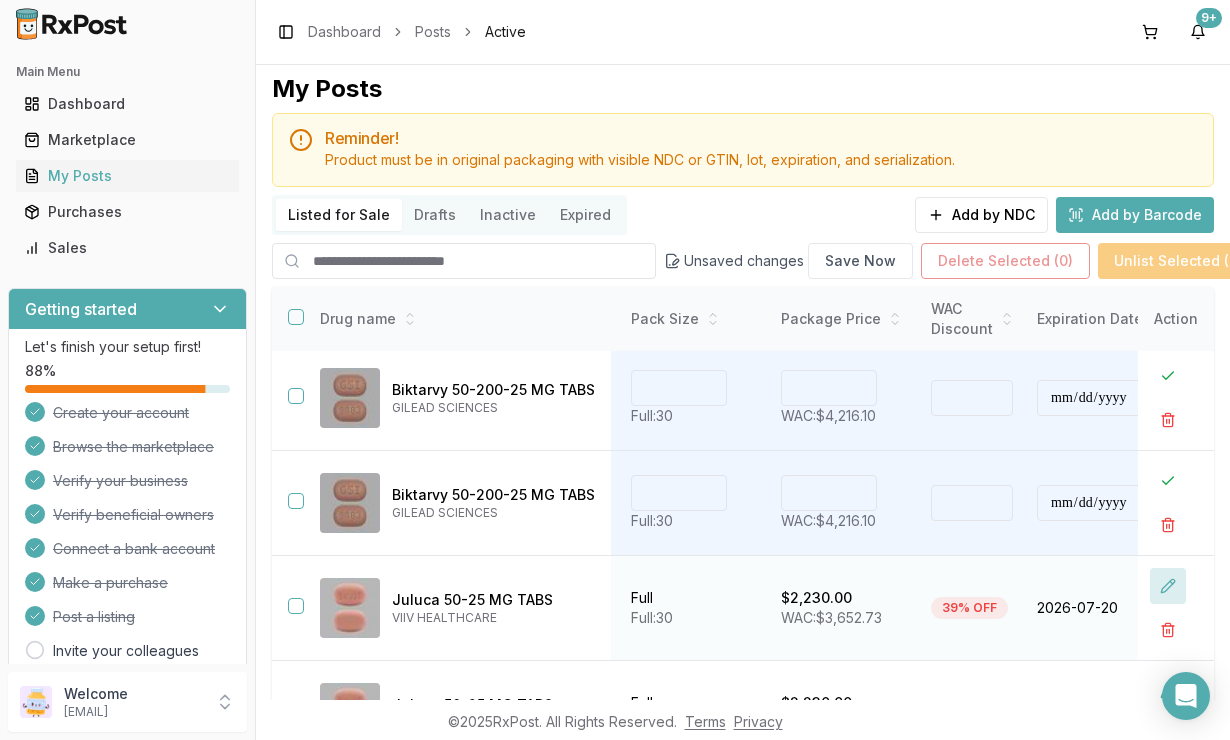 click at bounding box center [1168, 586] 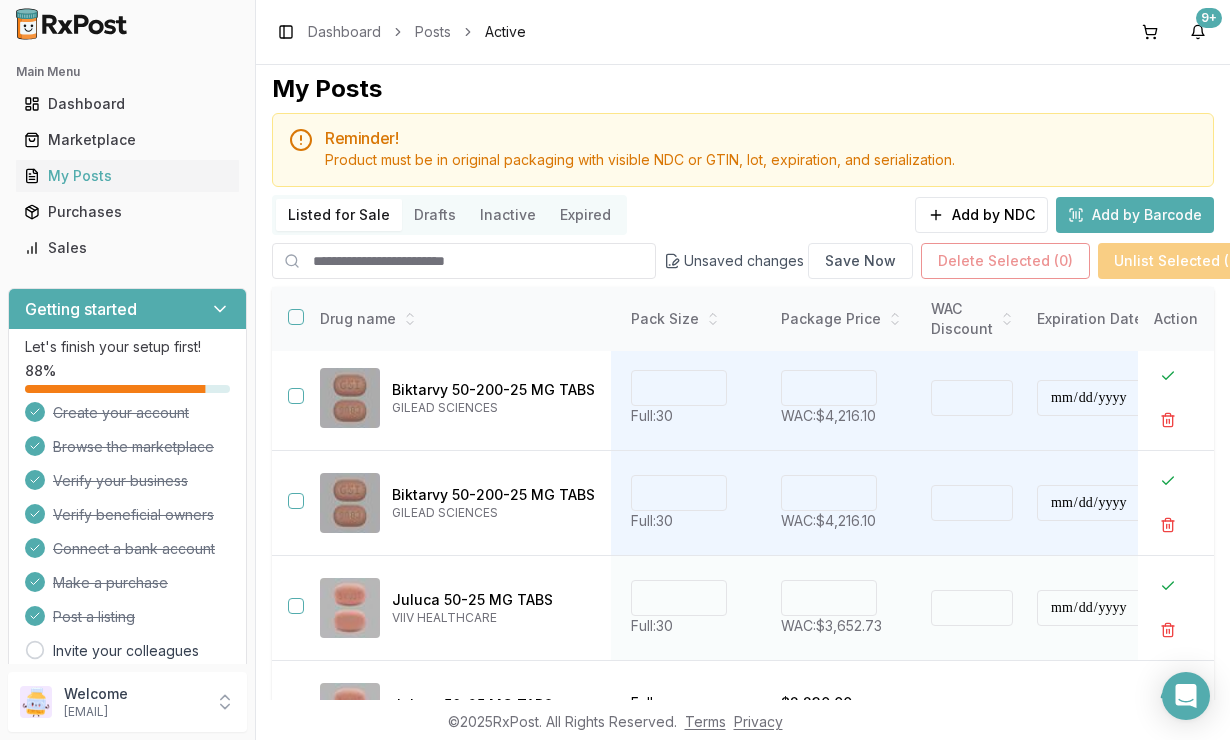 type on "****" 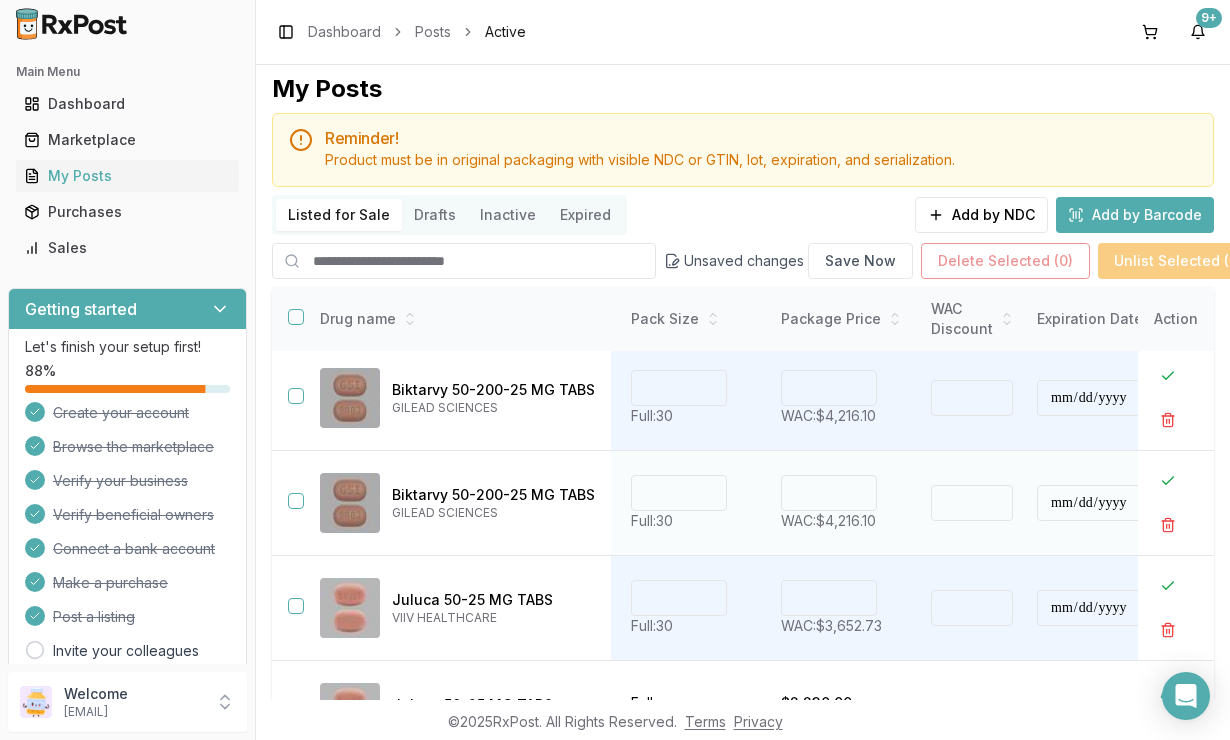 type on "****" 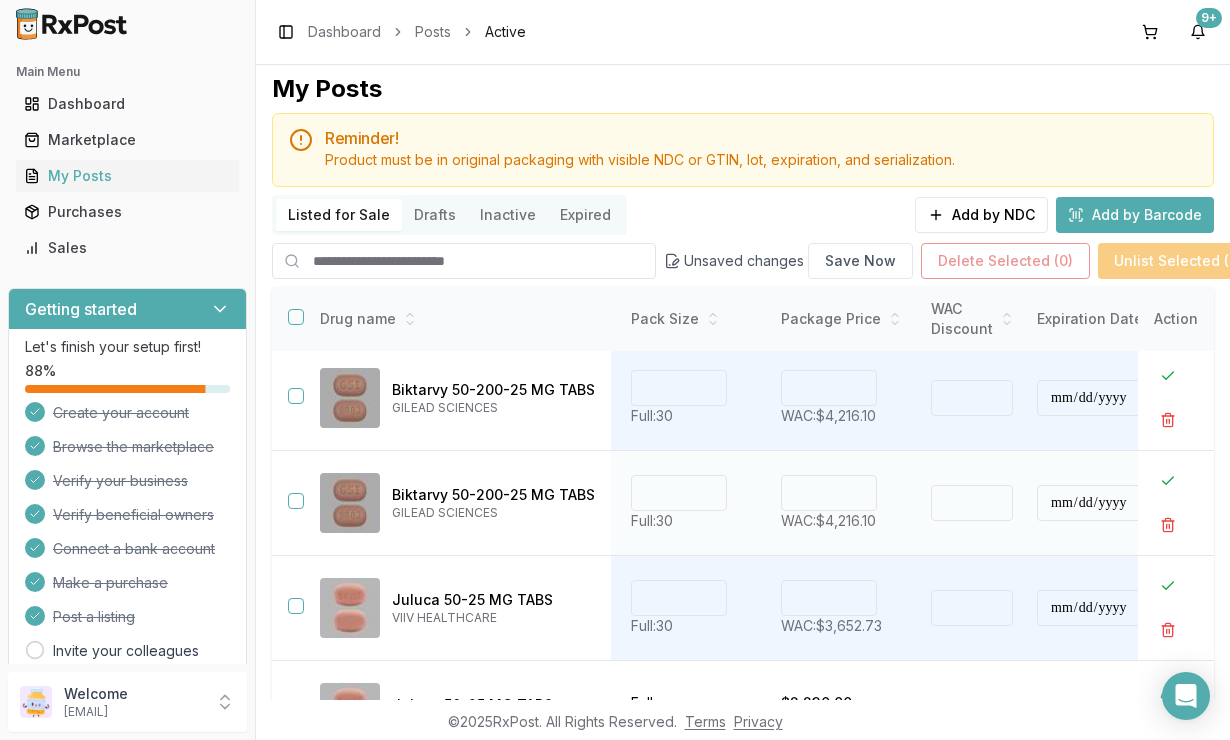 click on "****" at bounding box center (829, 493) 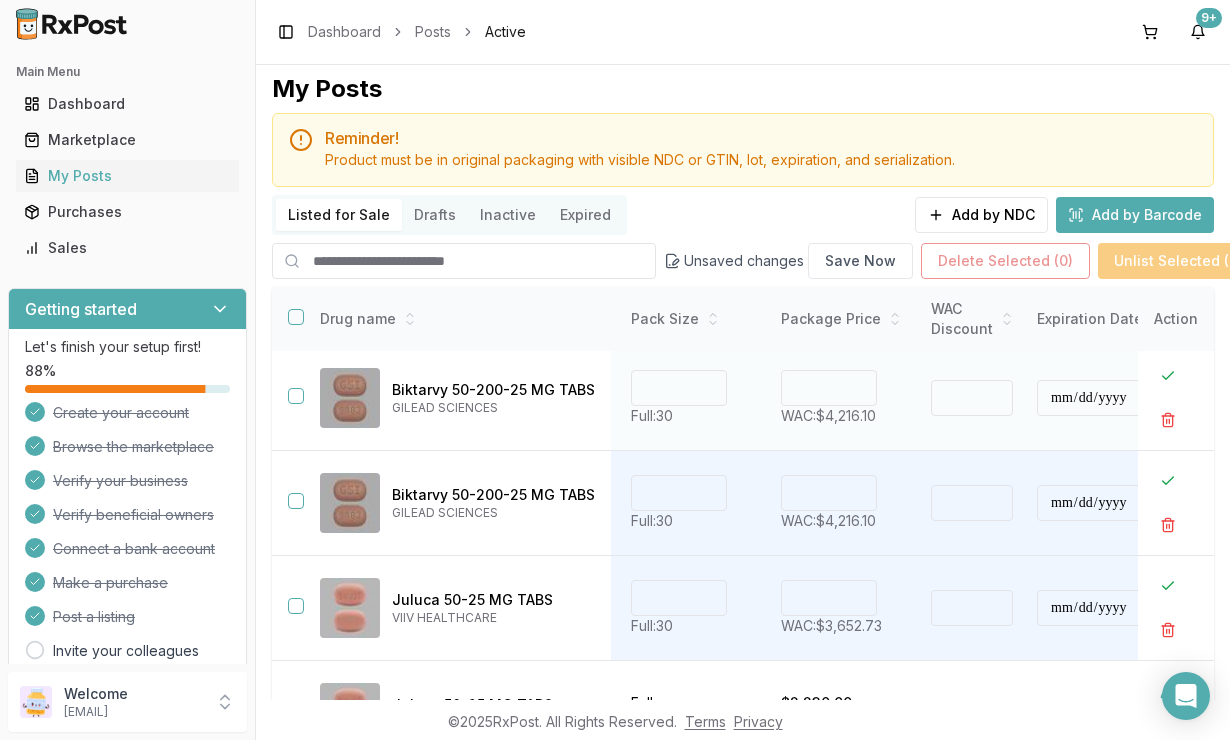 type on "****" 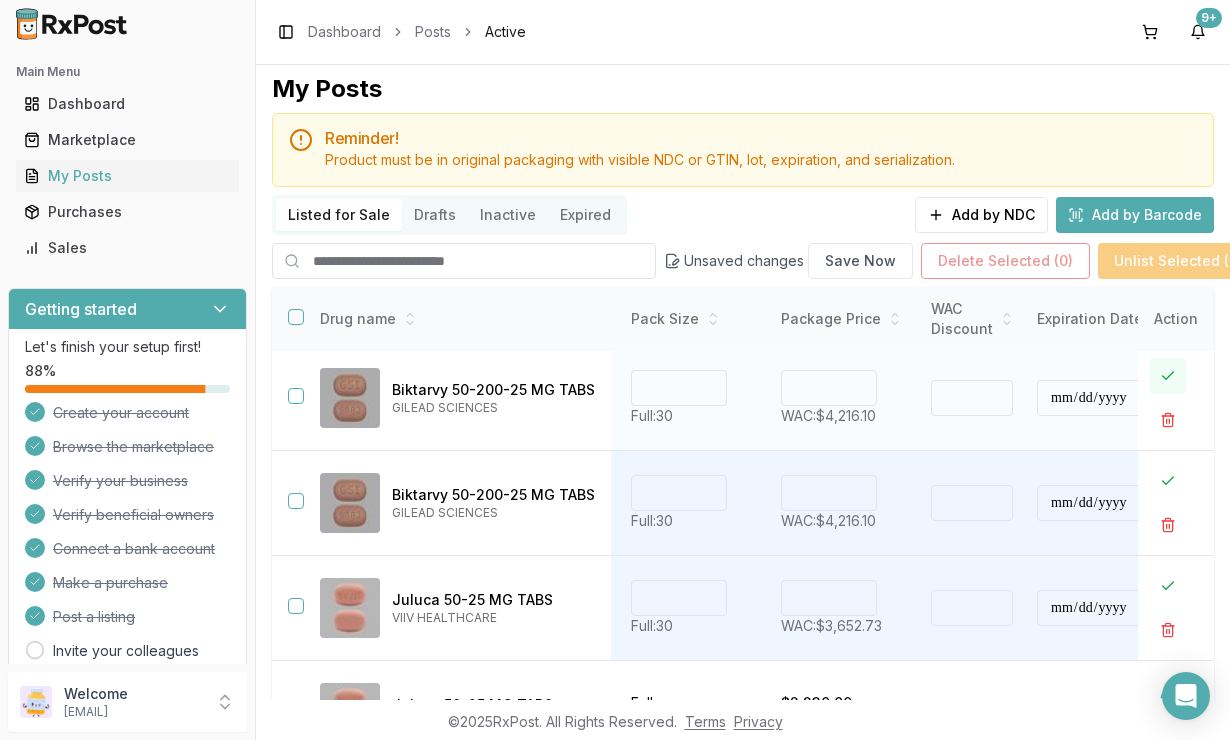 type on "*******" 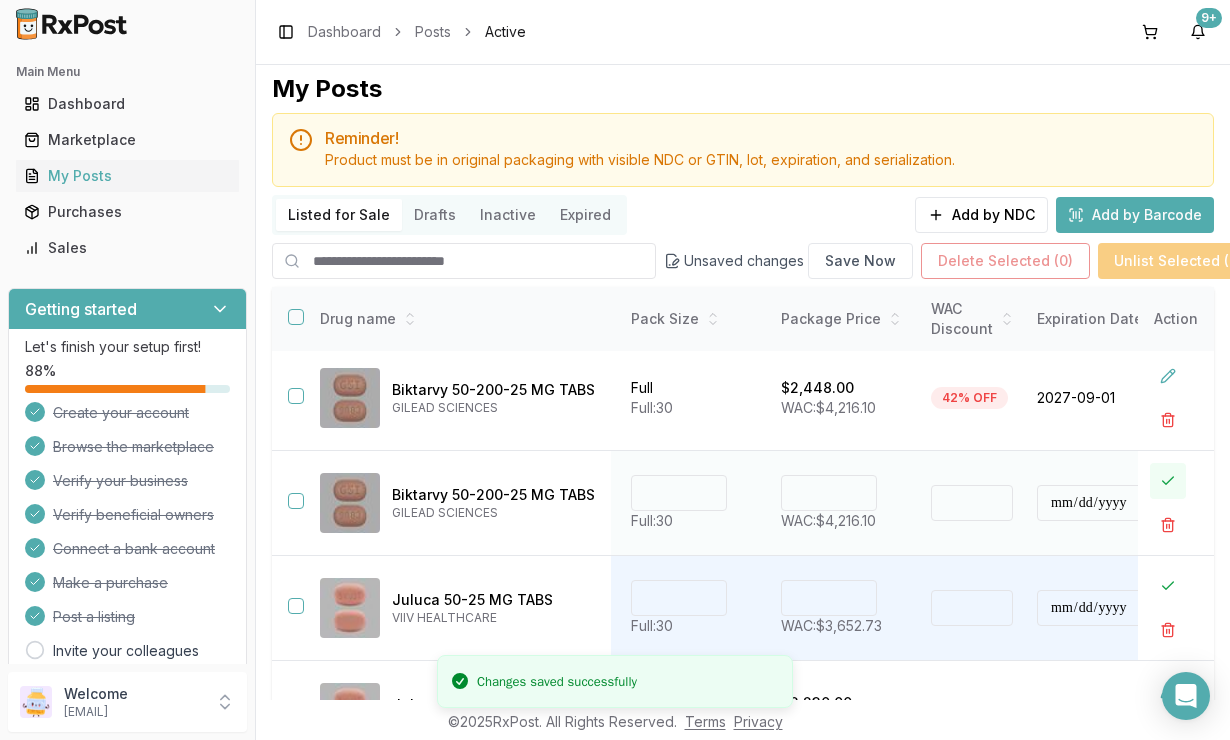 click at bounding box center (1168, 481) 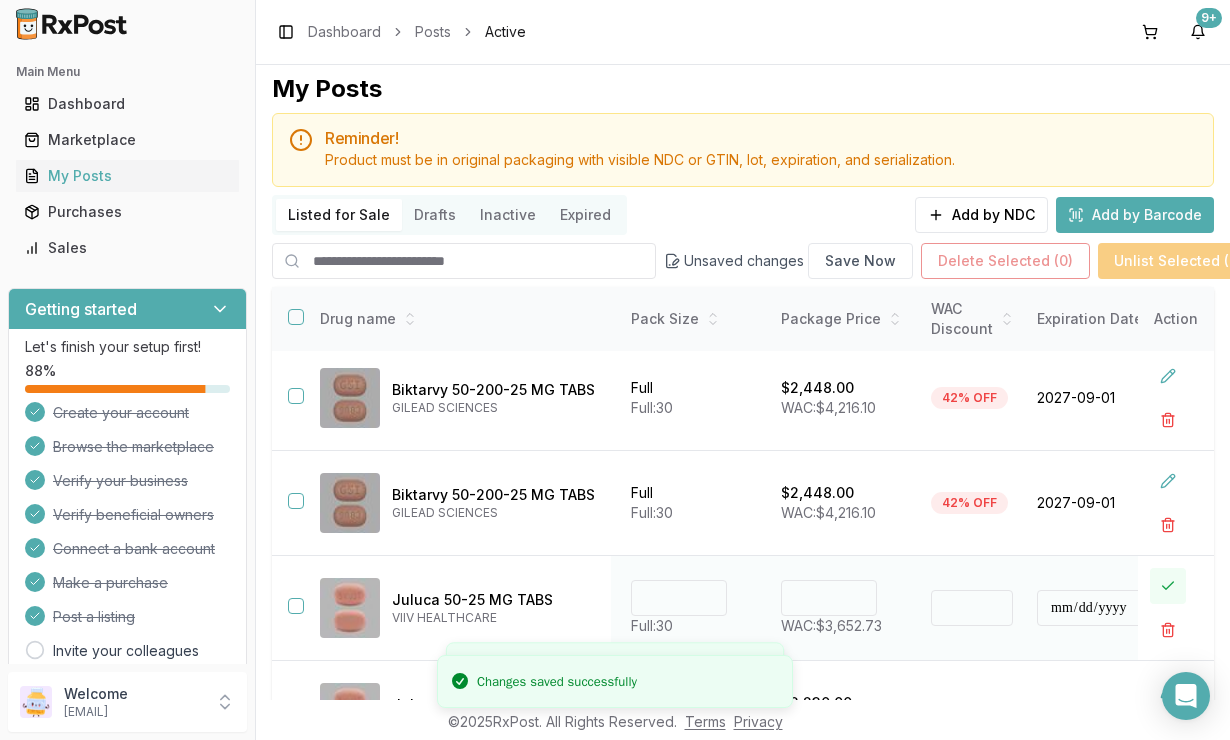 click at bounding box center [1168, 586] 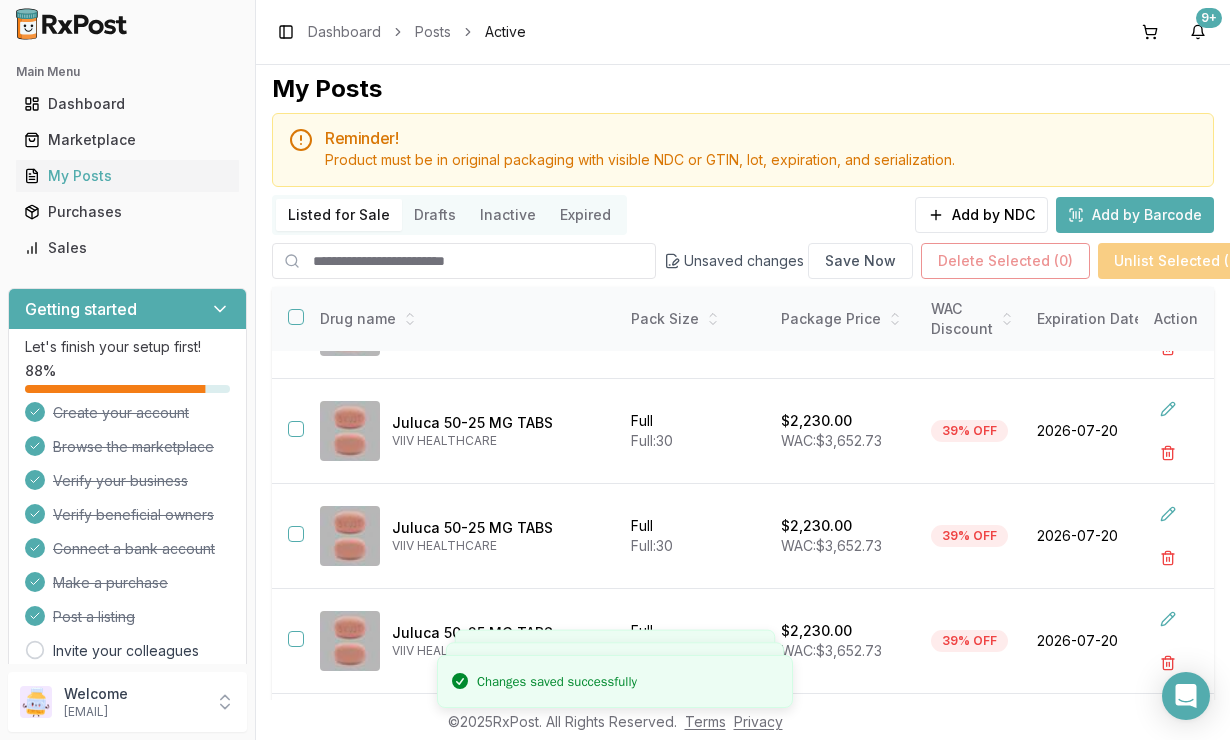 scroll, scrollTop: 641, scrollLeft: 442, axis: both 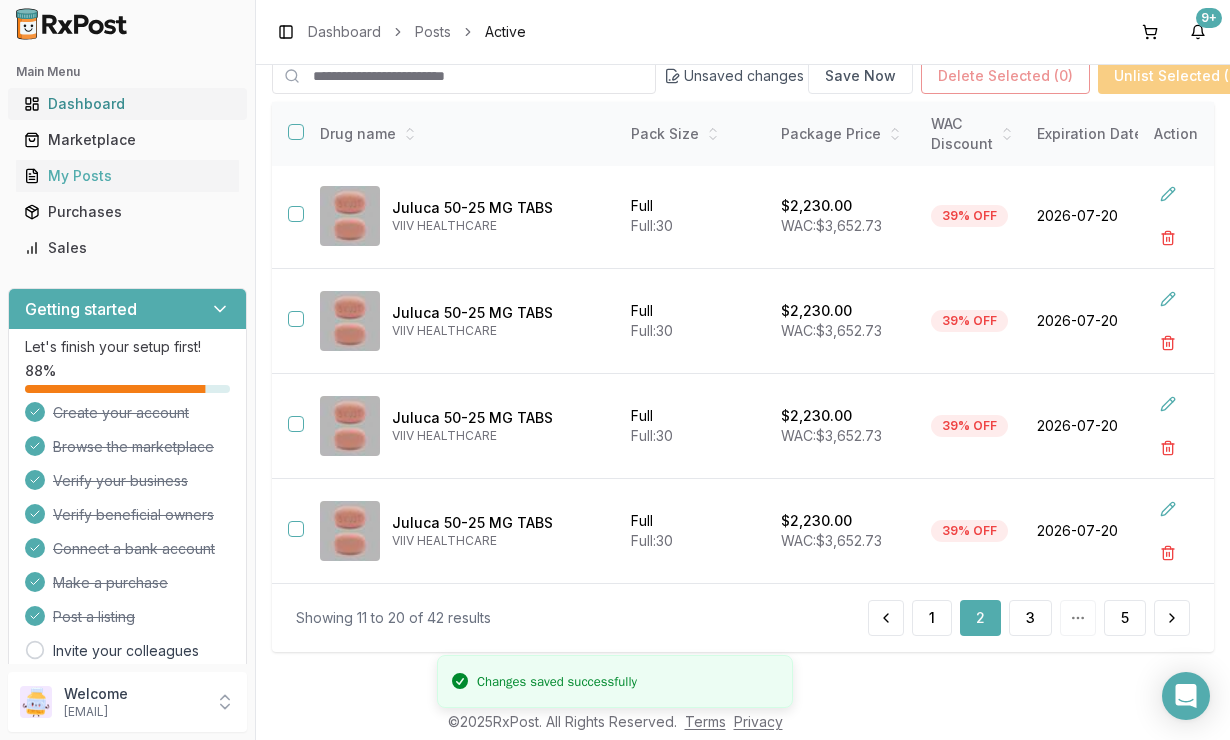 click on "Dashboard" at bounding box center [127, 104] 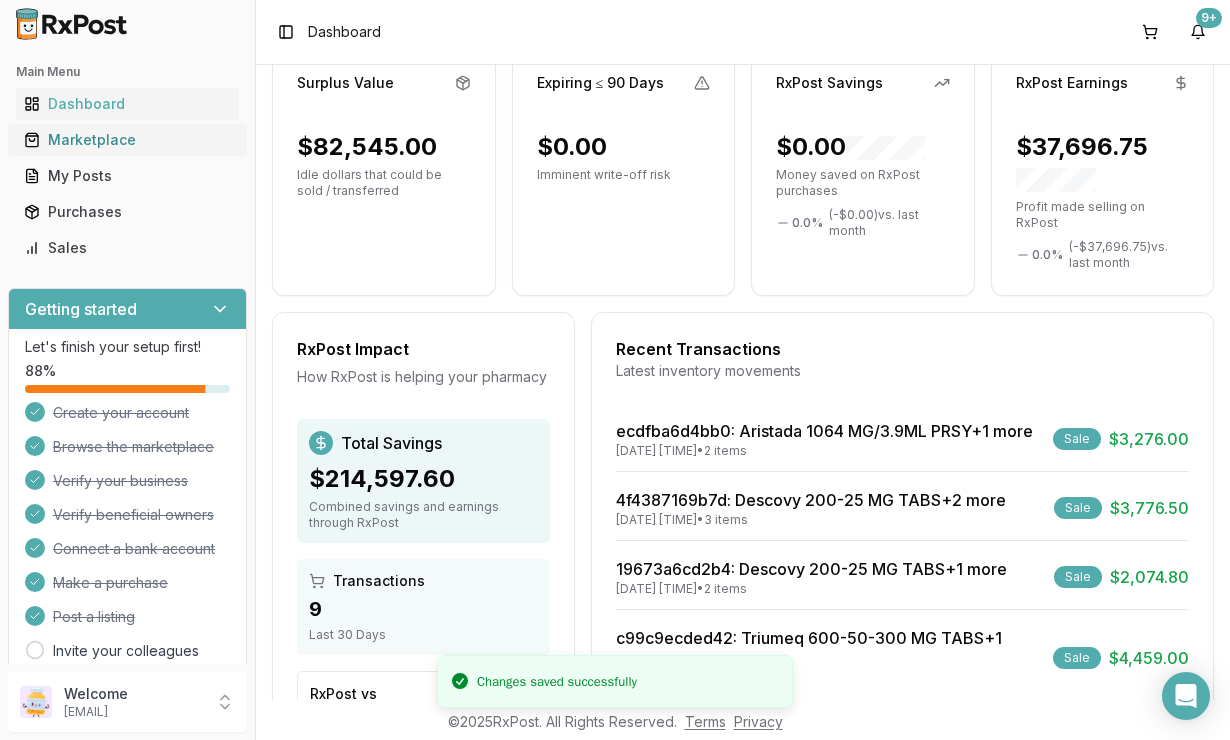 scroll, scrollTop: 128, scrollLeft: 0, axis: vertical 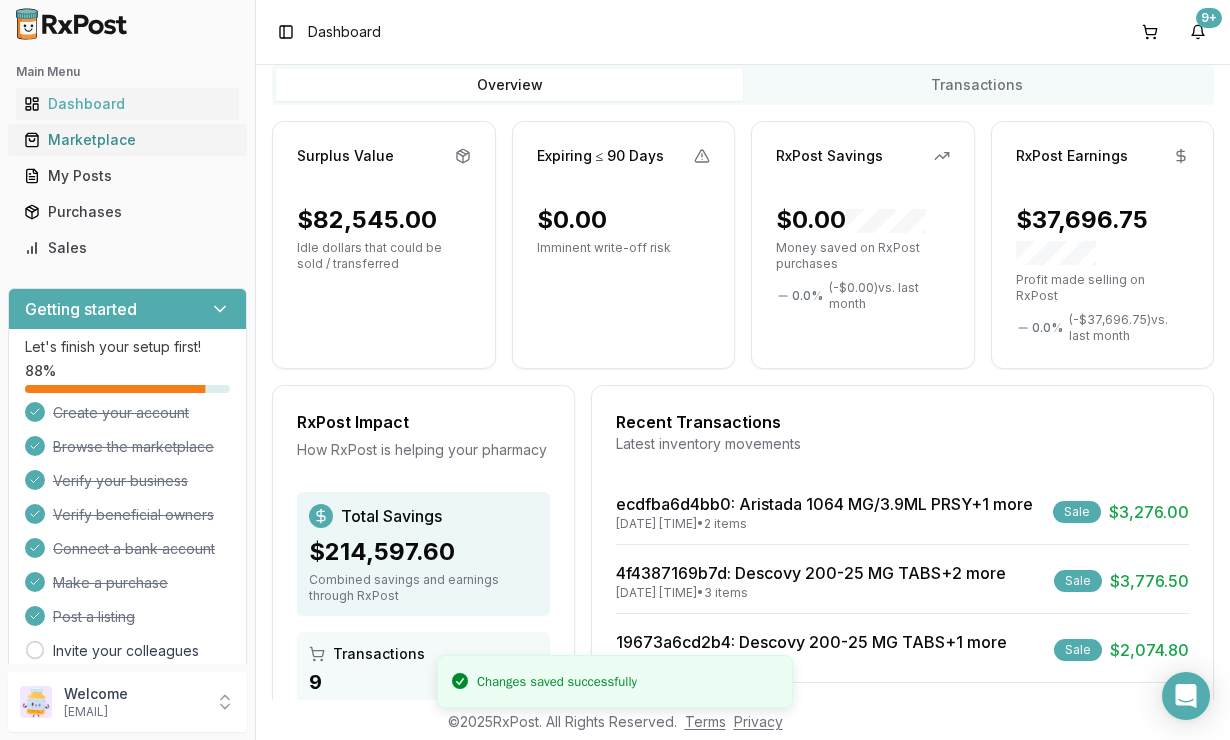 click on "Marketplace" at bounding box center (127, 140) 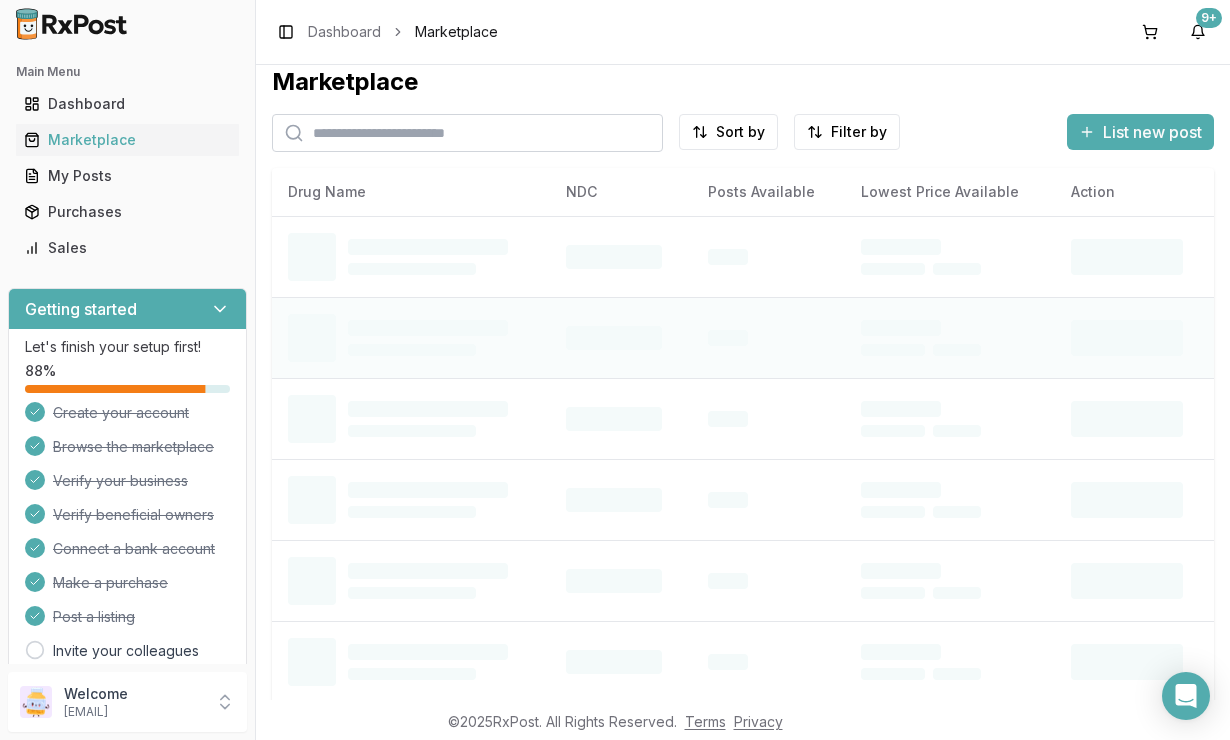 scroll, scrollTop: 0, scrollLeft: 0, axis: both 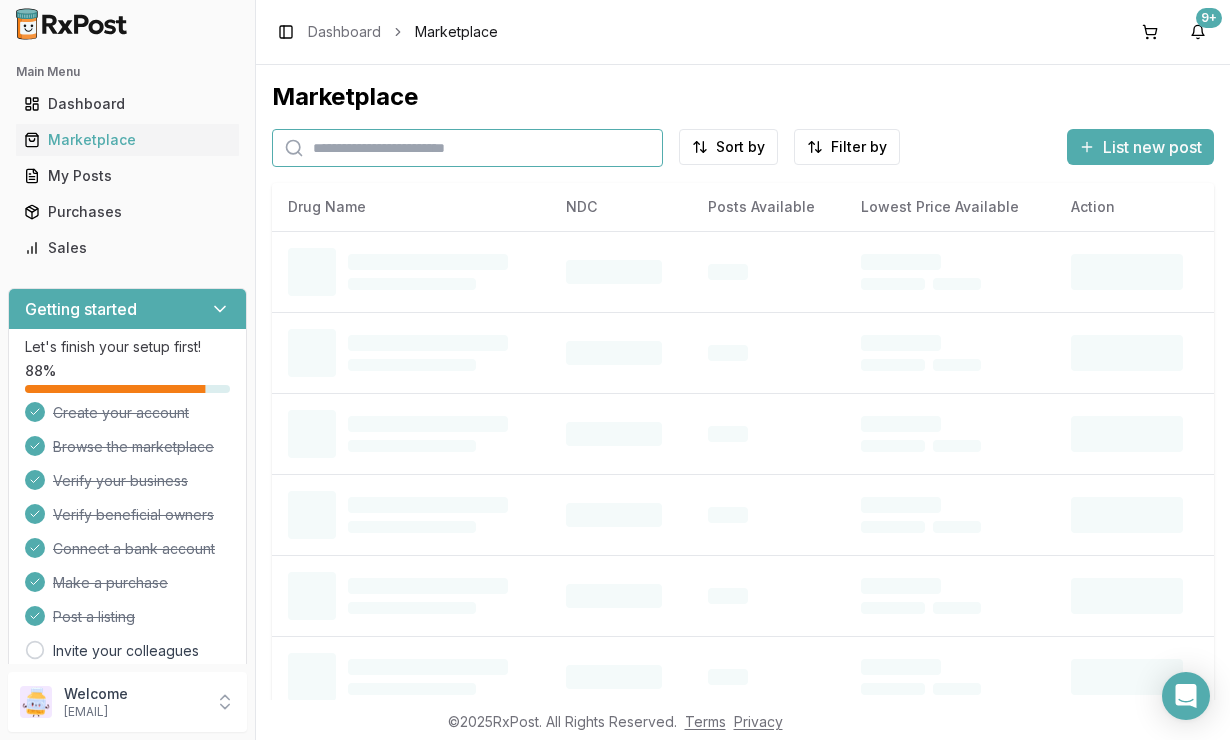 click at bounding box center (467, 148) 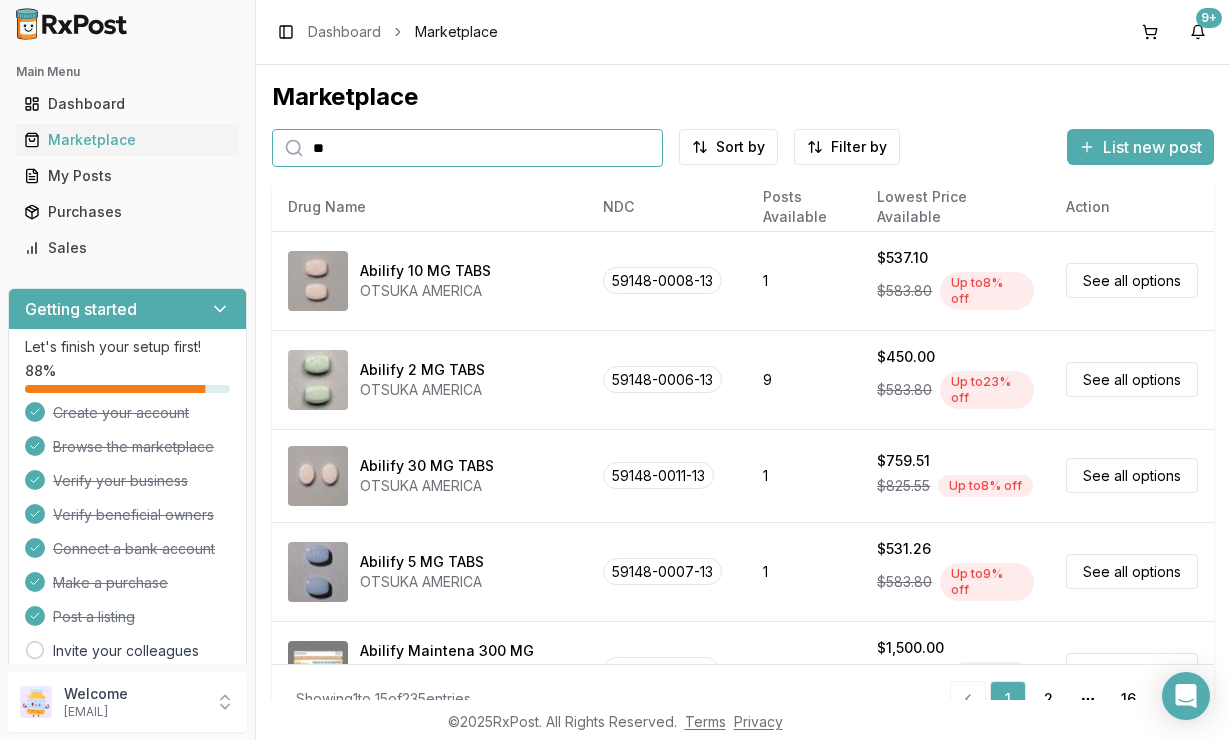 type on "******" 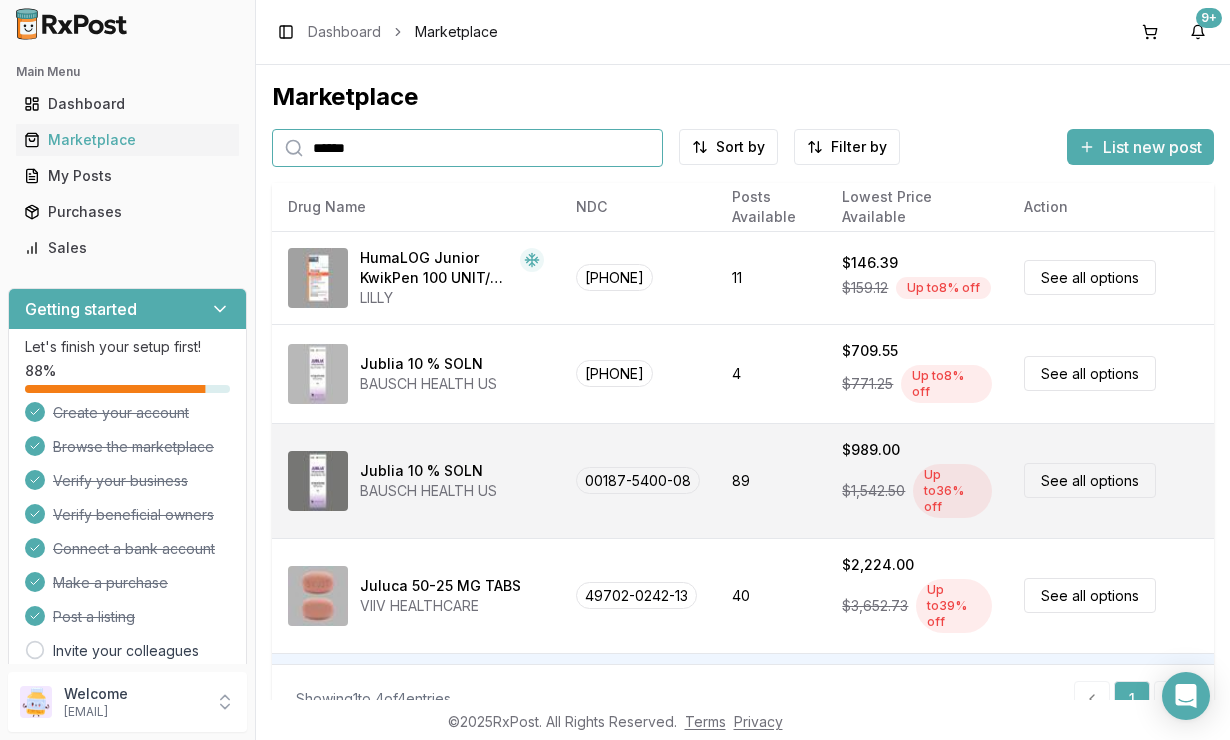 scroll, scrollTop: 71, scrollLeft: 0, axis: vertical 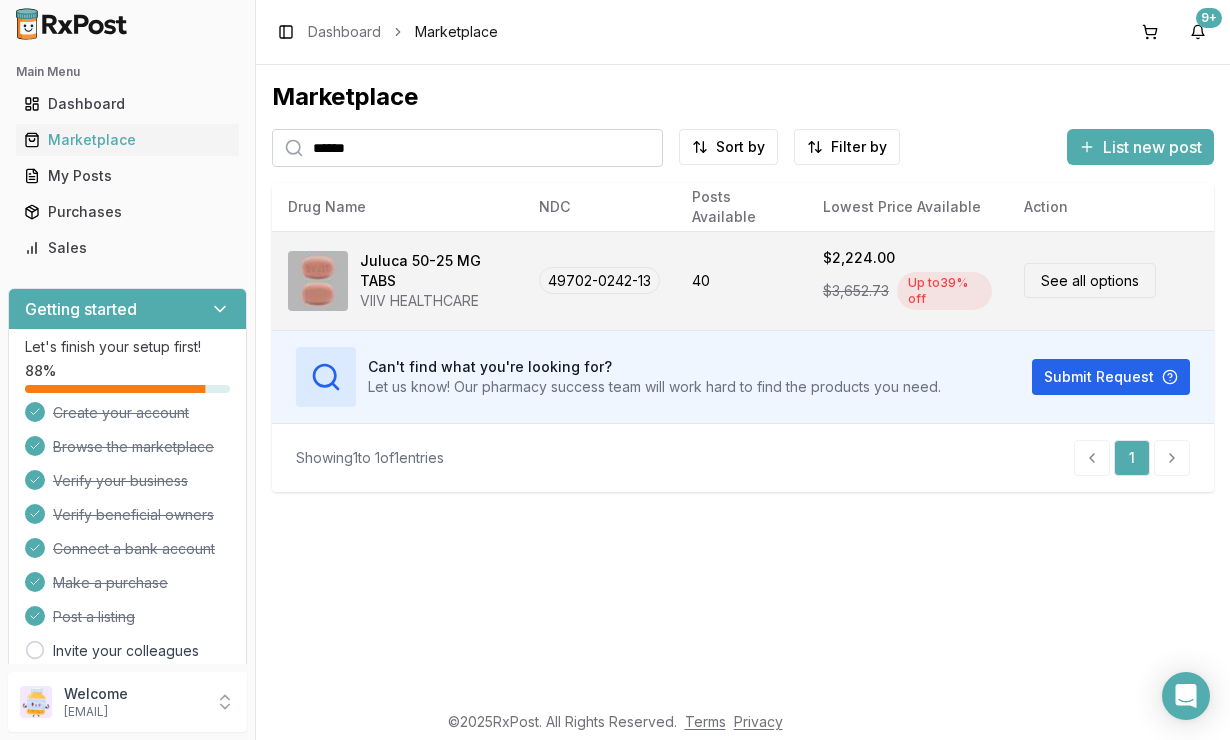 click on "40" at bounding box center [741, 280] 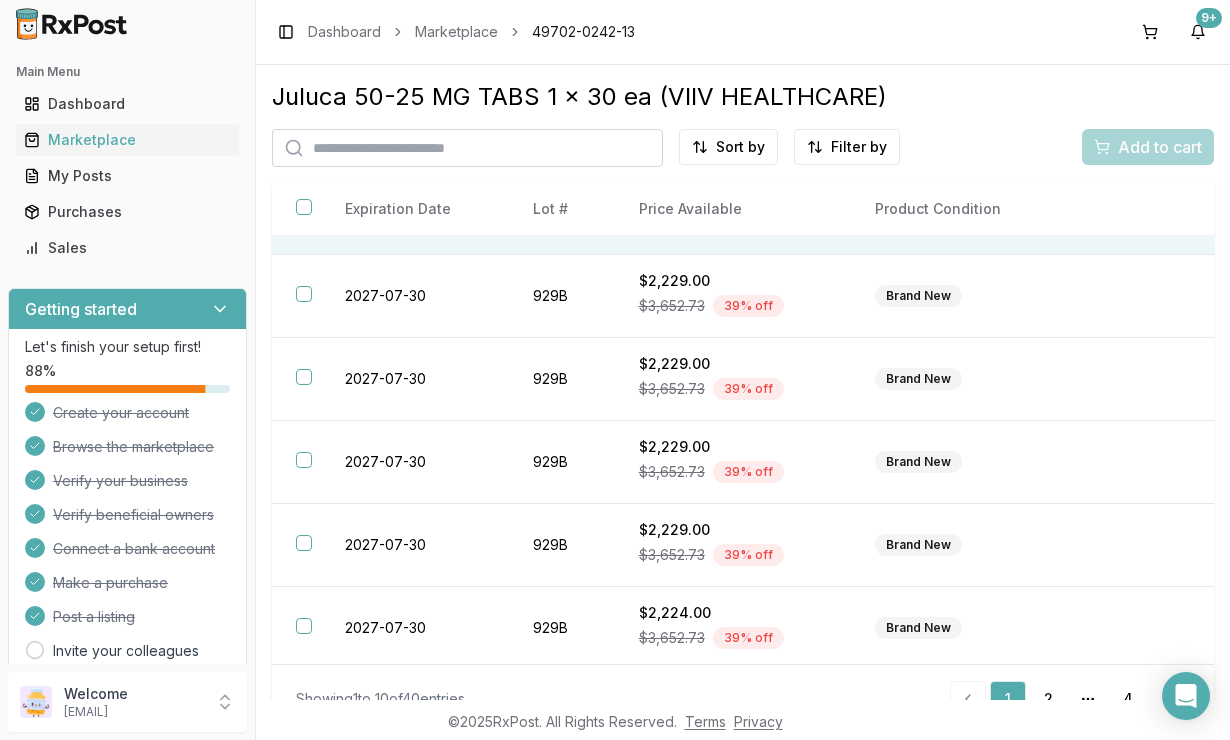 scroll, scrollTop: 401, scrollLeft: 0, axis: vertical 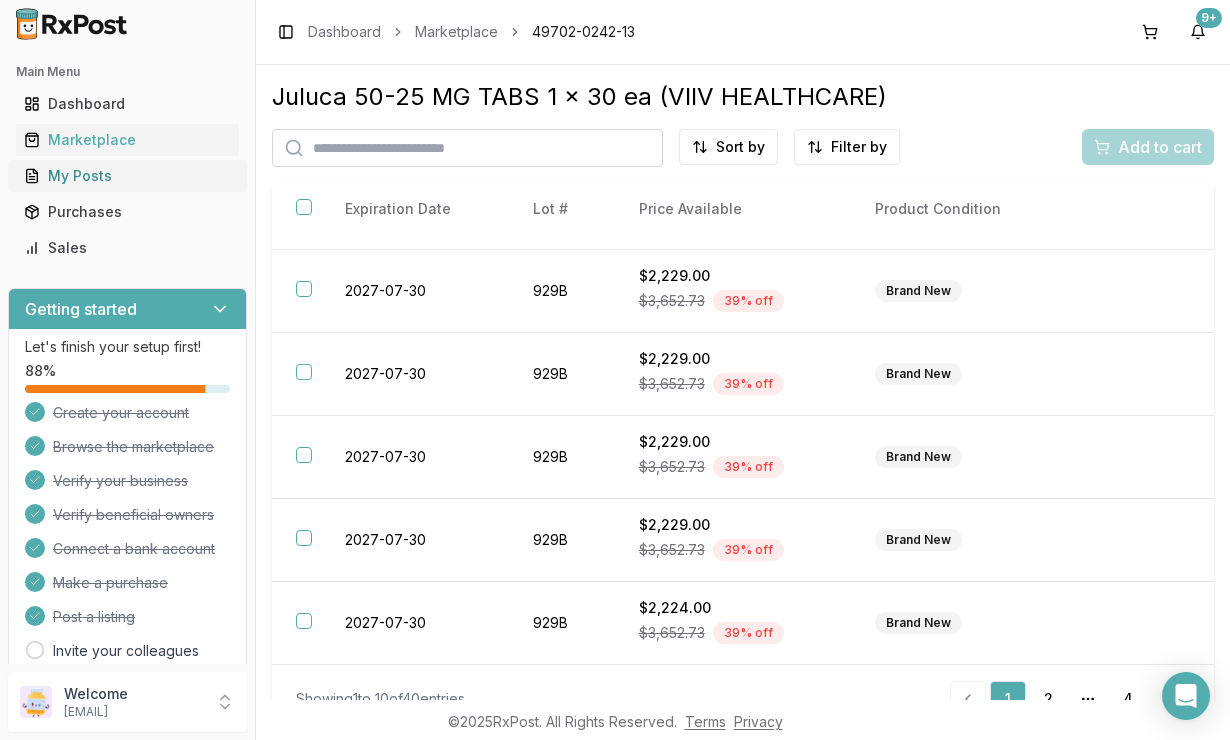 click on "My Posts" at bounding box center [127, 176] 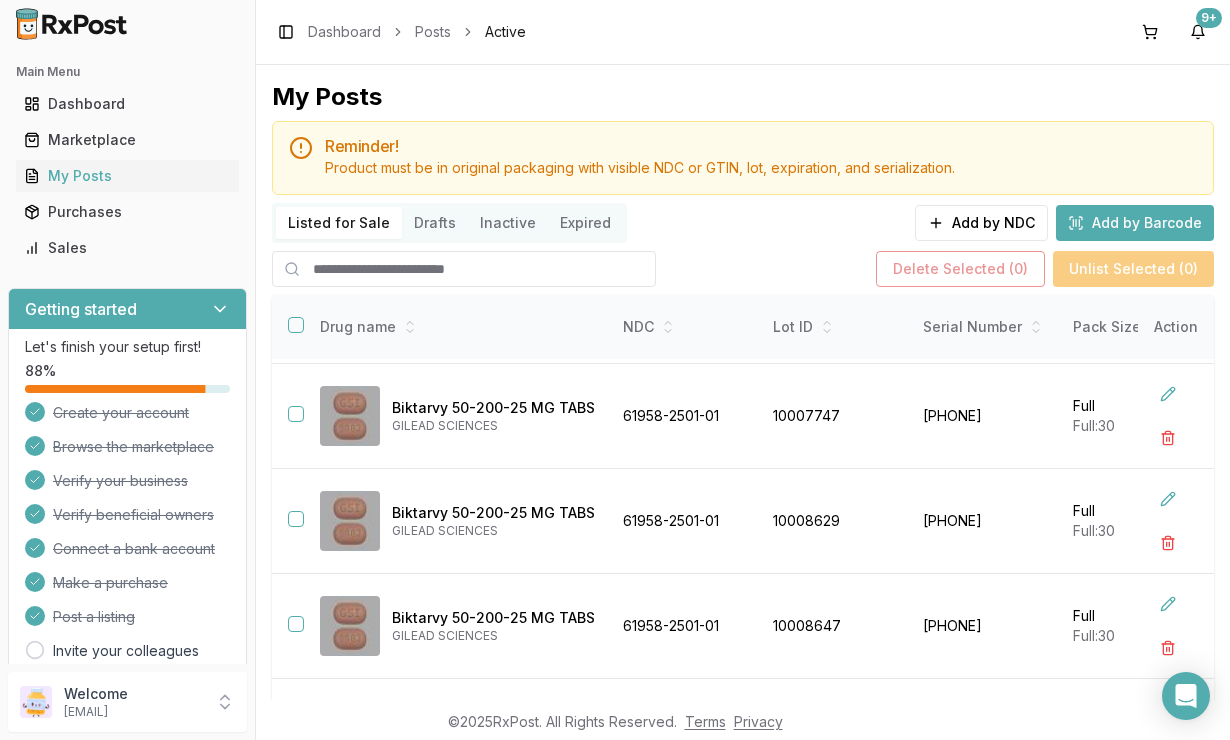 scroll, scrollTop: 641, scrollLeft: 0, axis: vertical 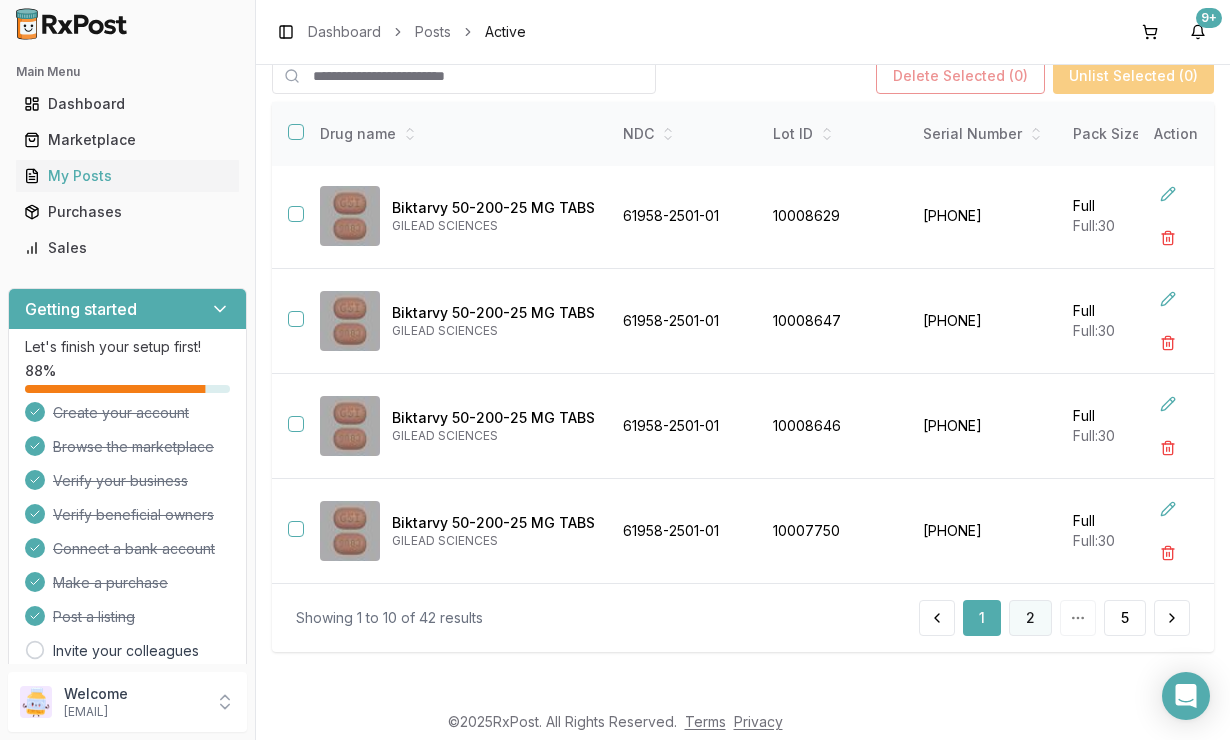 click on "2" at bounding box center (1030, 618) 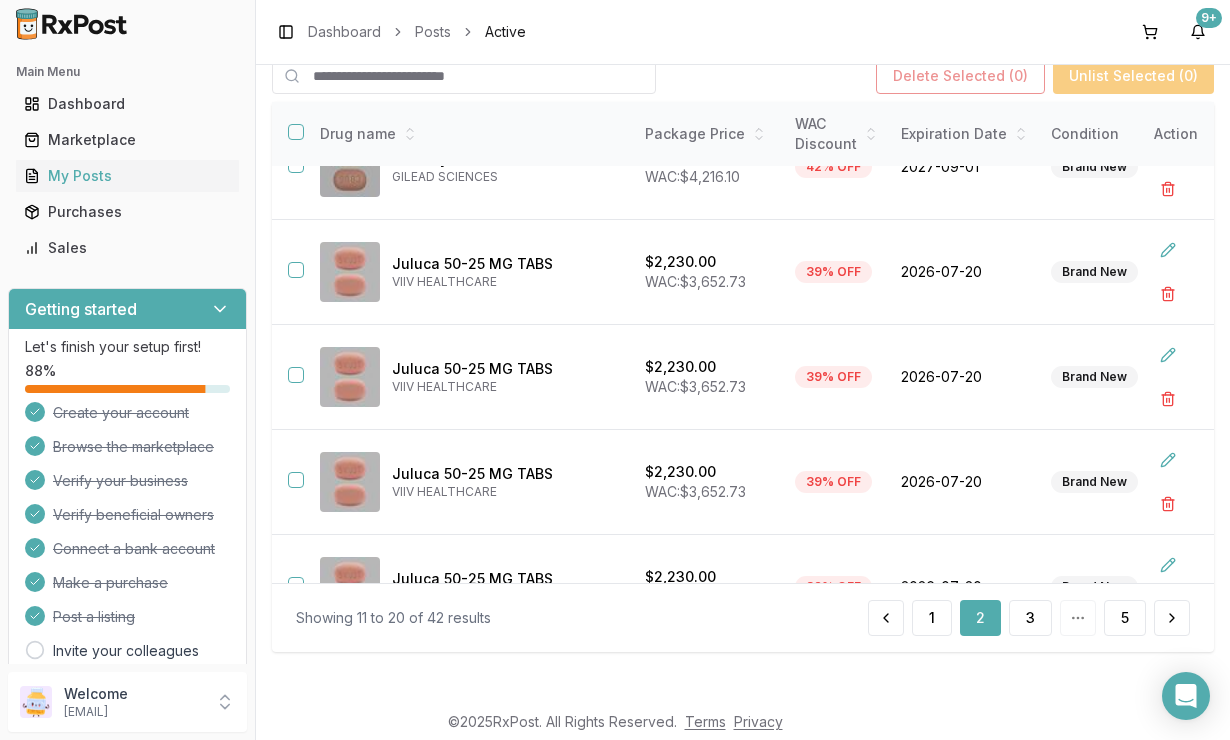 scroll, scrollTop: 367, scrollLeft: 566, axis: both 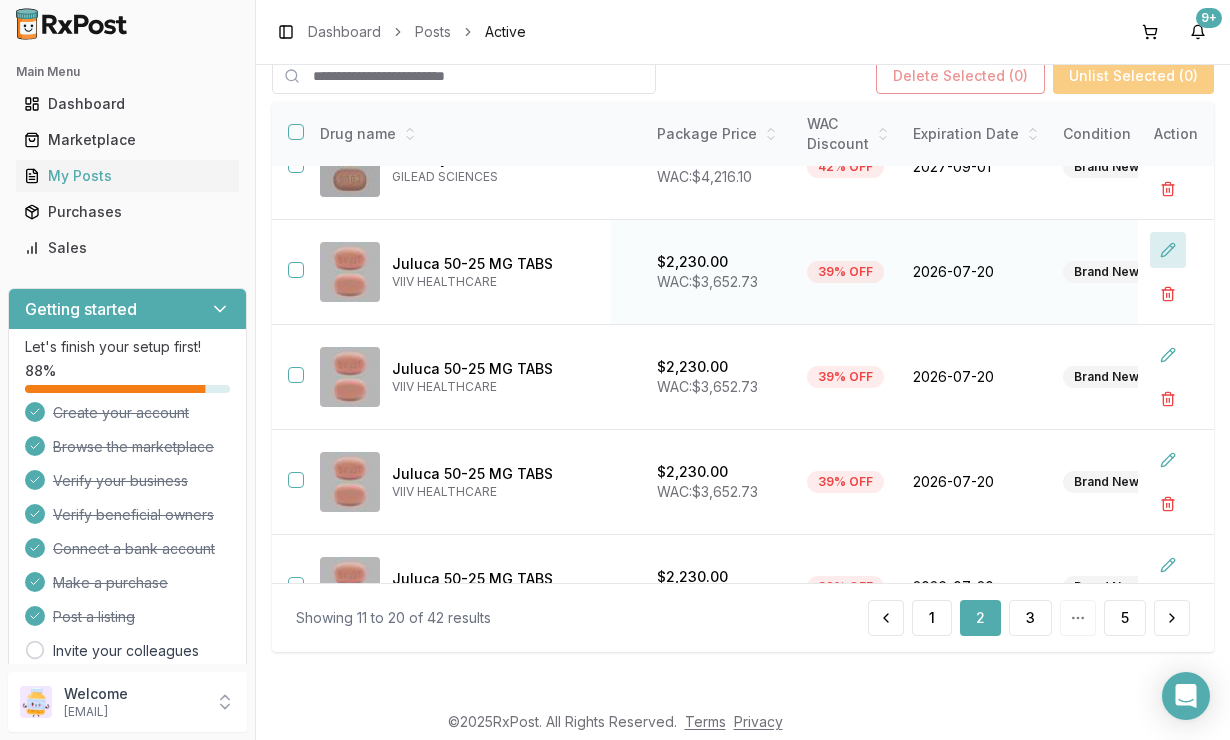 click at bounding box center (1168, 250) 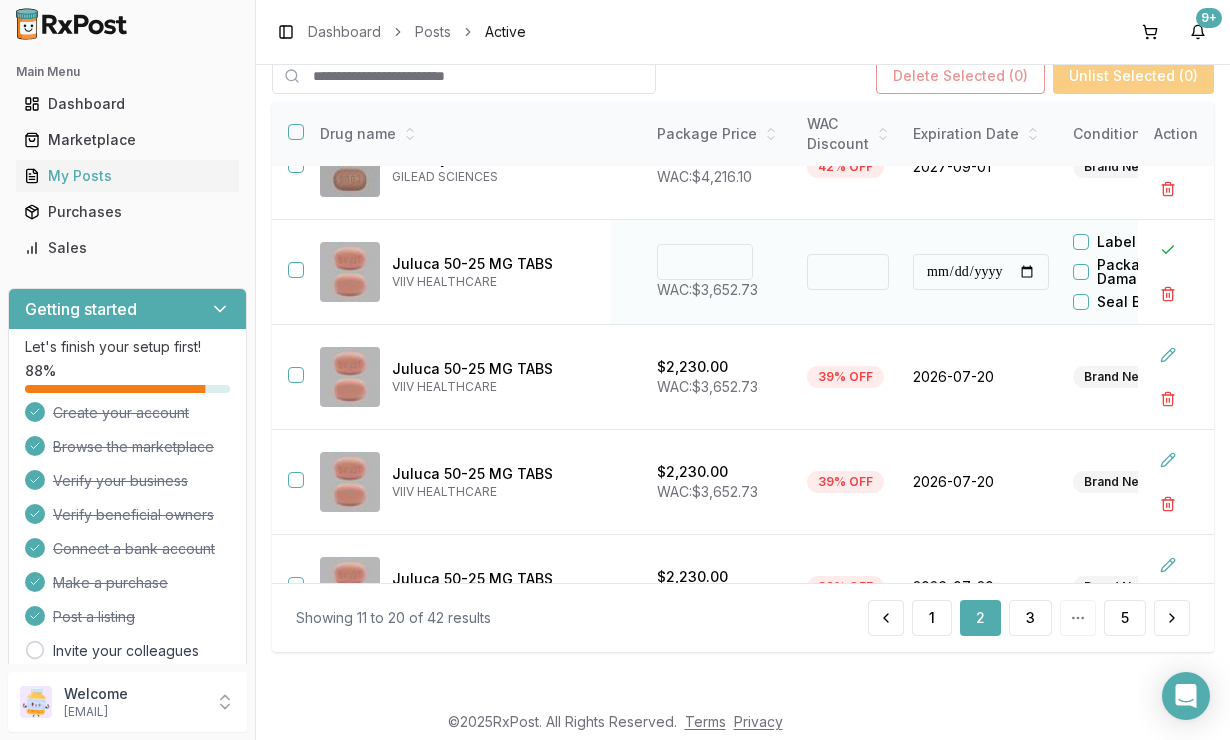 click on "****" at bounding box center [705, 262] 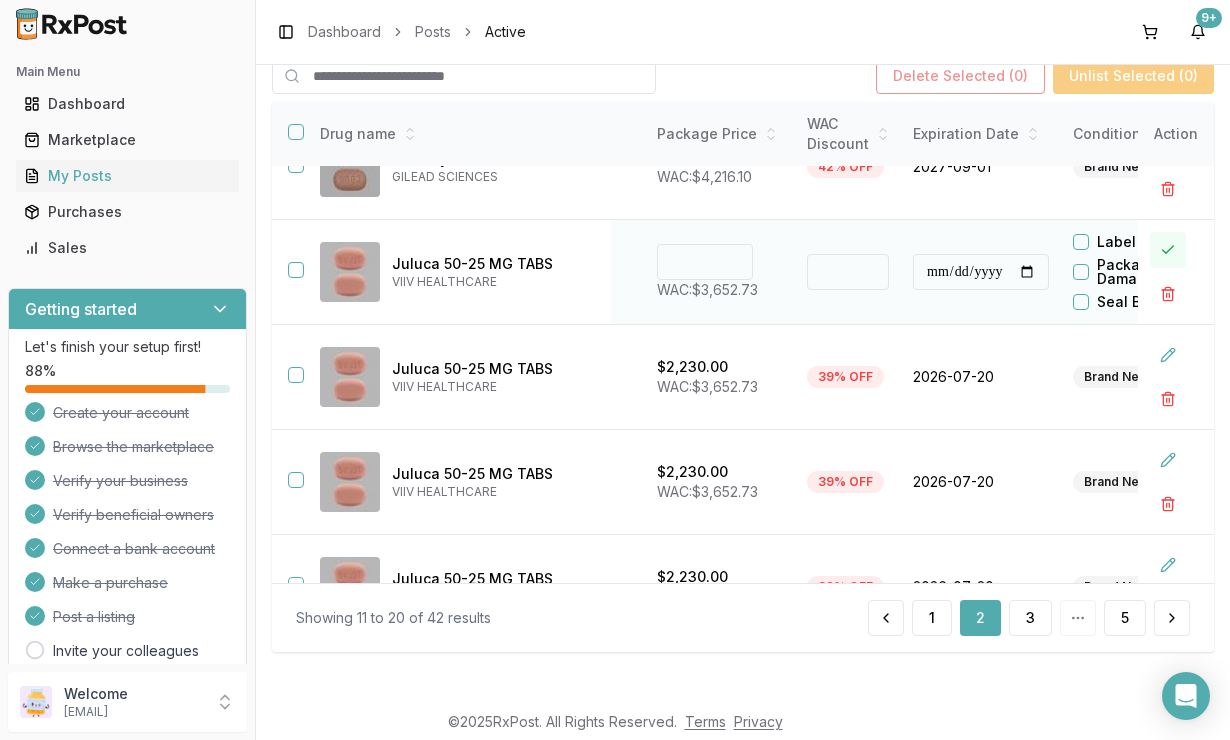type on "*******" 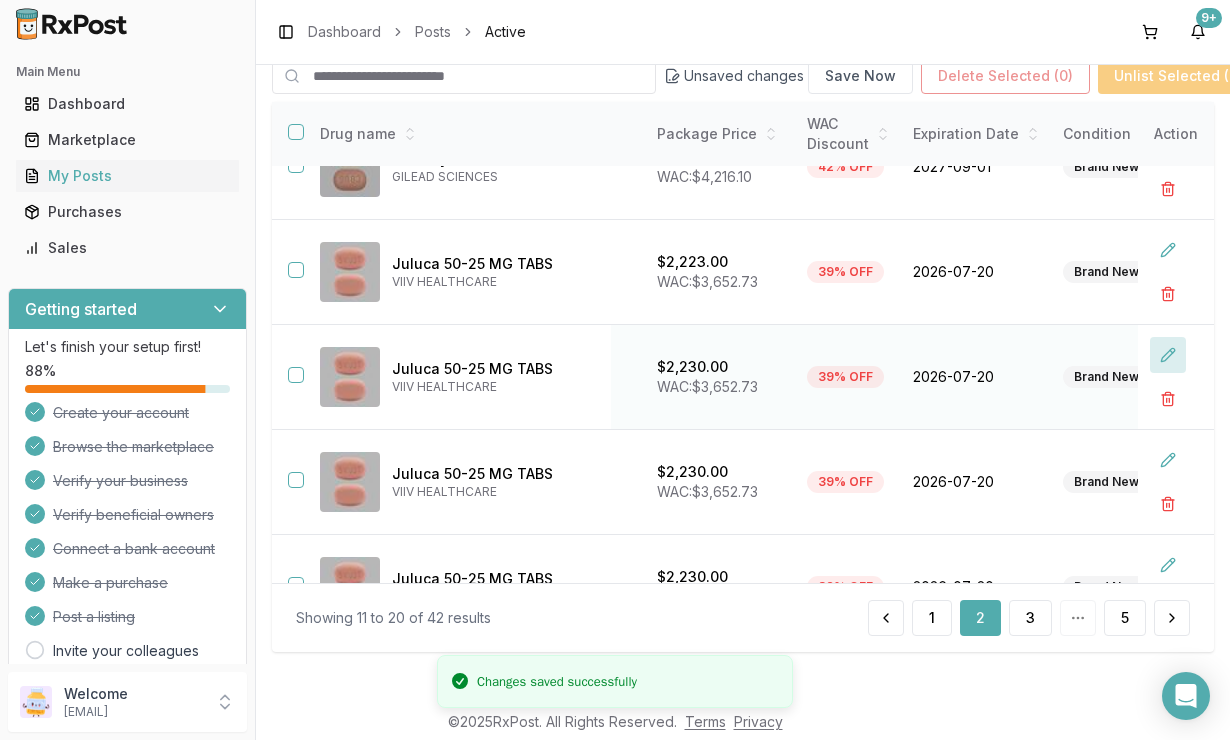 click at bounding box center [1168, 355] 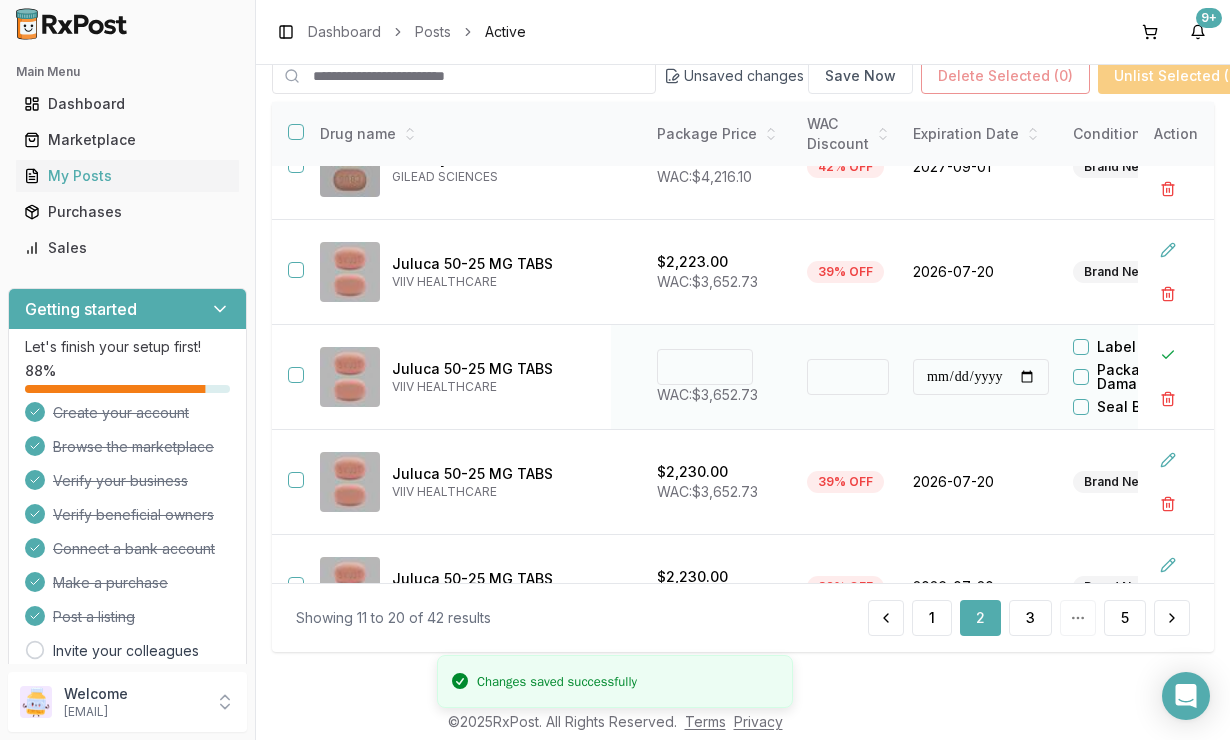 click on "****" at bounding box center (705, 367) 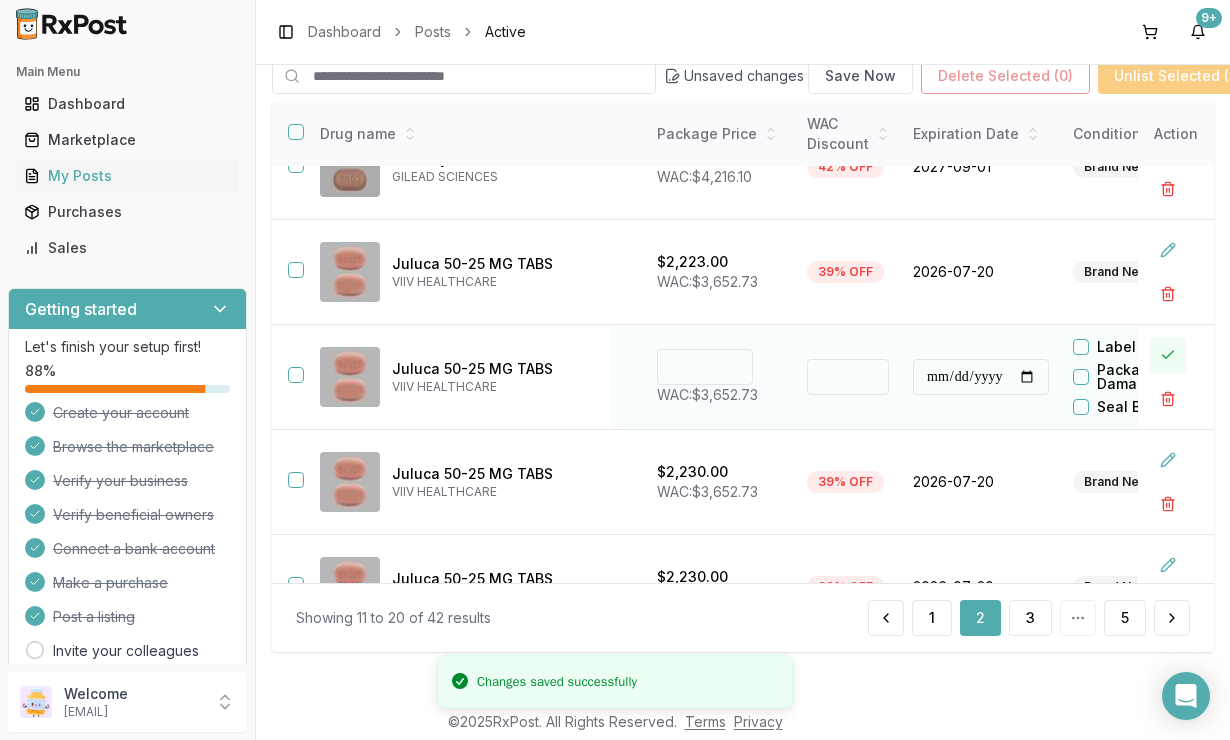 type on "*******" 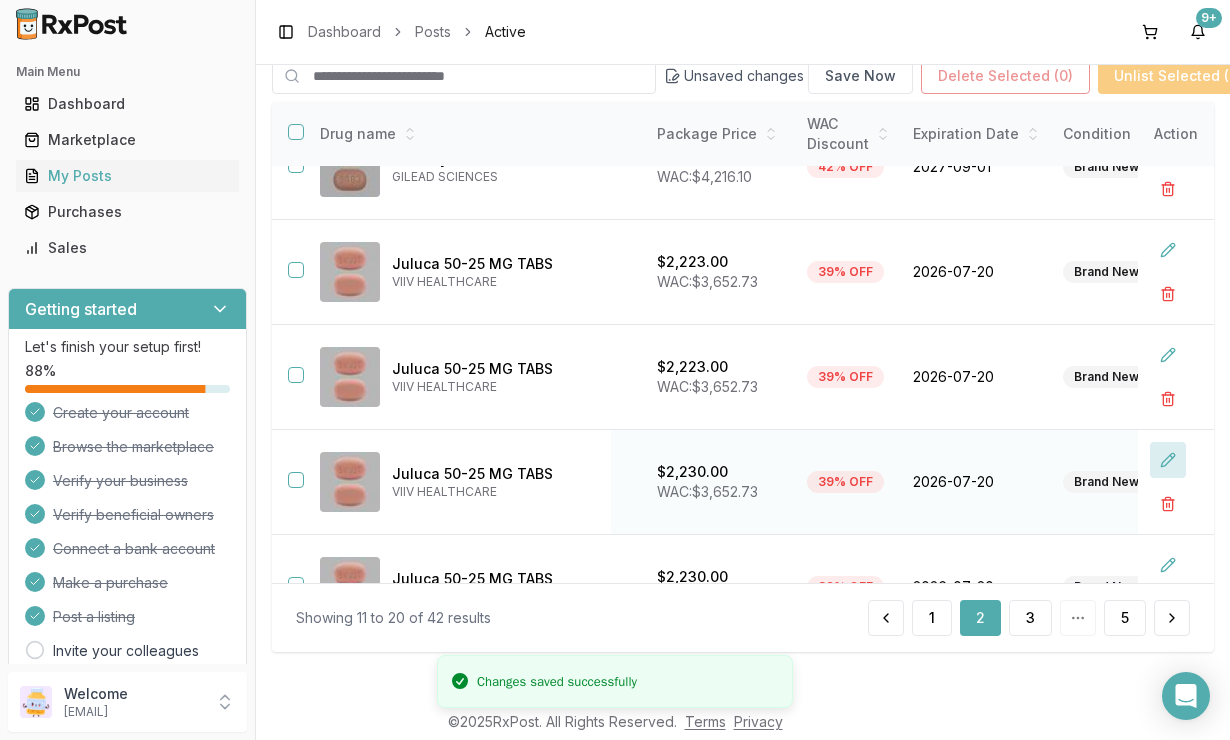 click at bounding box center [1168, 460] 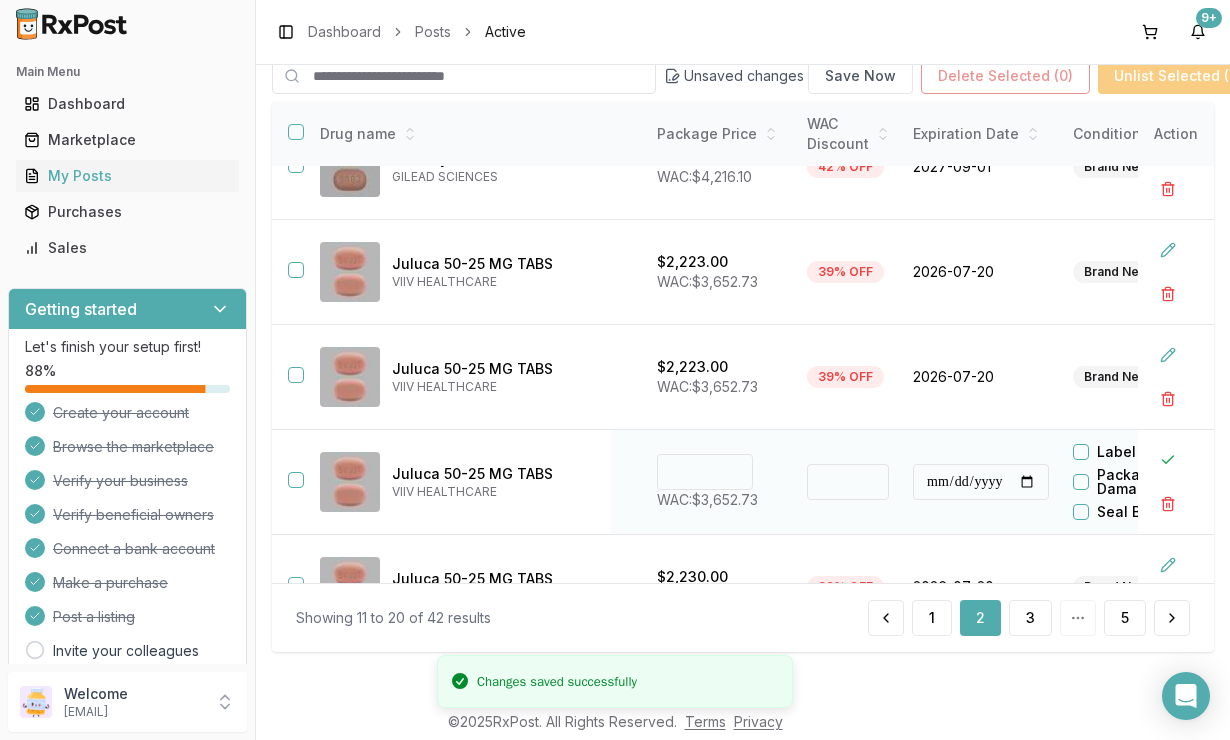 click on "****" at bounding box center [705, 472] 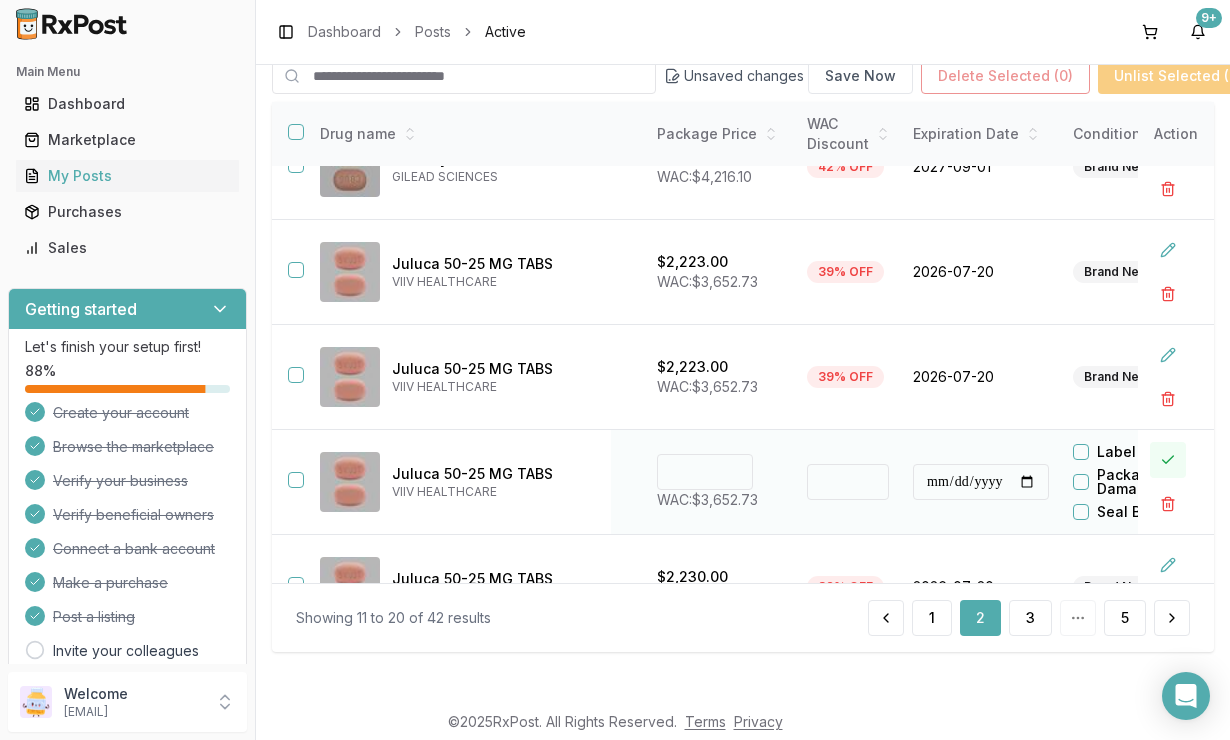 type on "*******" 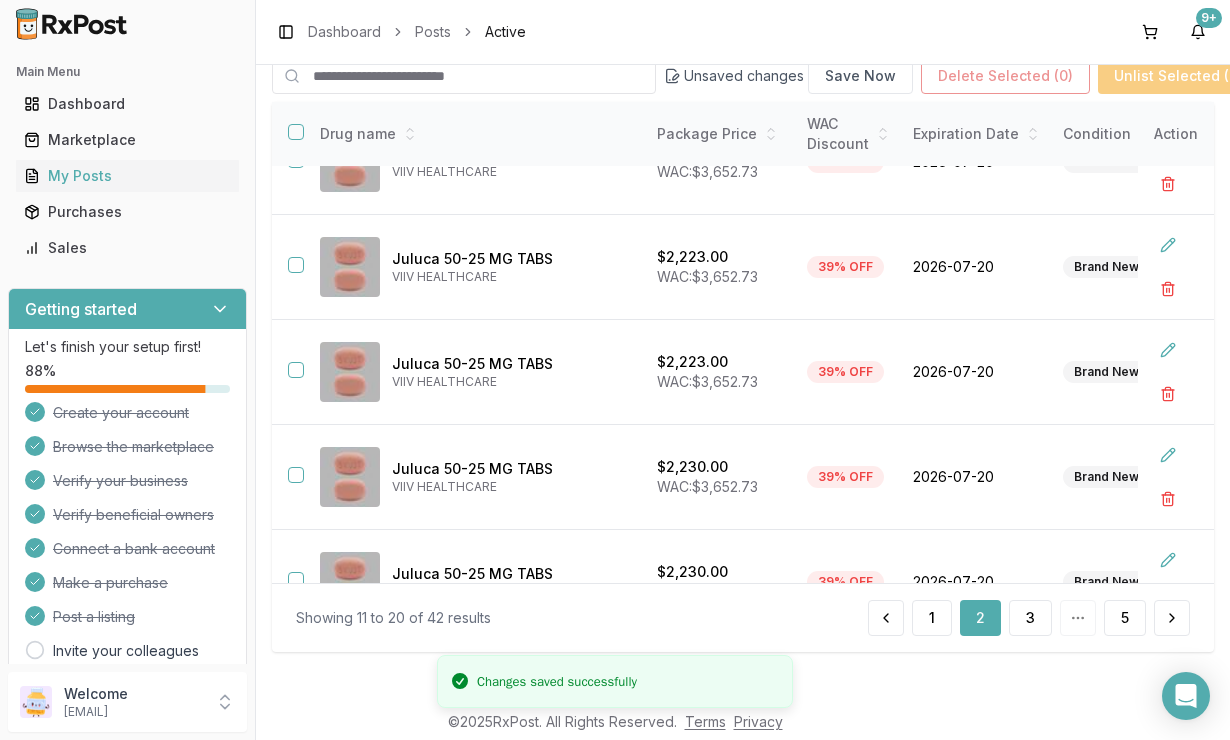 scroll, scrollTop: 480, scrollLeft: 566, axis: both 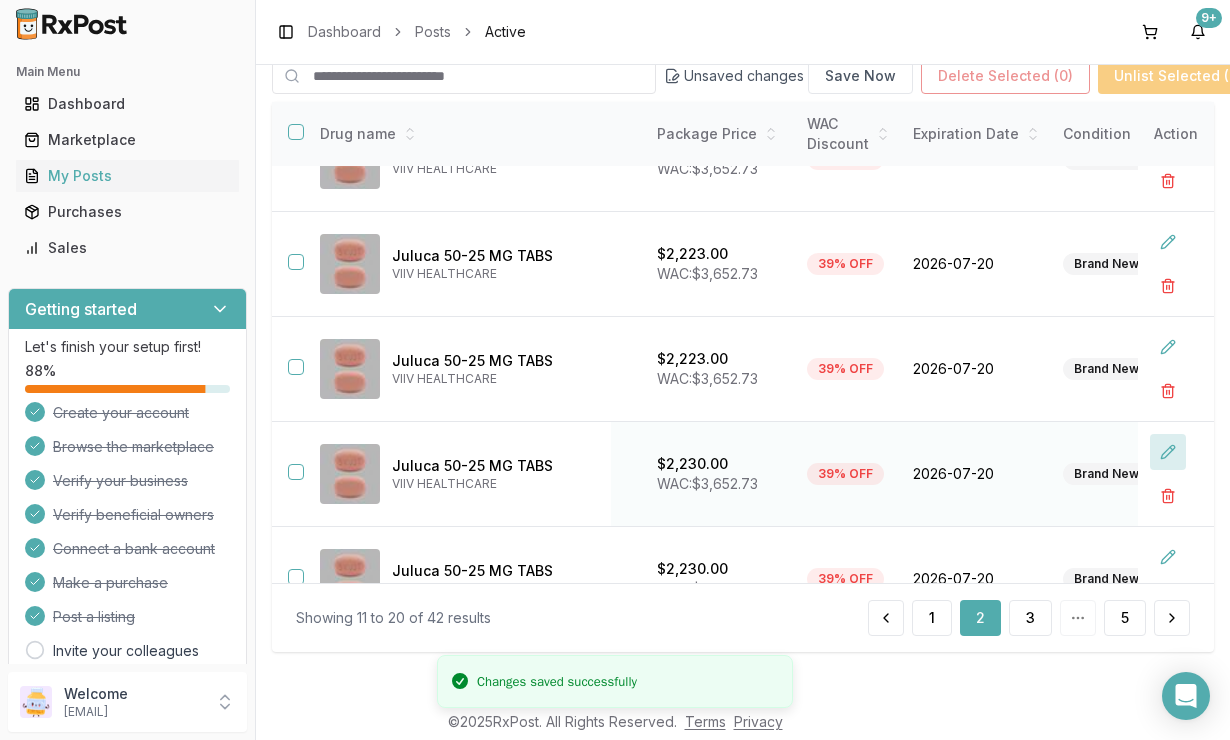 click at bounding box center (1168, 452) 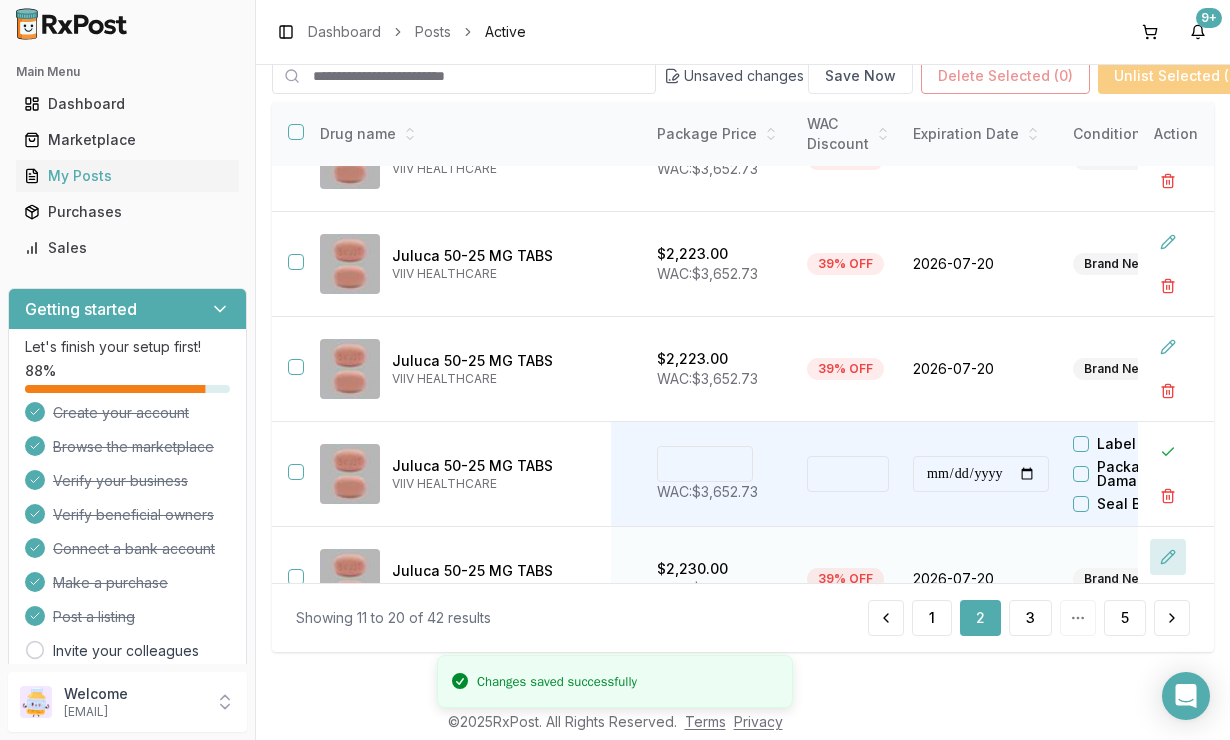 click at bounding box center (1168, 557) 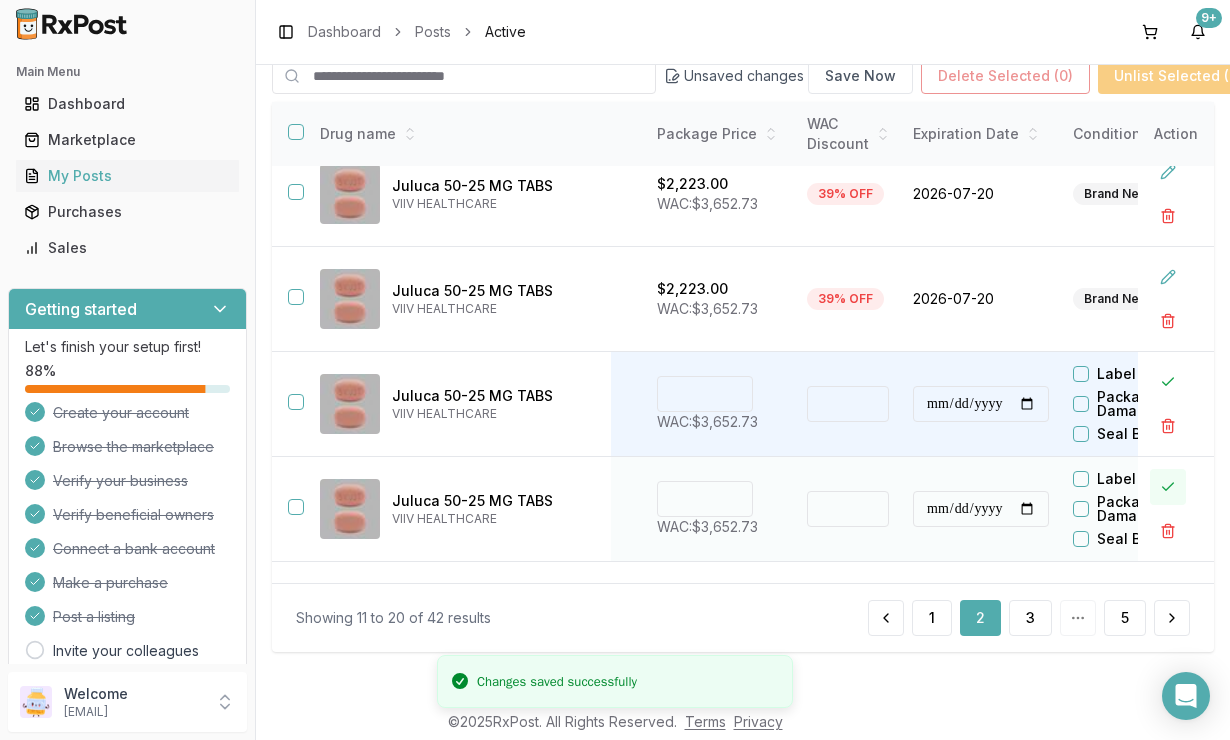 scroll, scrollTop: 641, scrollLeft: 566, axis: both 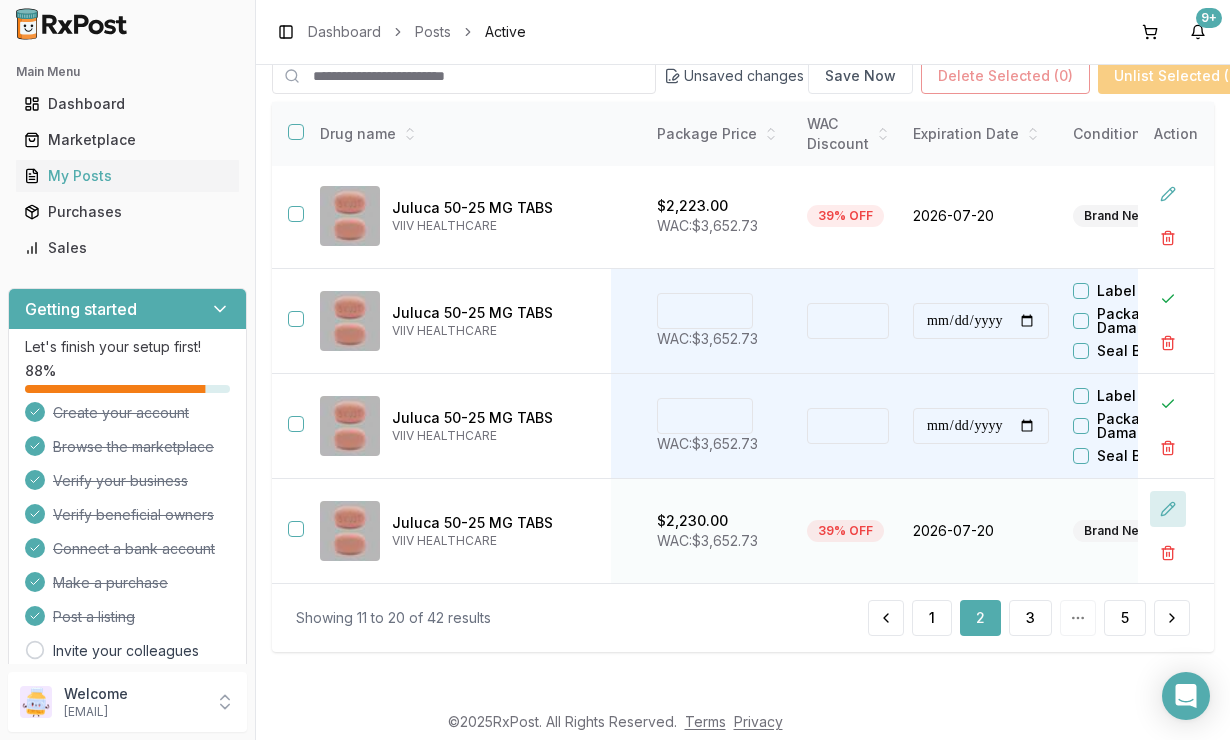 click at bounding box center [1168, 509] 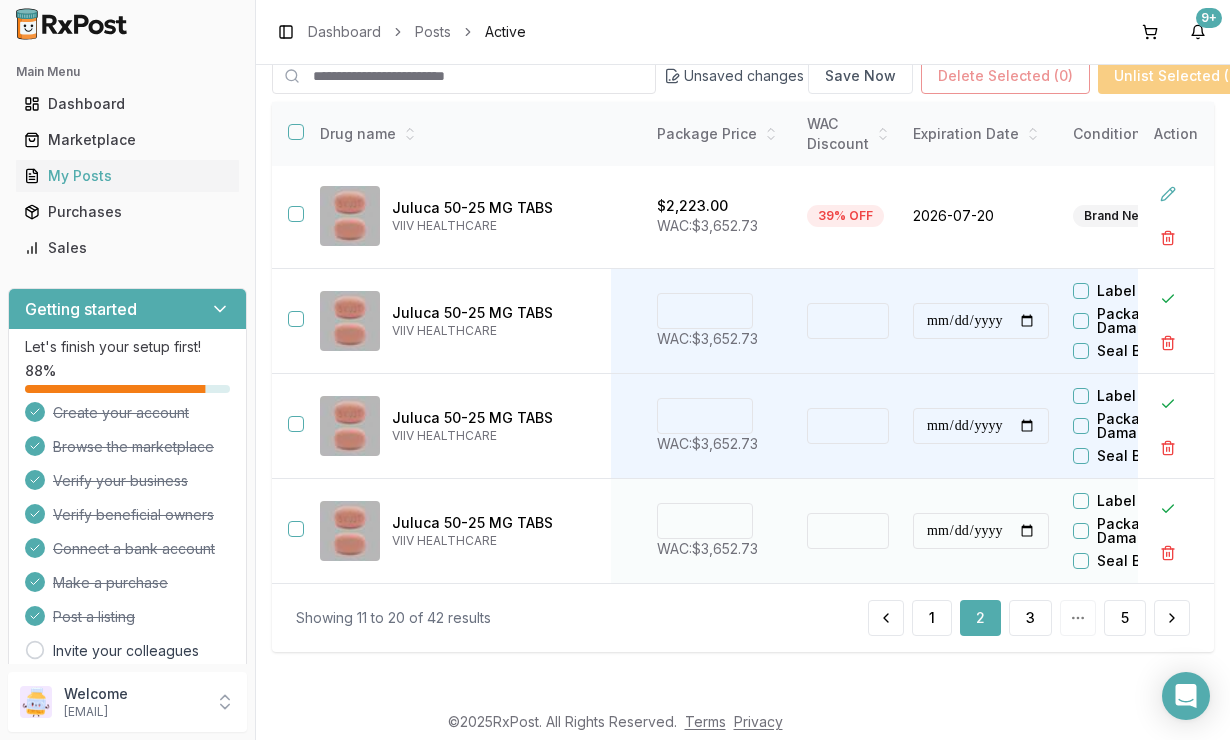 click on "****" at bounding box center [705, 521] 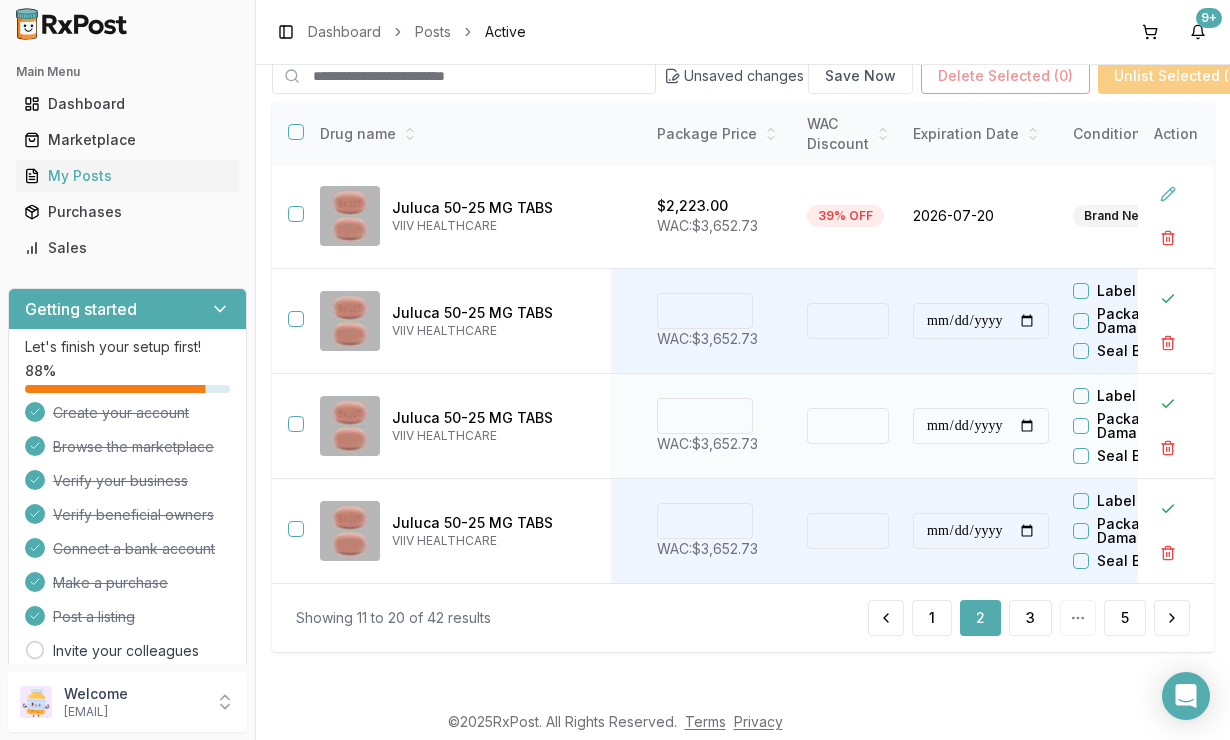 type on "****" 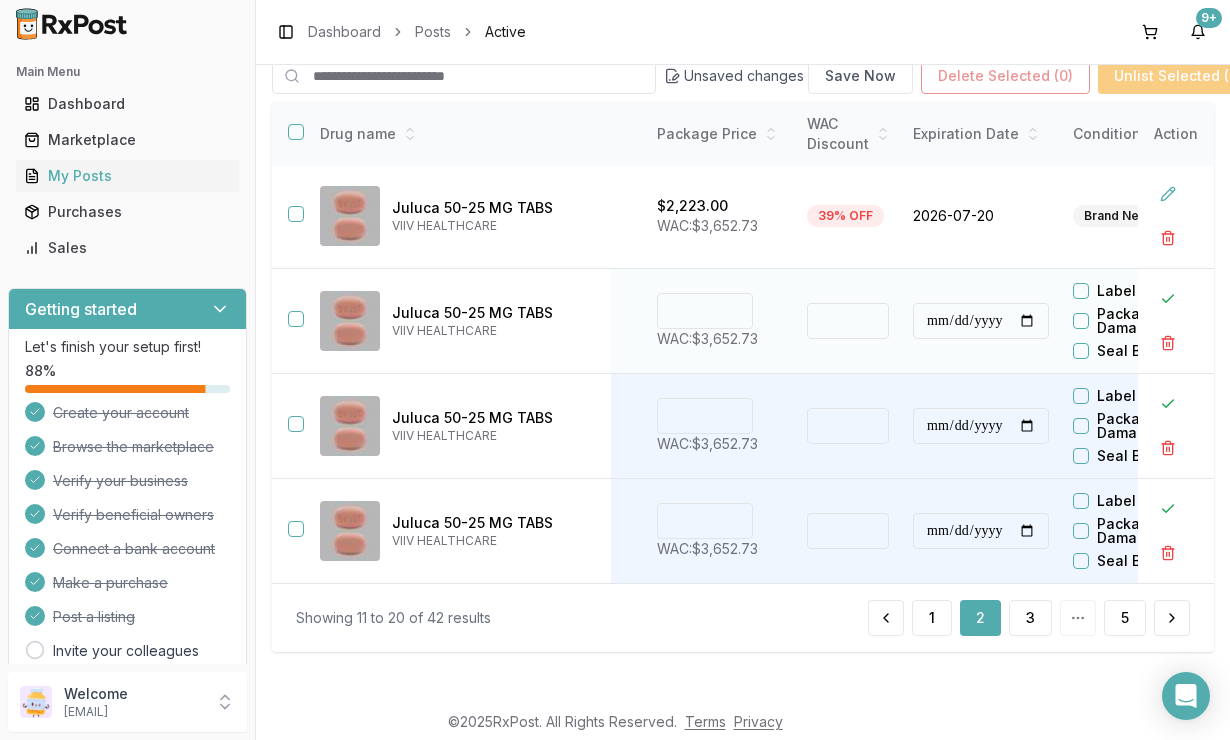 type on "****" 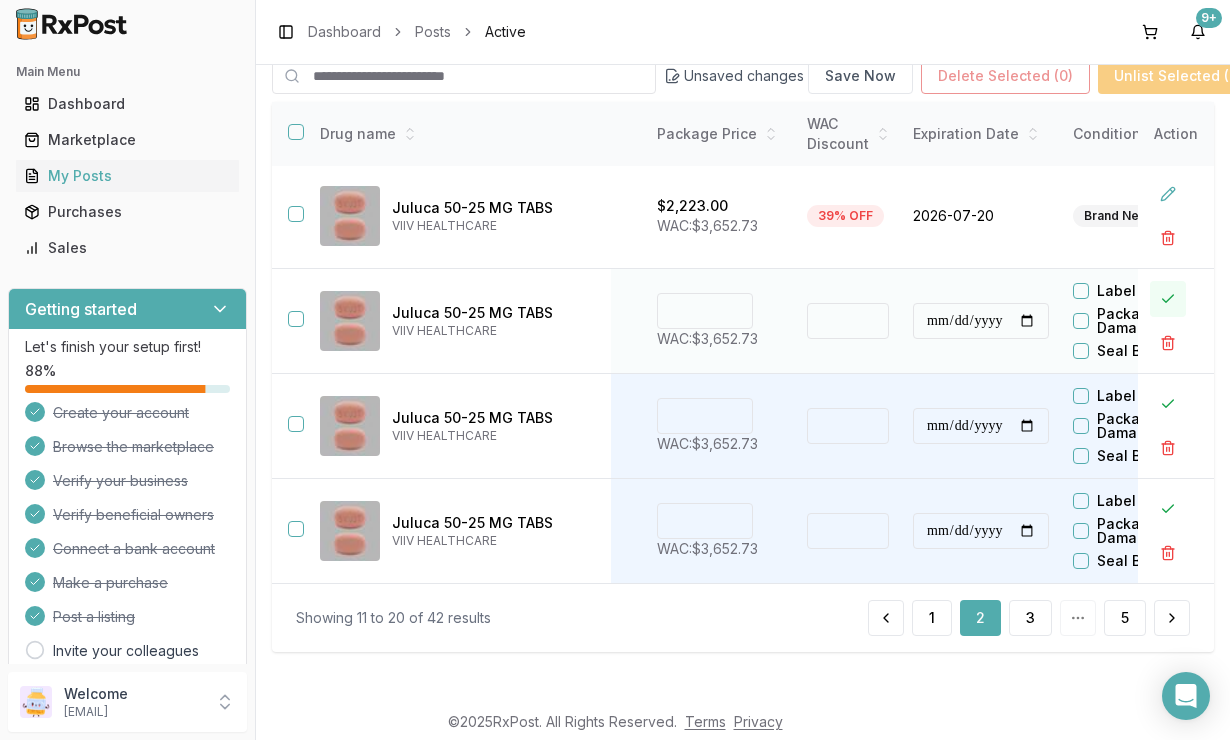 type on "*******" 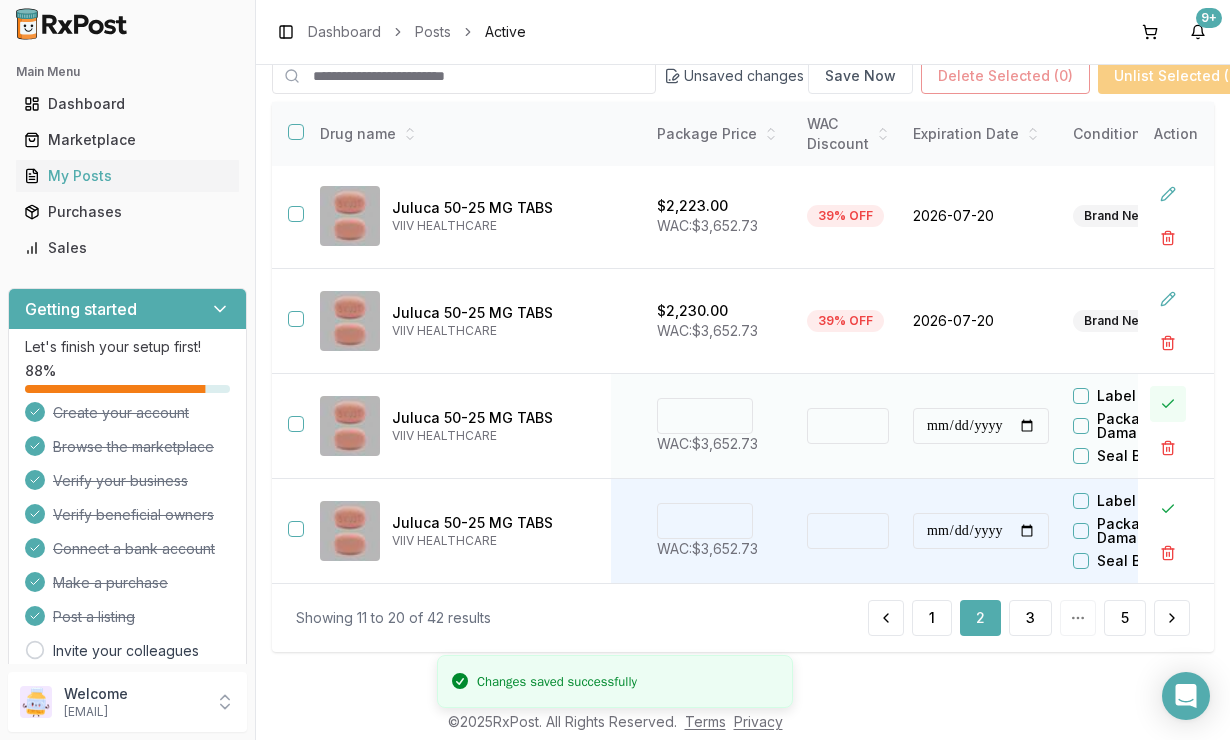 click at bounding box center (1168, 404) 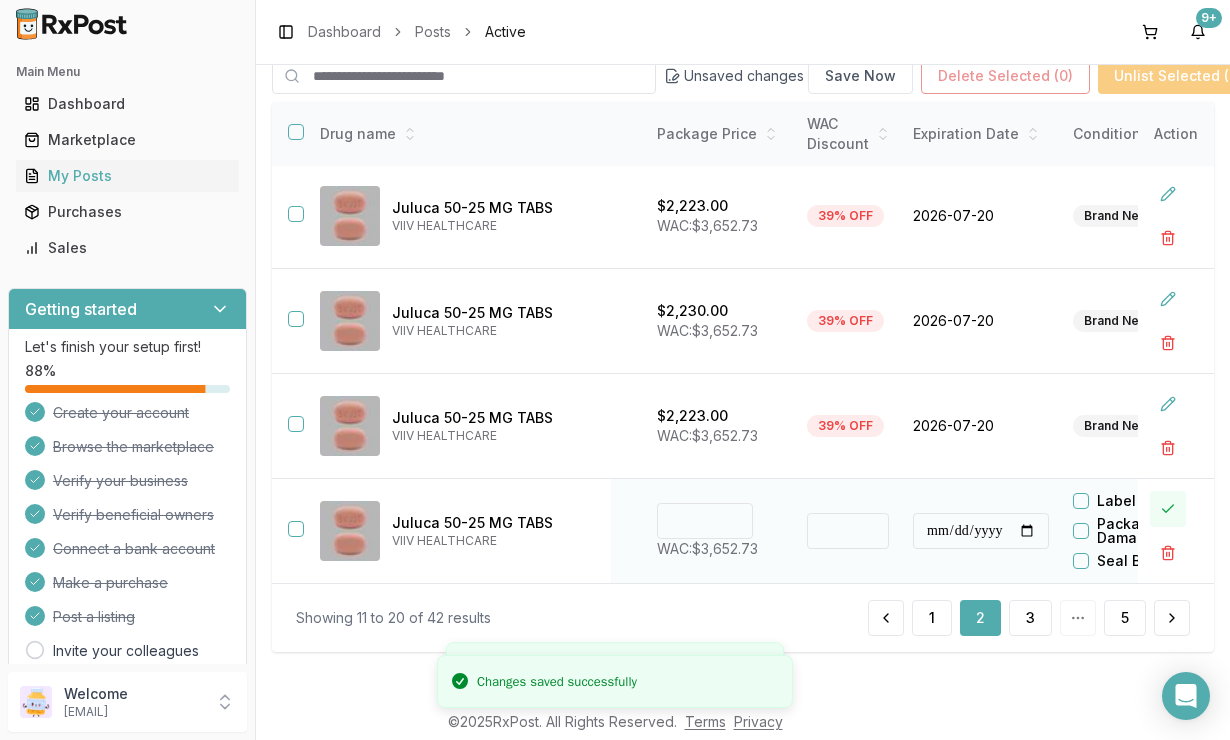 click at bounding box center [1168, 509] 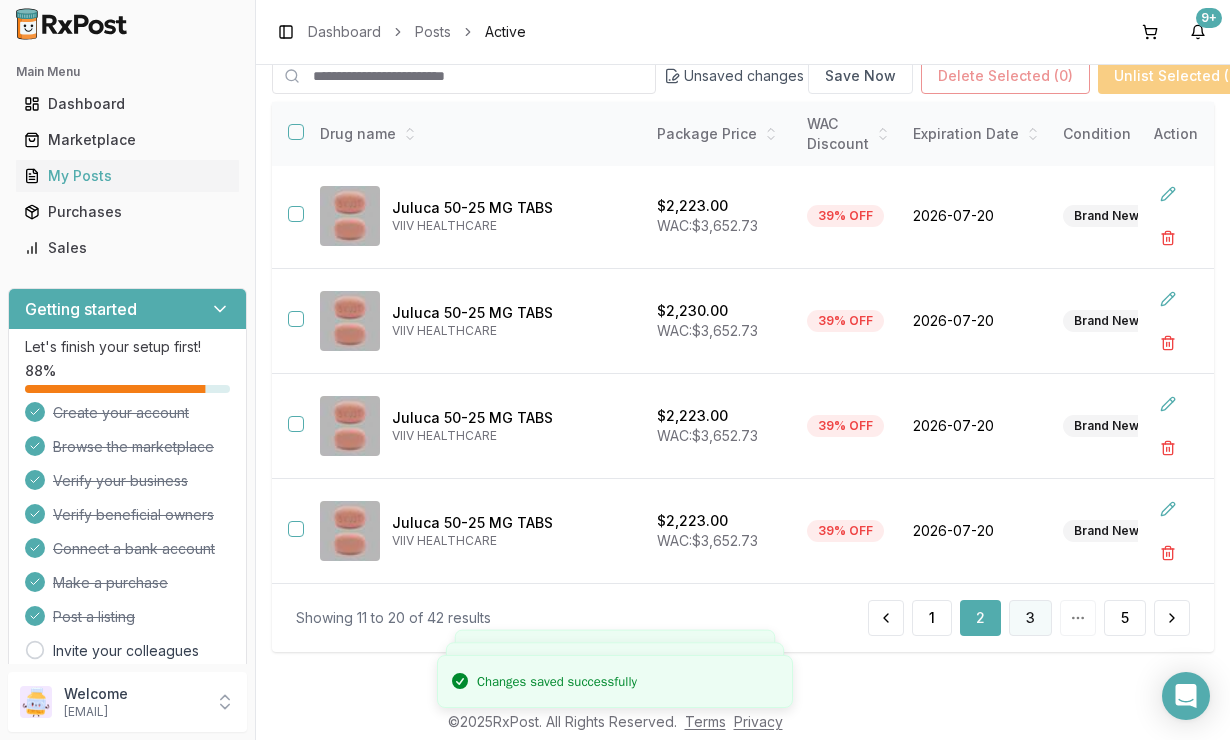 click on "3" at bounding box center (1030, 618) 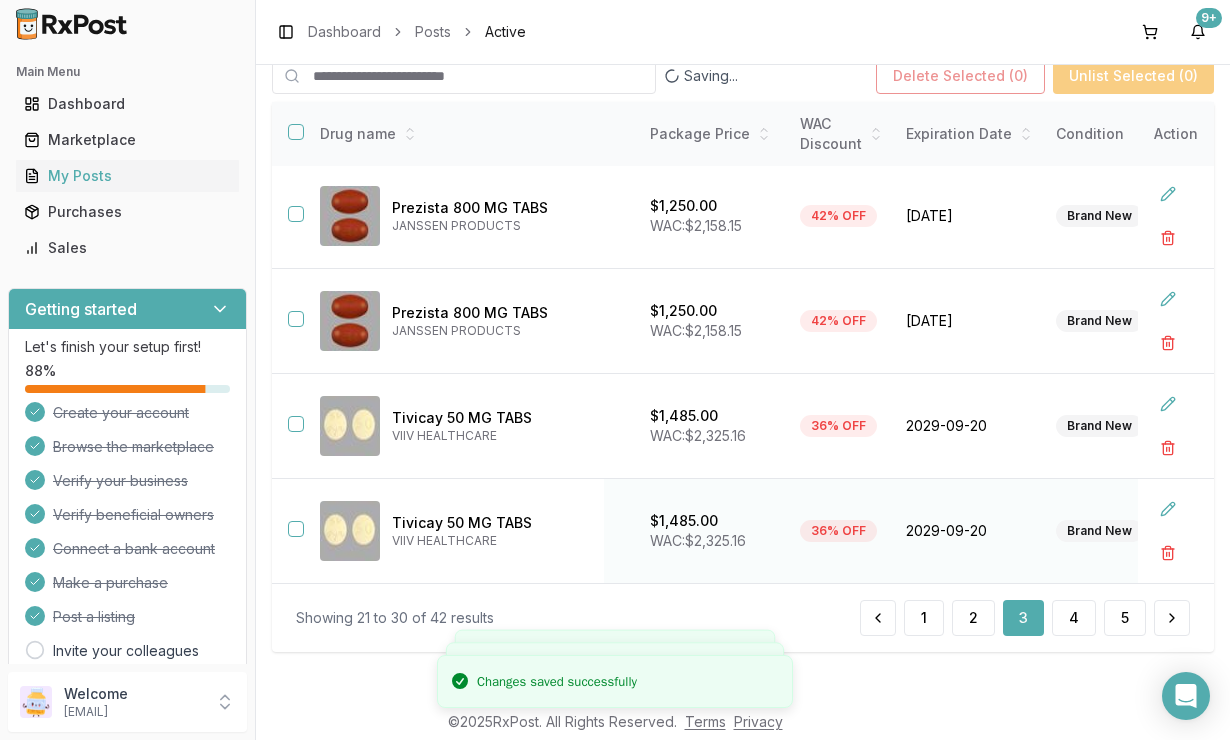 scroll, scrollTop: 193, scrollLeft: 0, axis: vertical 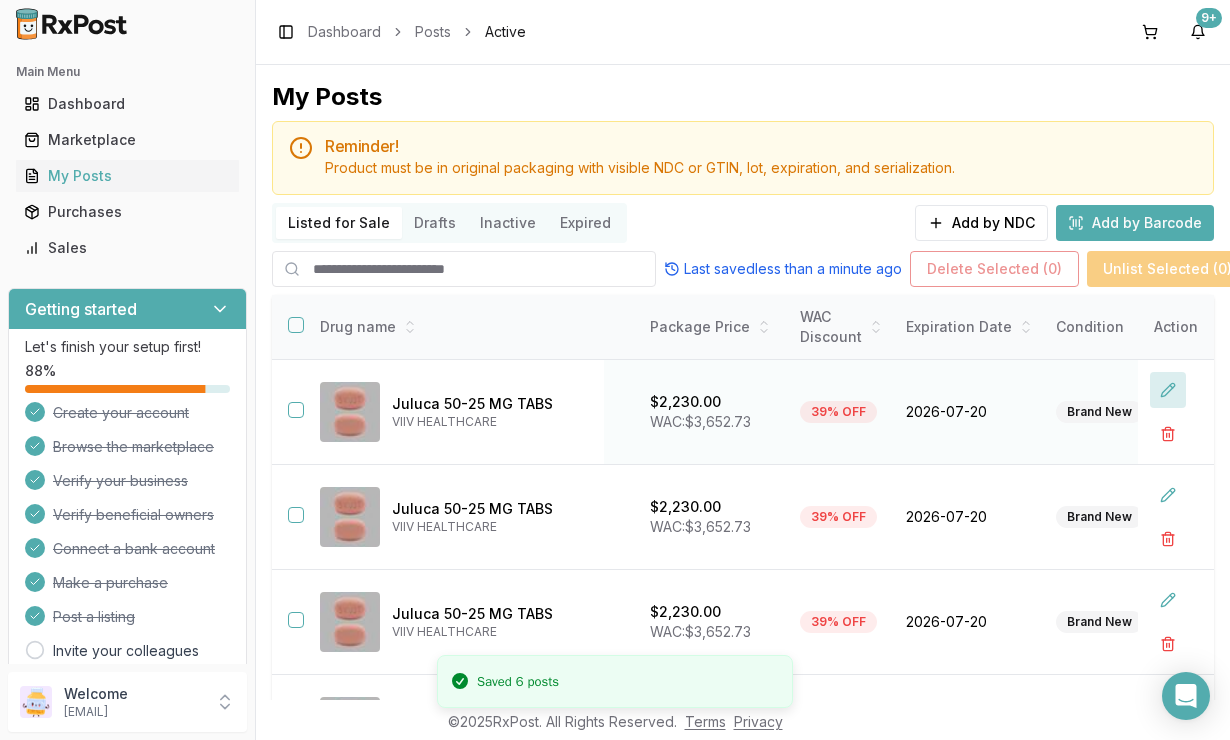 click at bounding box center (1168, 390) 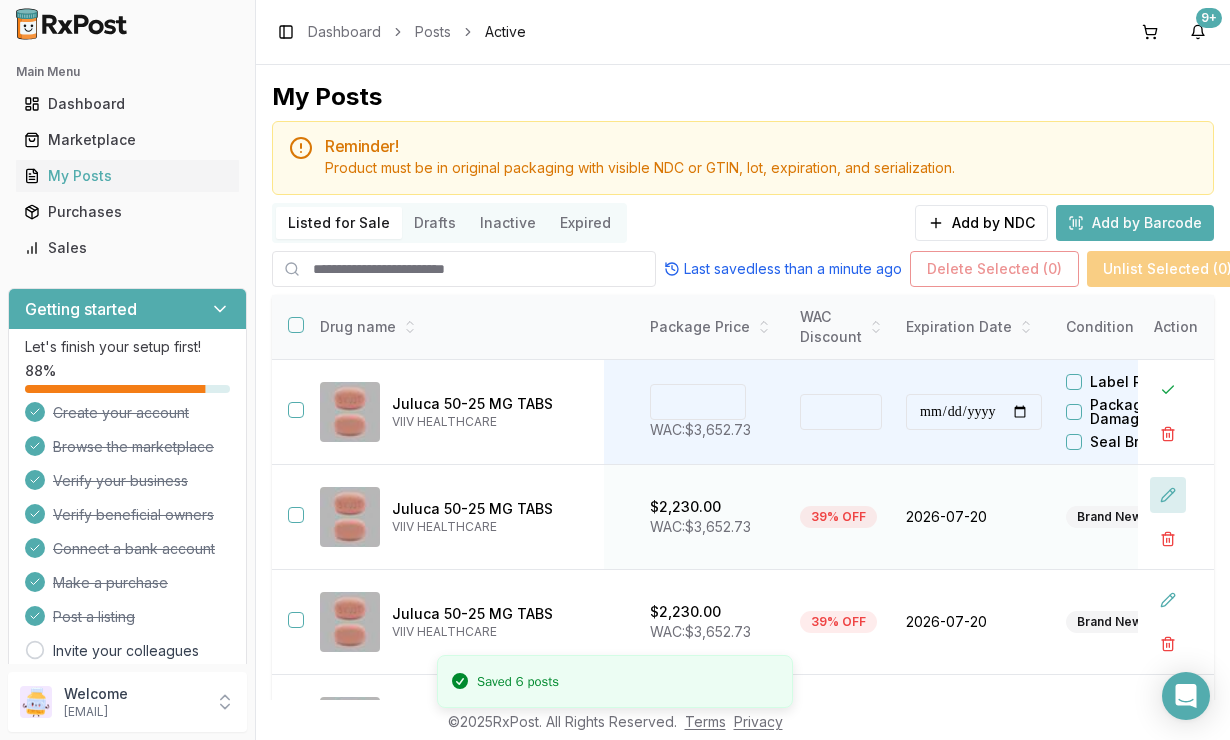 click at bounding box center [1168, 495] 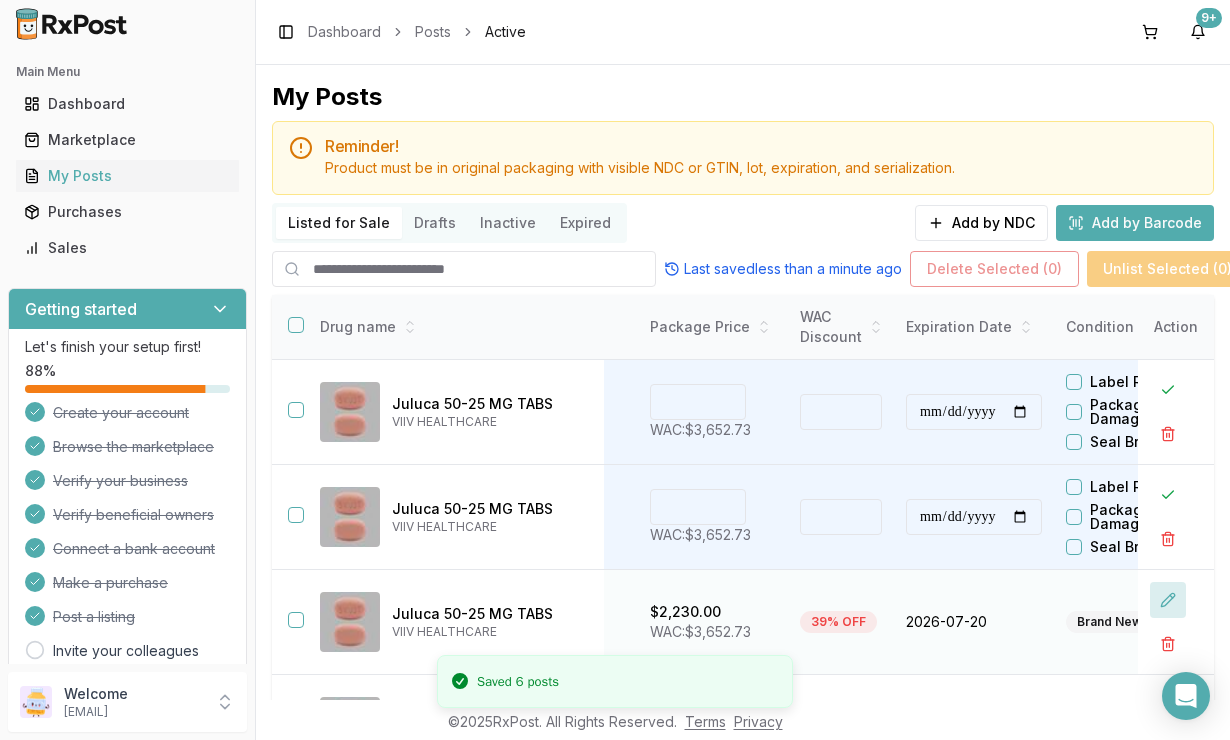 click at bounding box center [1168, 600] 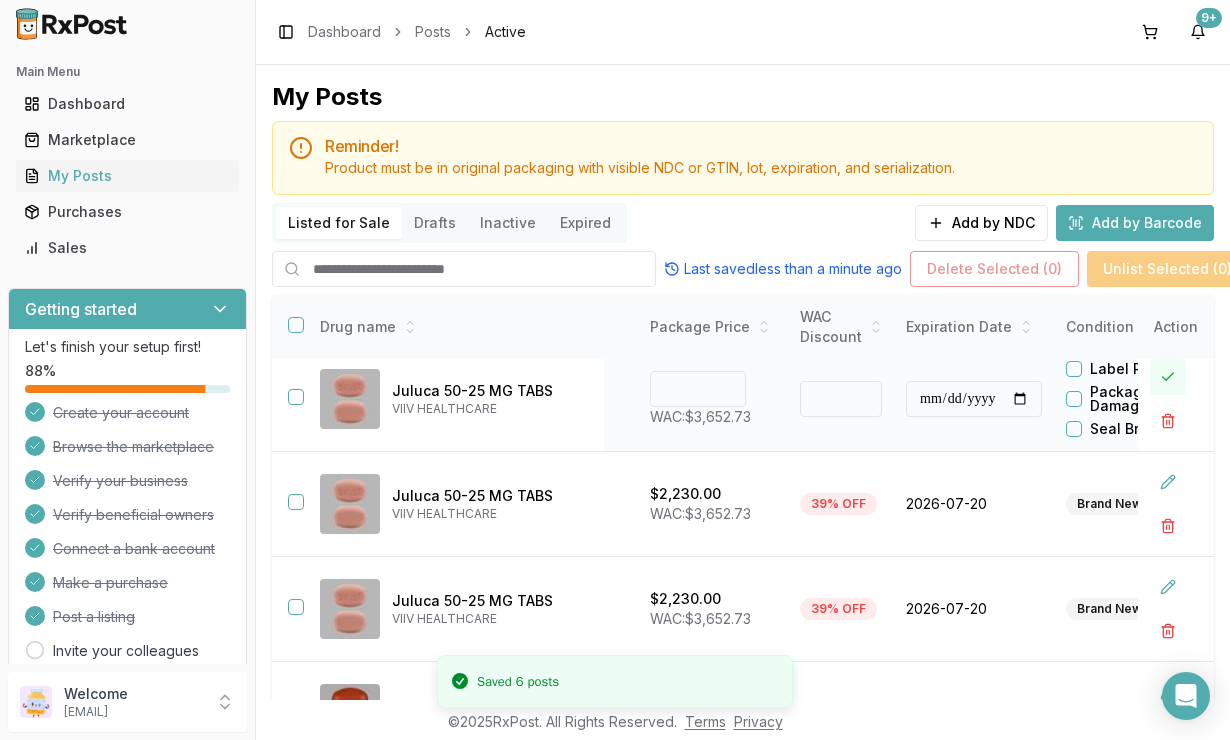 scroll, scrollTop: 230, scrollLeft: 566, axis: both 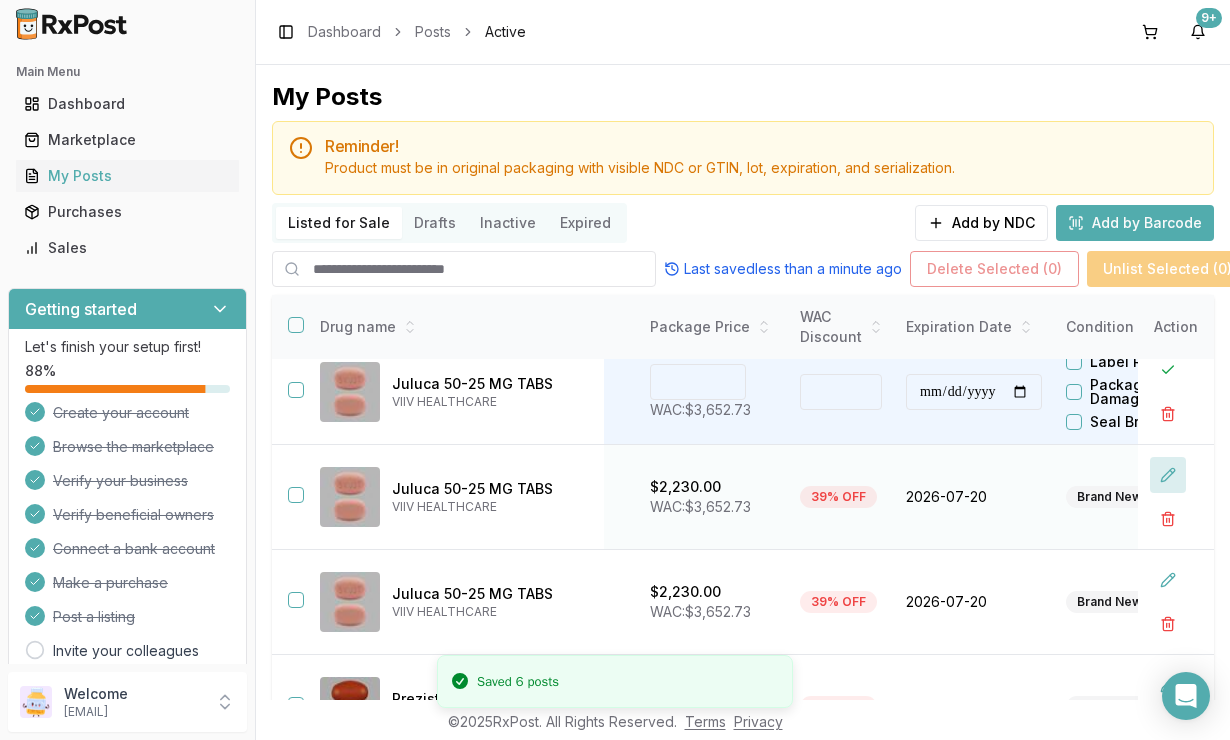 click at bounding box center (1168, 475) 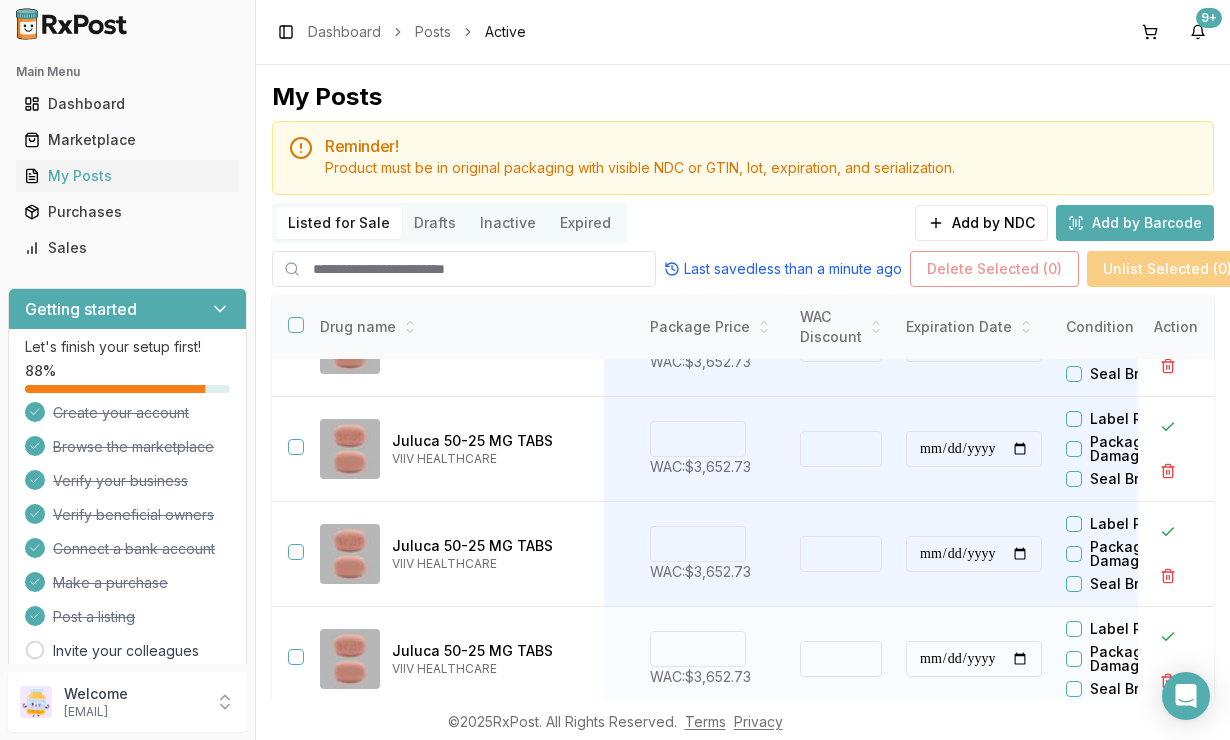 scroll, scrollTop: 0, scrollLeft: 566, axis: horizontal 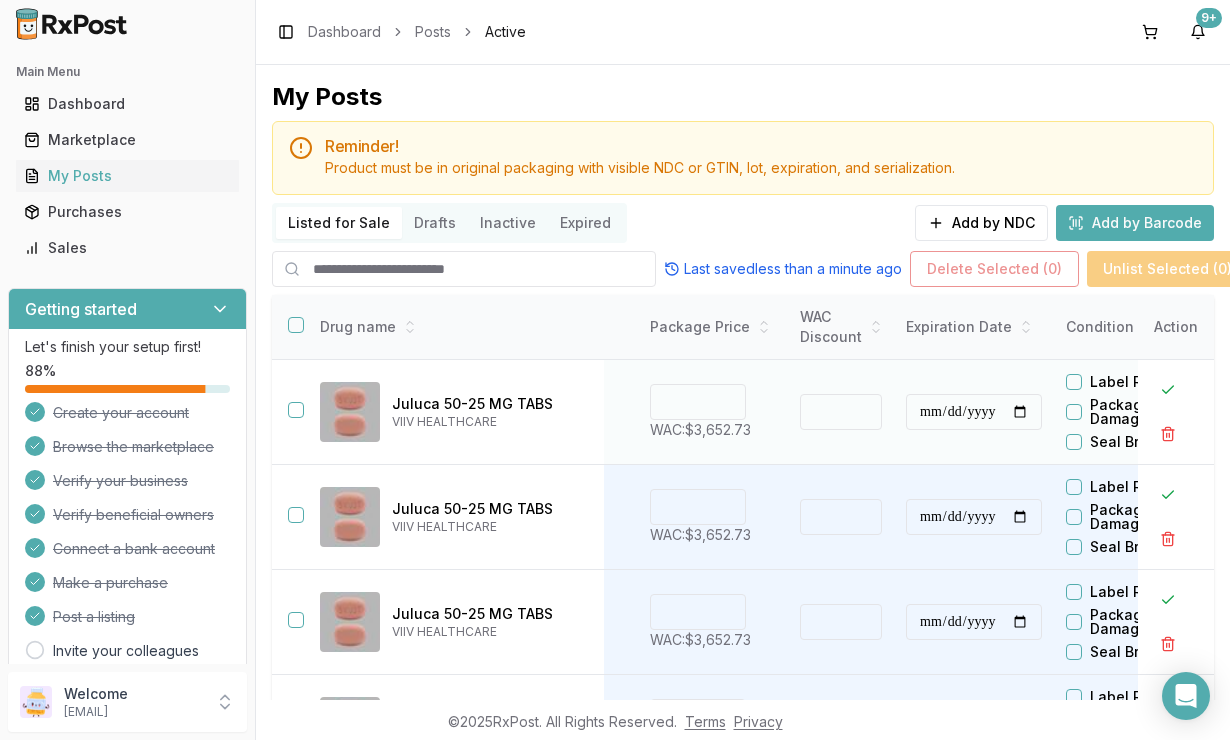 click on "****" at bounding box center (698, 402) 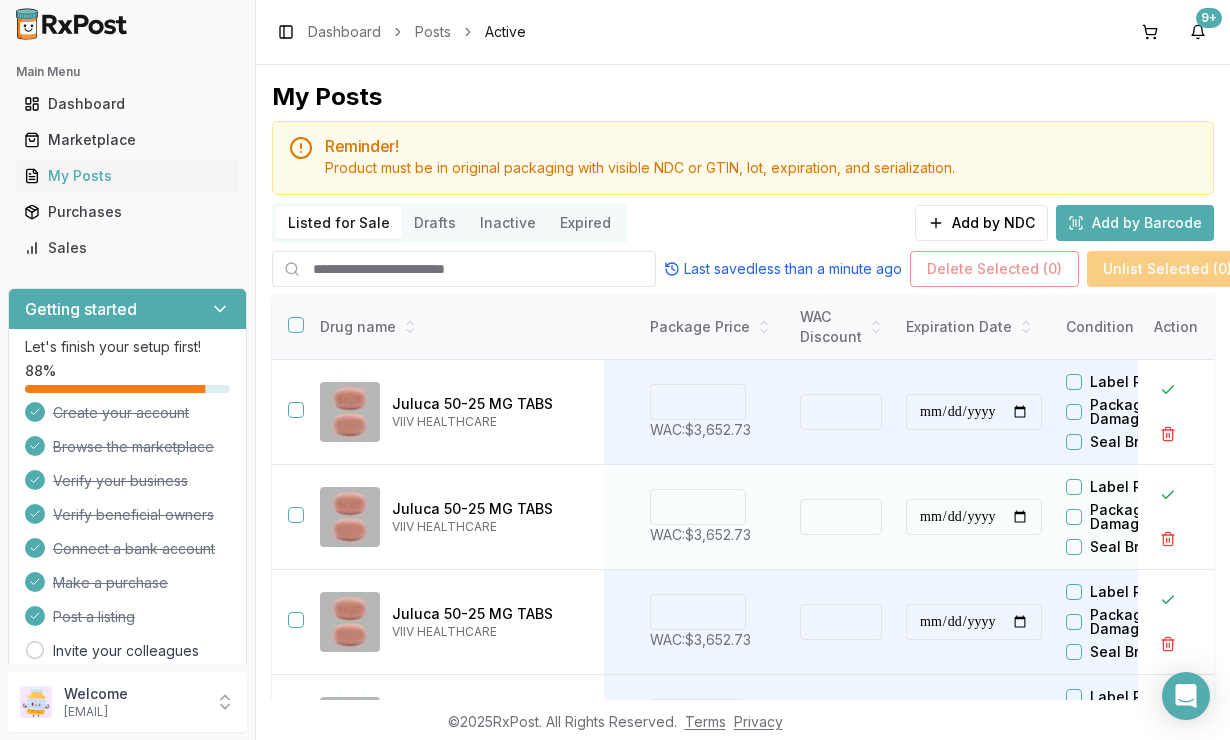 type on "*******" 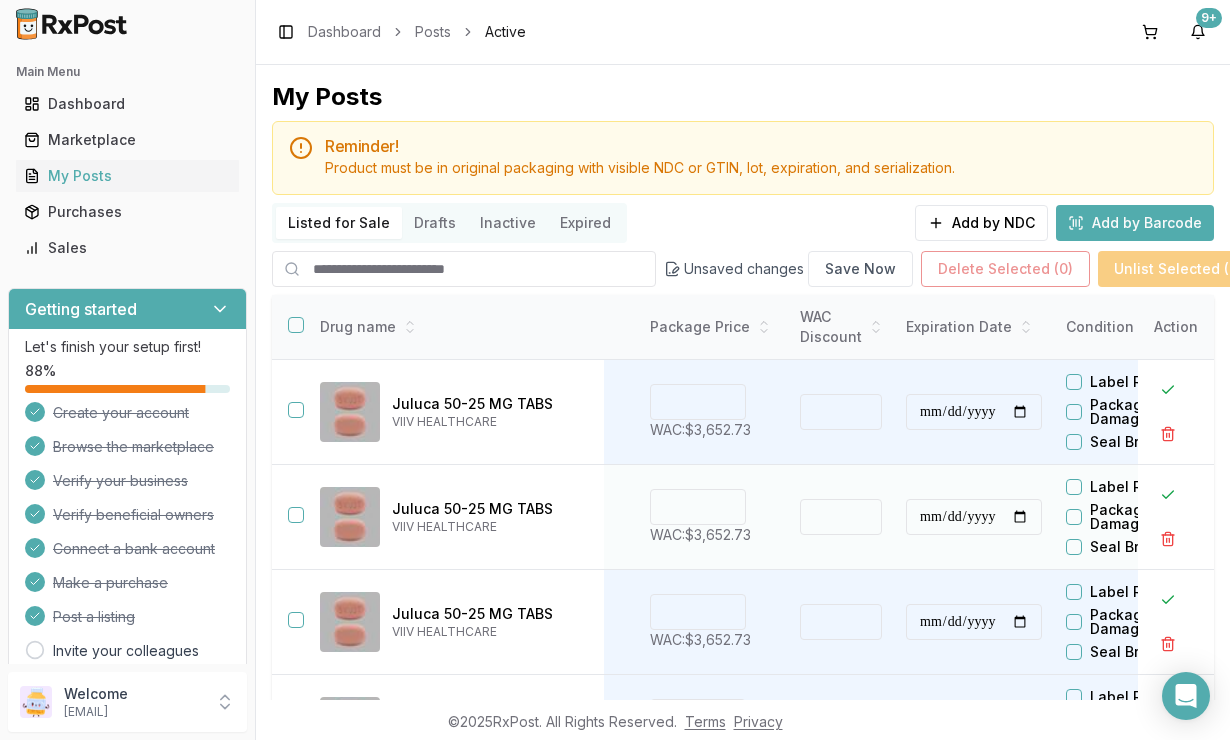 click on "****" at bounding box center [698, 507] 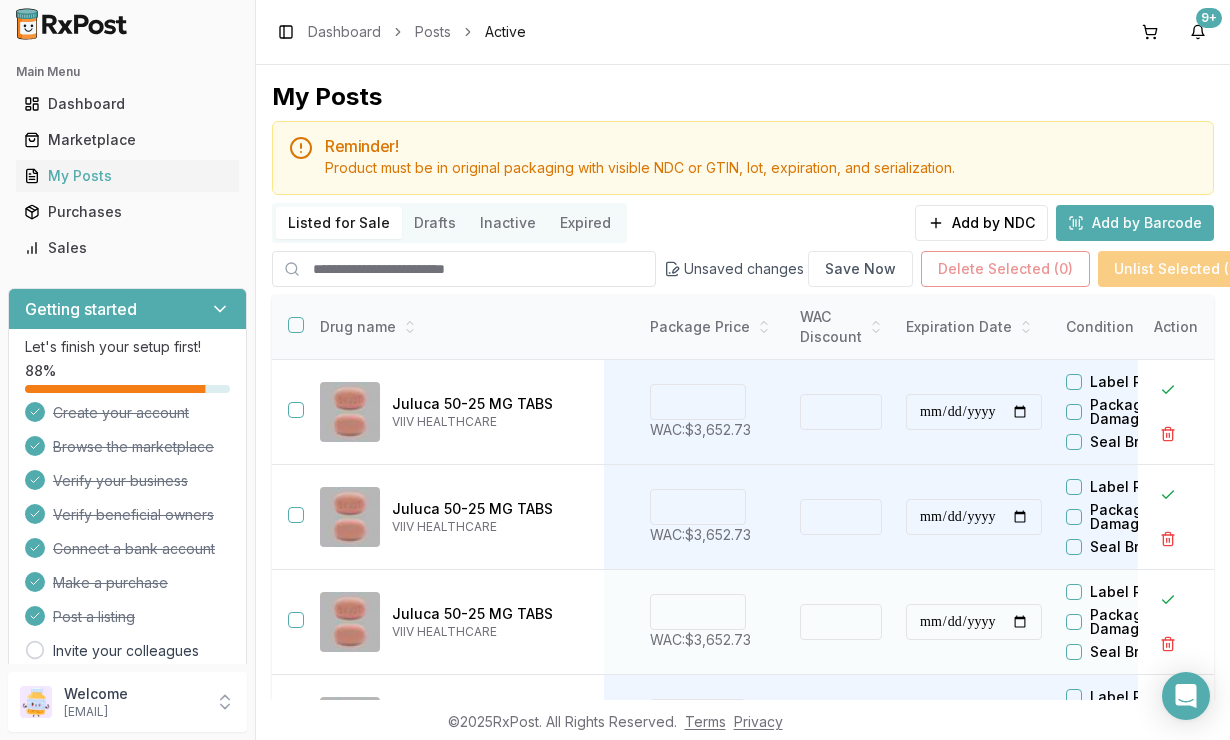 type on "*******" 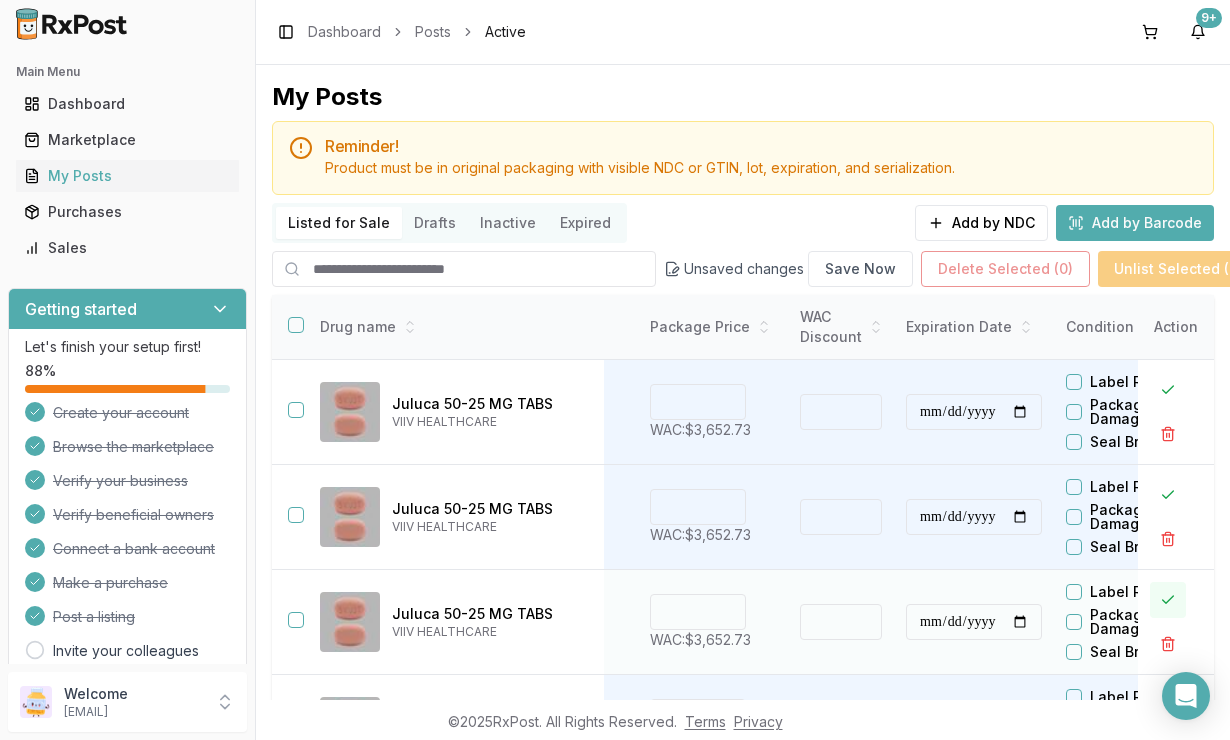type on "*******" 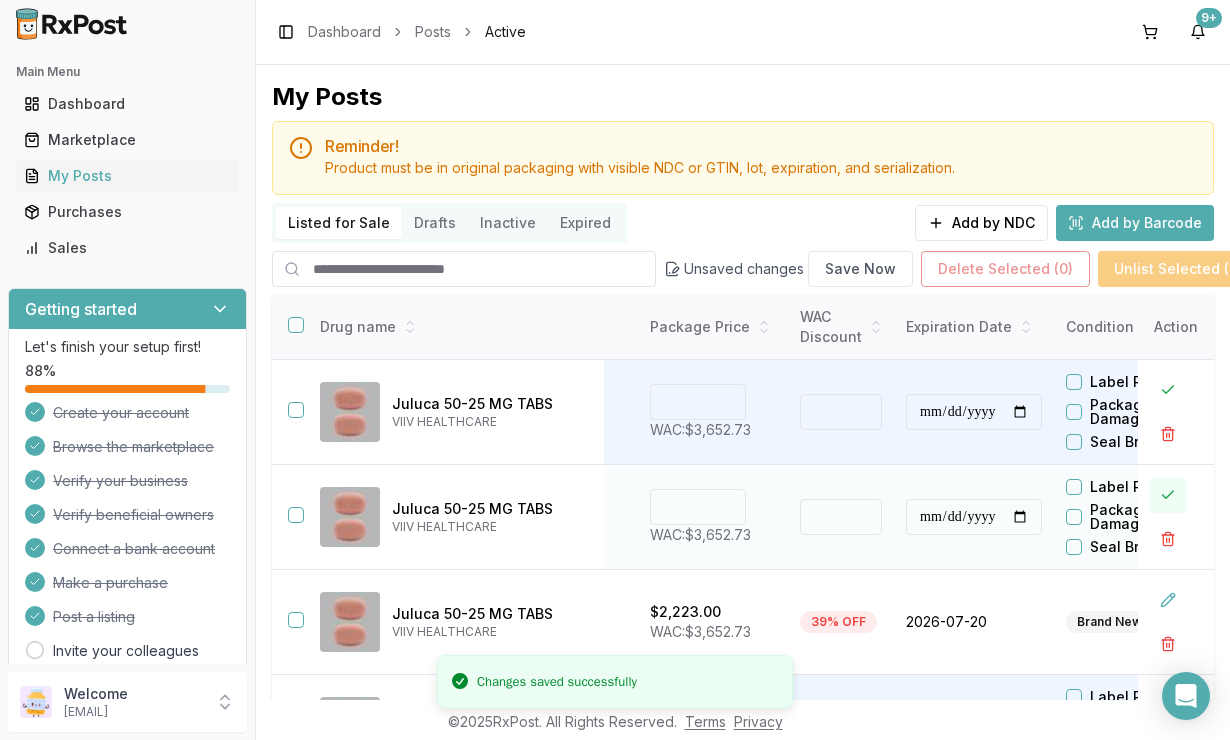click at bounding box center (1168, 495) 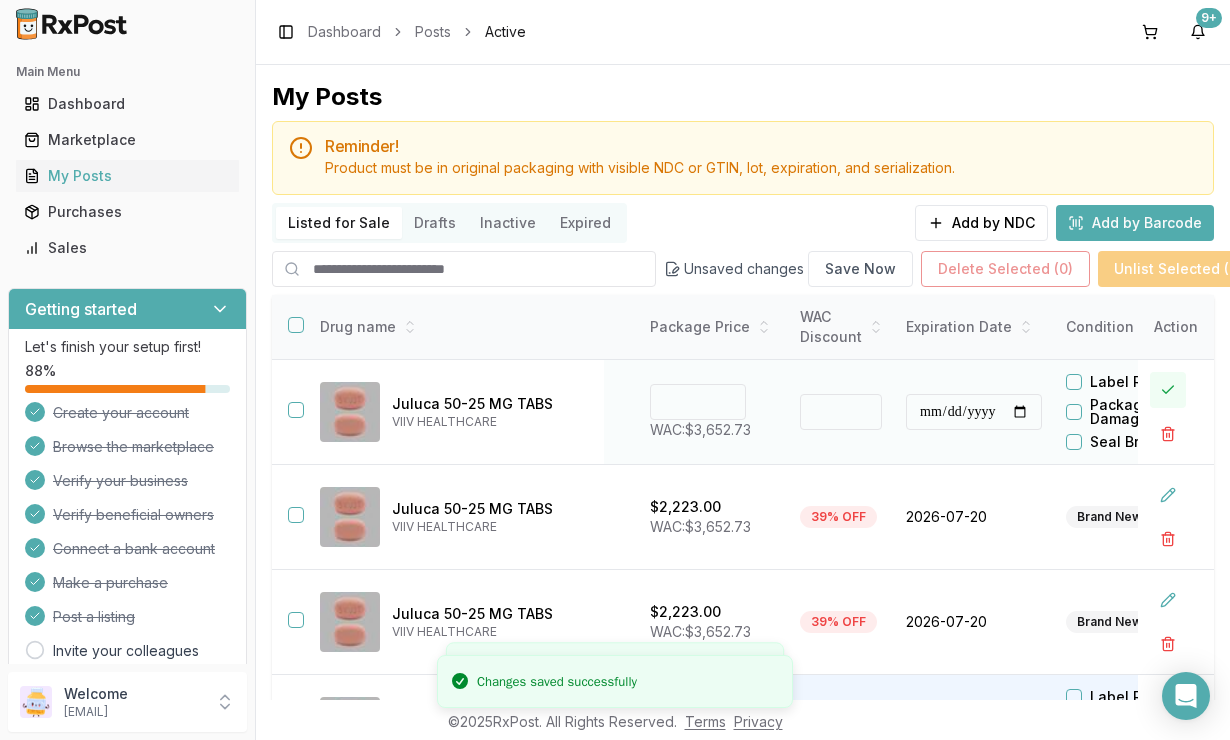 click at bounding box center (1168, 390) 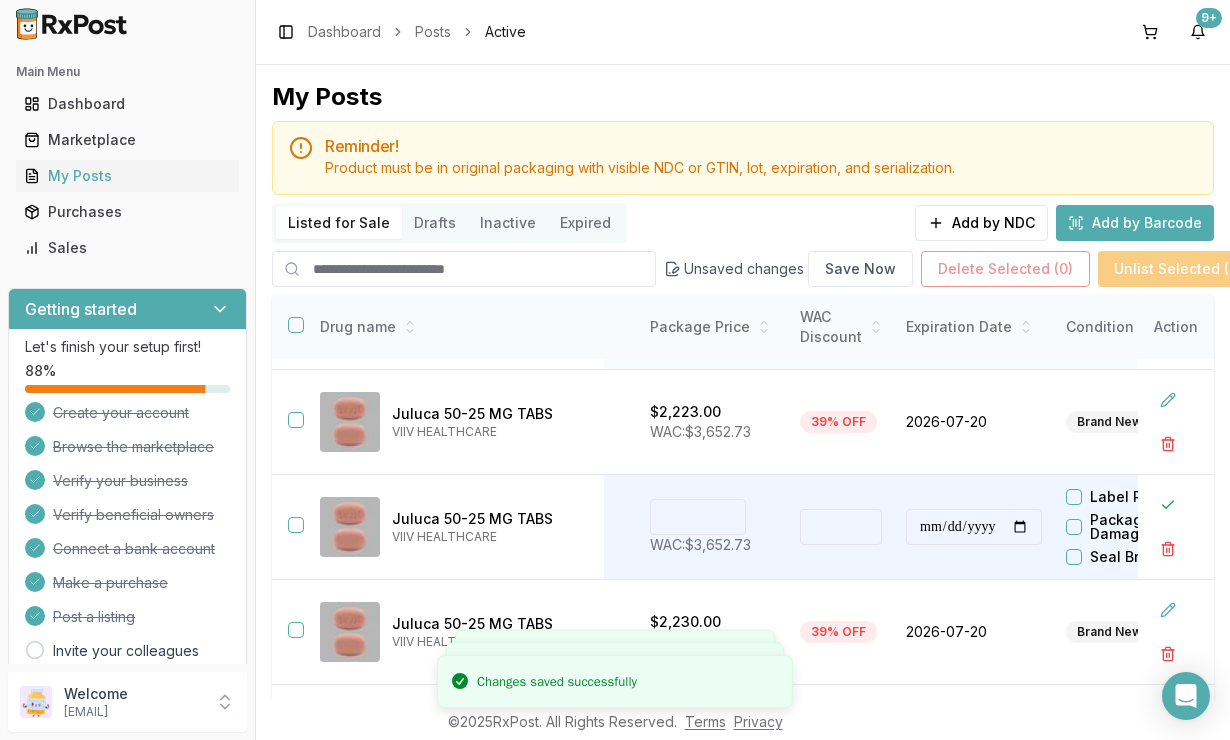 scroll, scrollTop: 209, scrollLeft: 566, axis: both 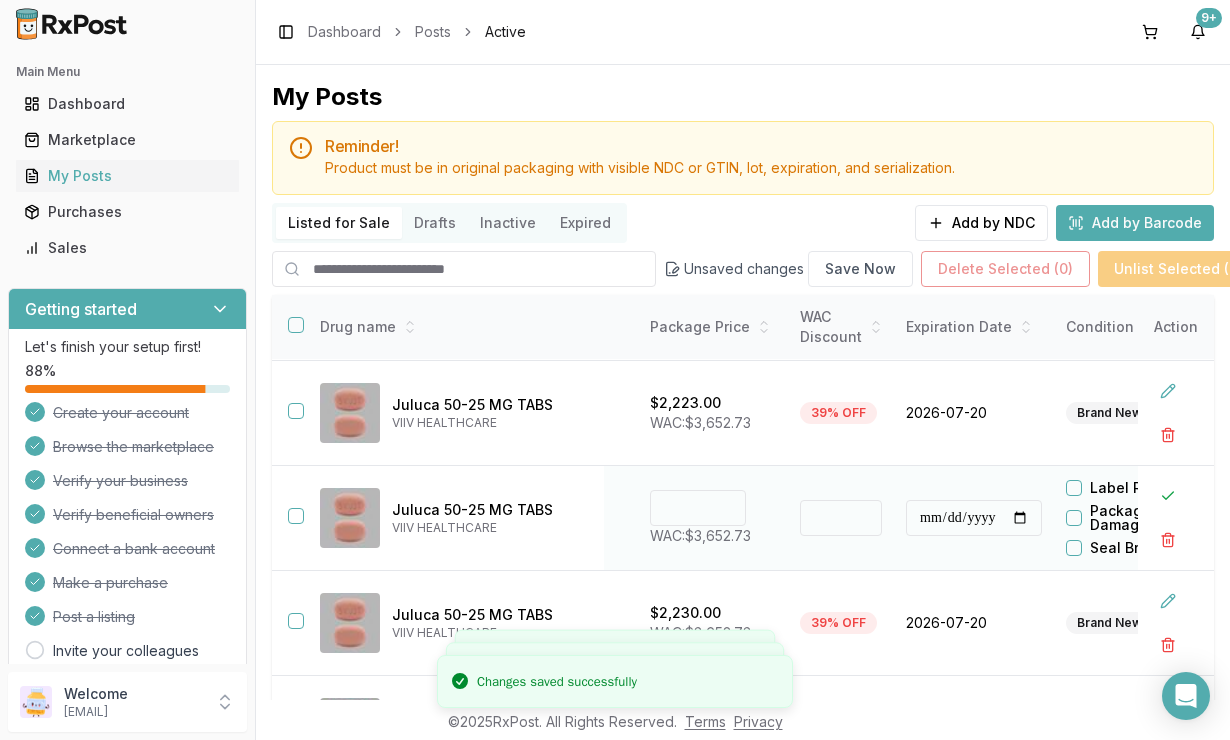 click on "****" at bounding box center [698, 508] 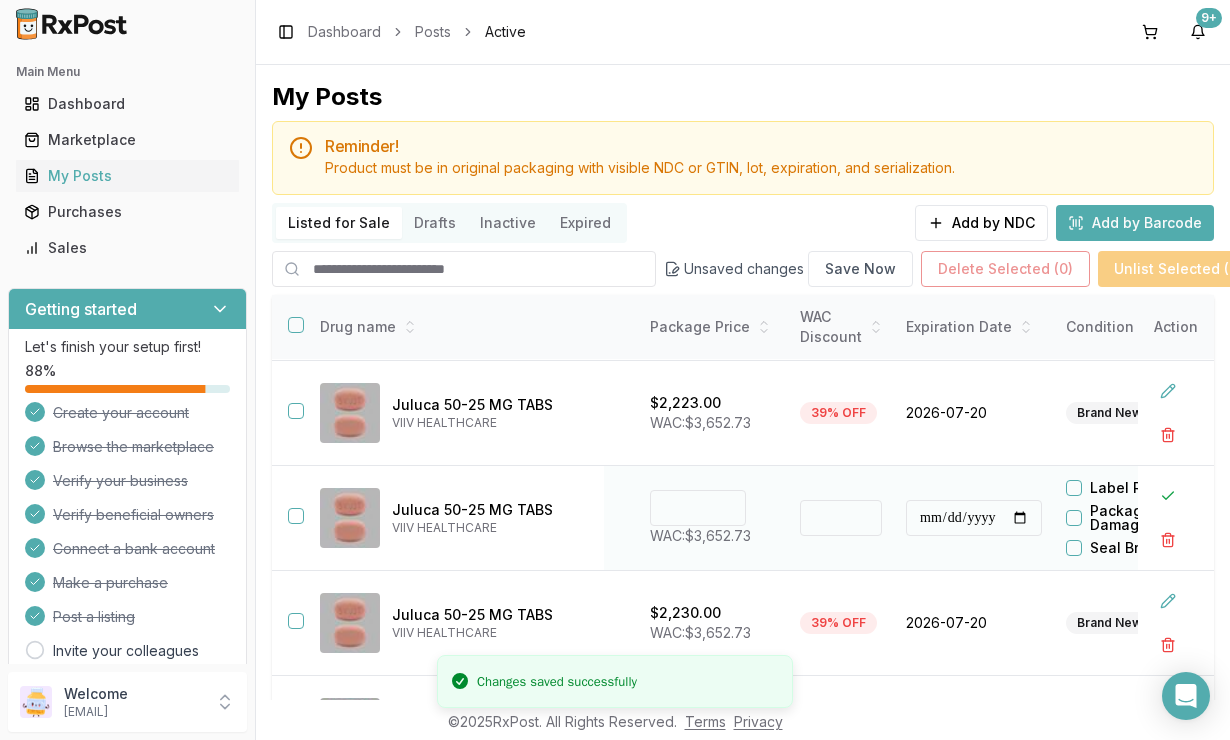 click on "****" at bounding box center (698, 508) 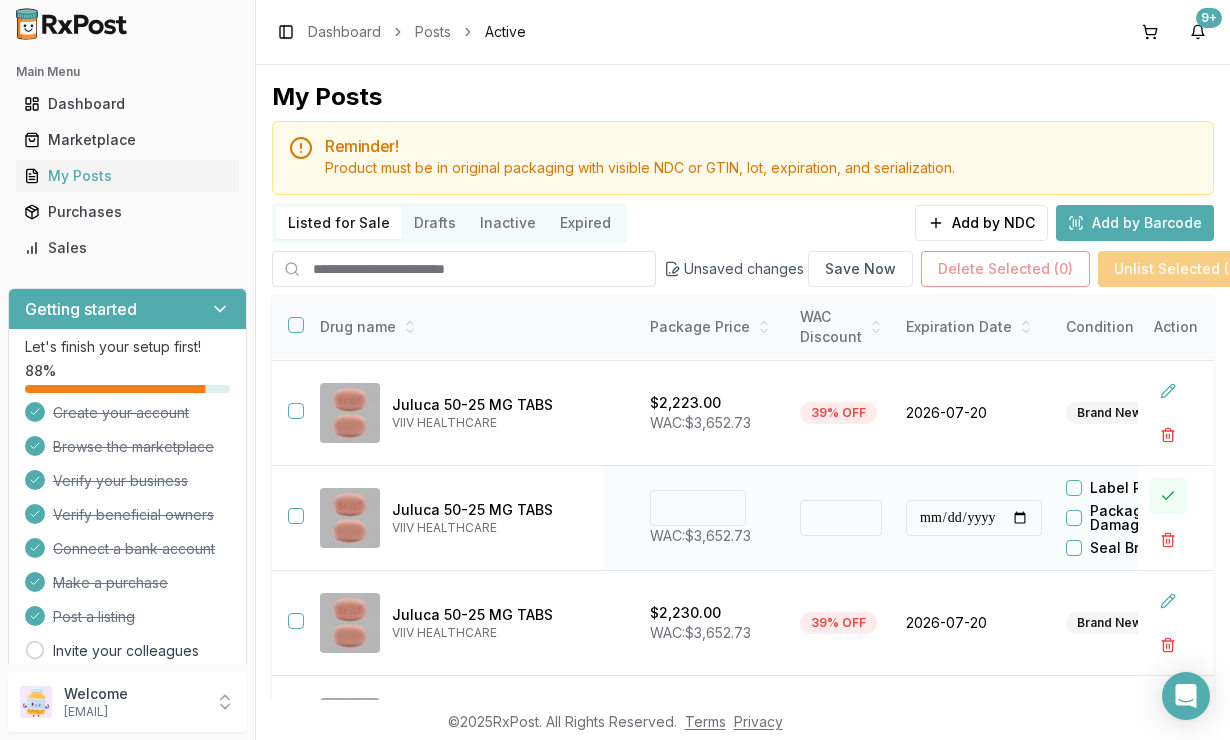 type on "*******" 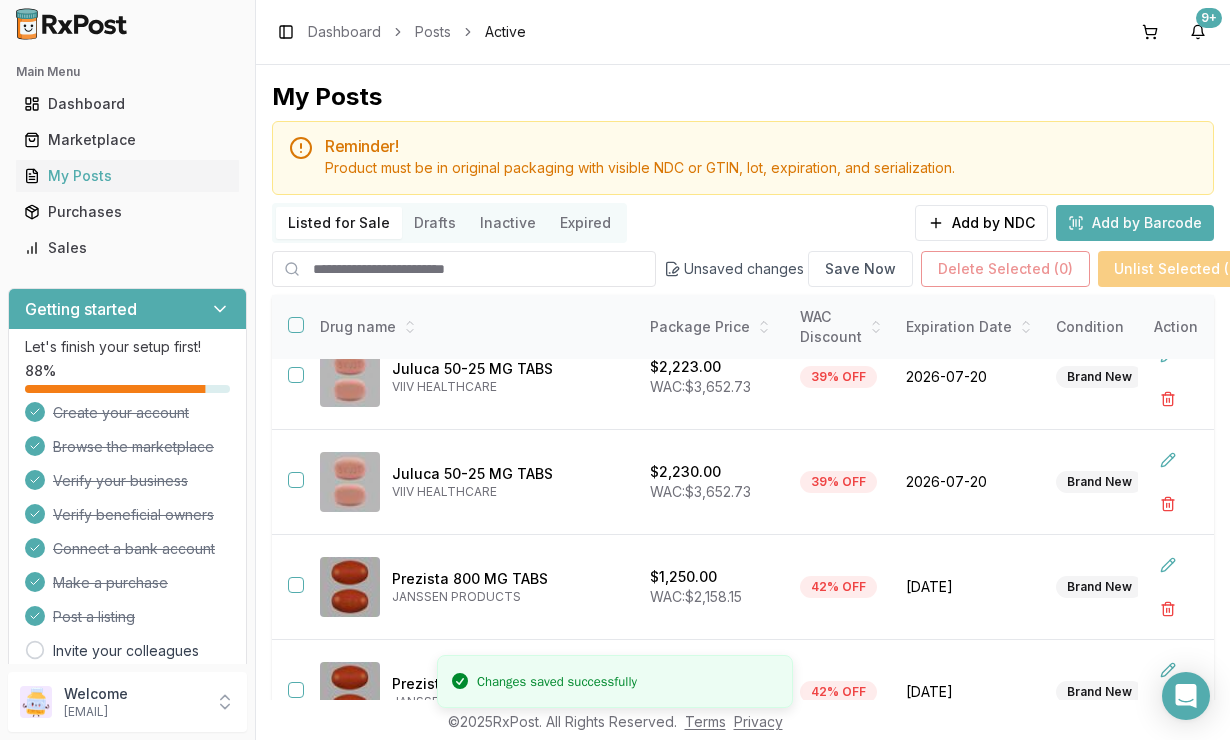 scroll, scrollTop: 357, scrollLeft: 566, axis: both 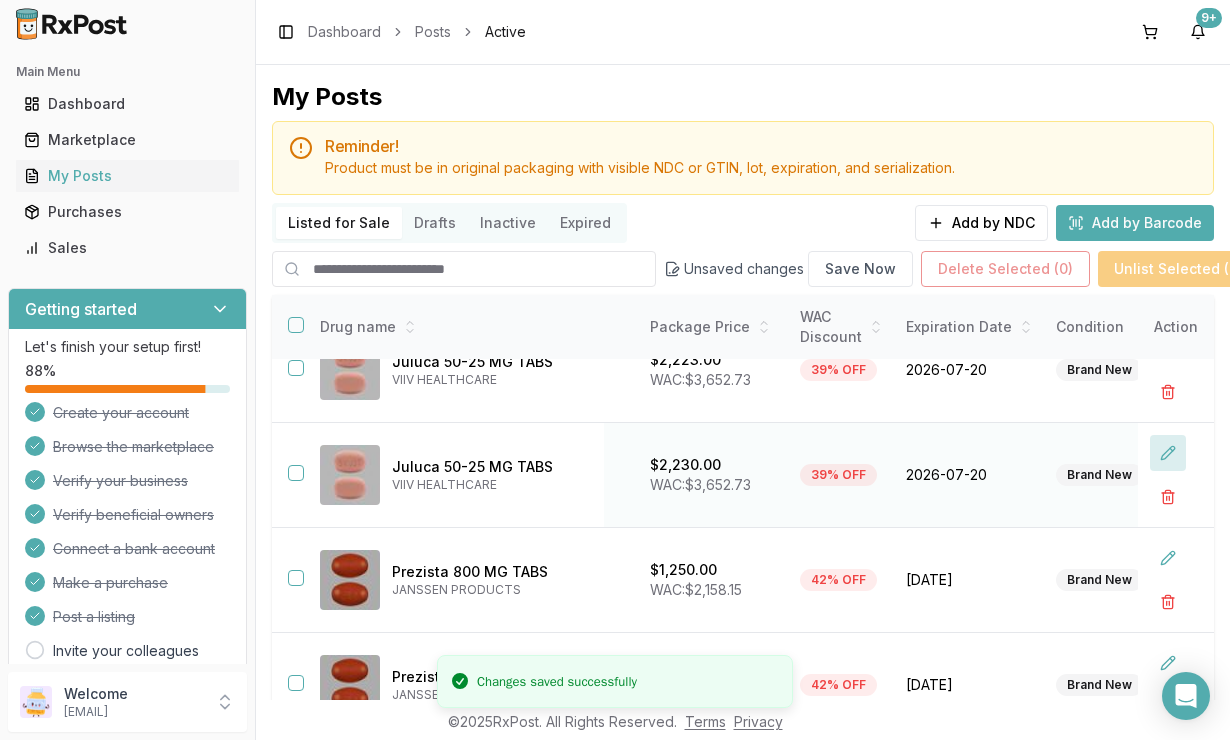 click at bounding box center (1168, 453) 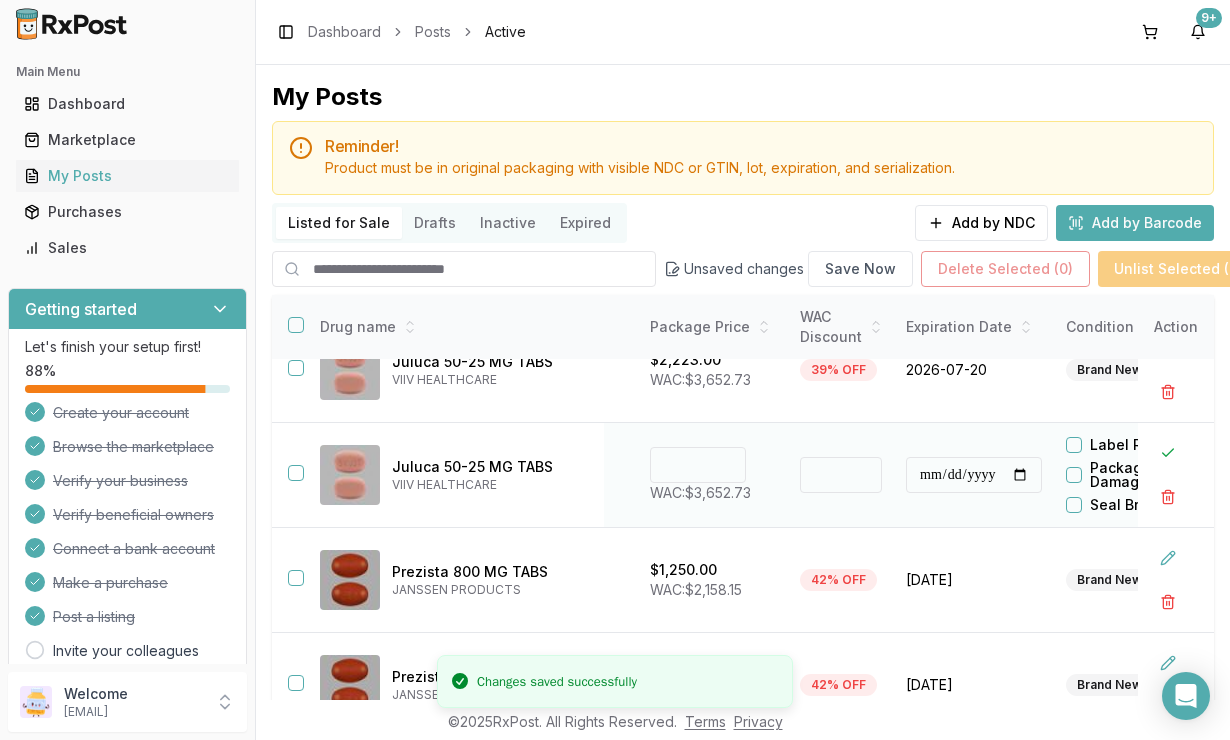 click on "****" at bounding box center [698, 465] 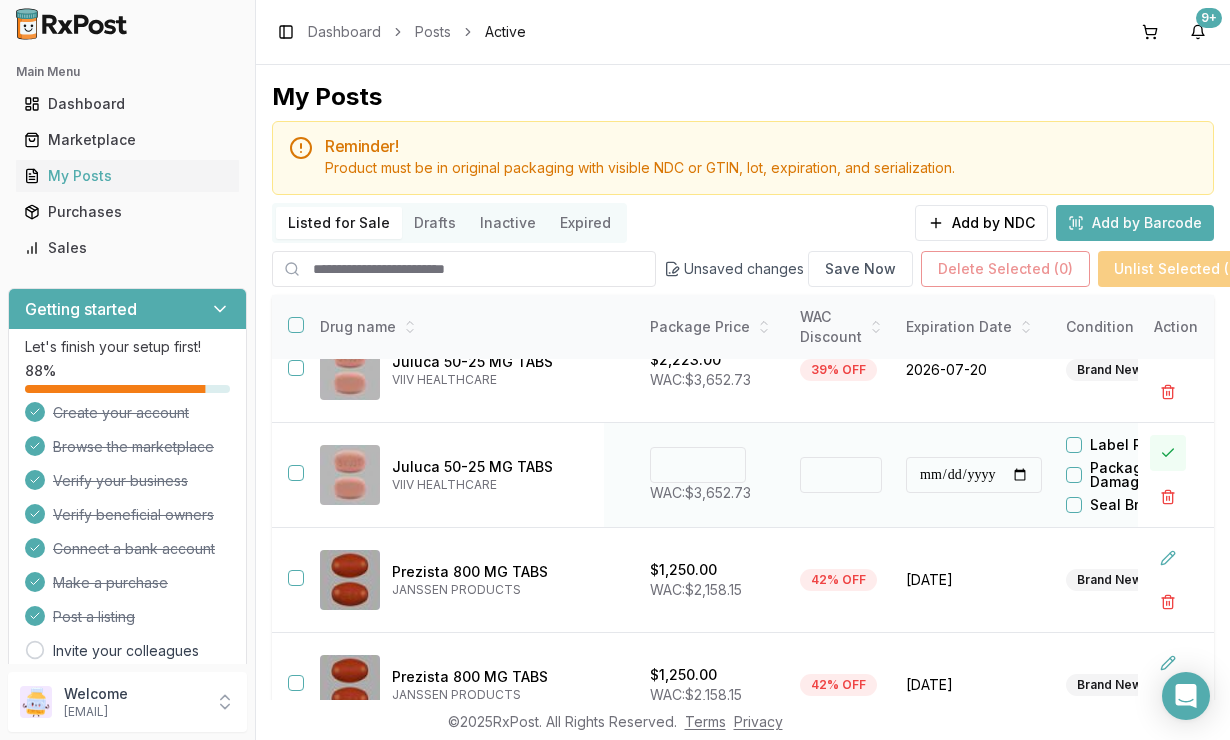 type on "*******" 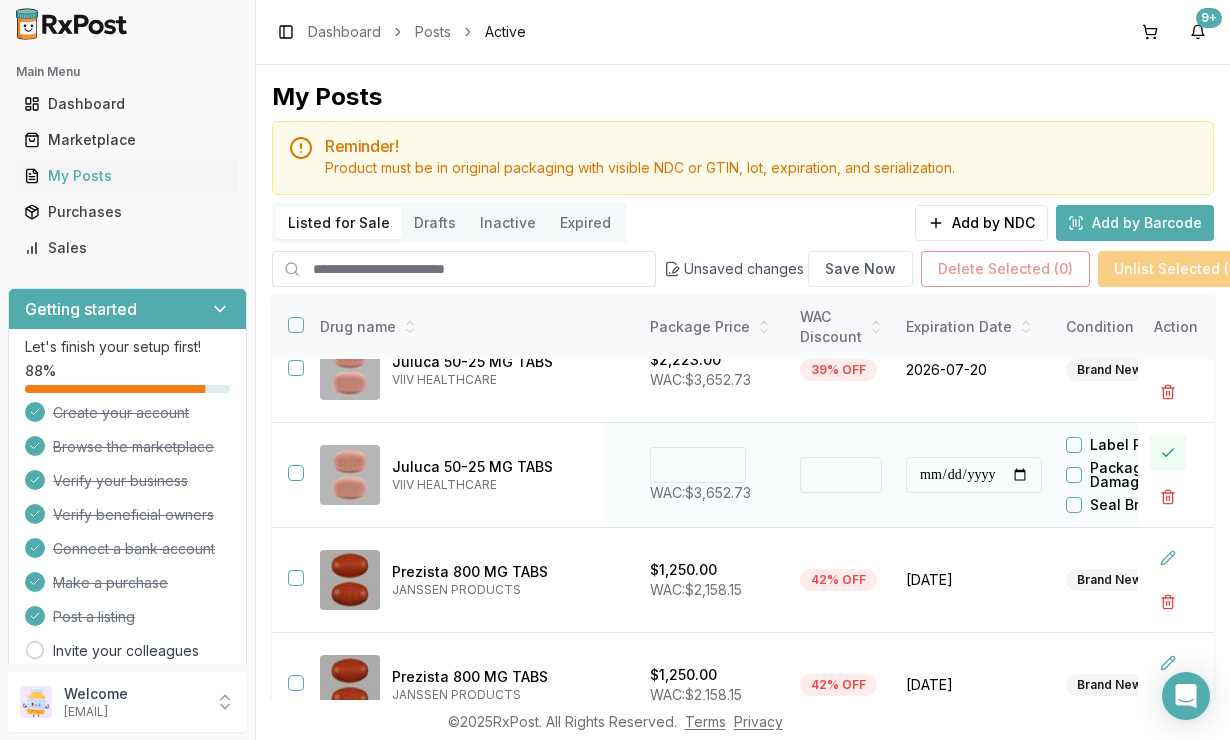 click at bounding box center [1168, 453] 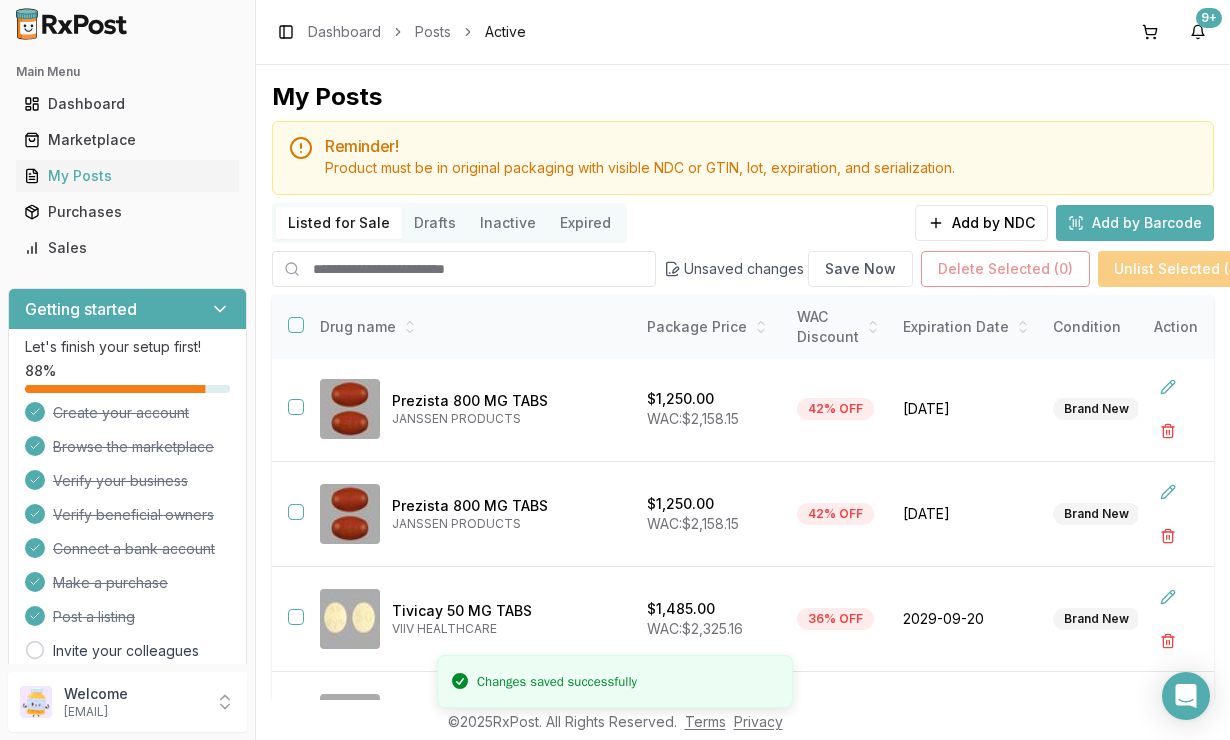 scroll, scrollTop: 641, scrollLeft: 569, axis: both 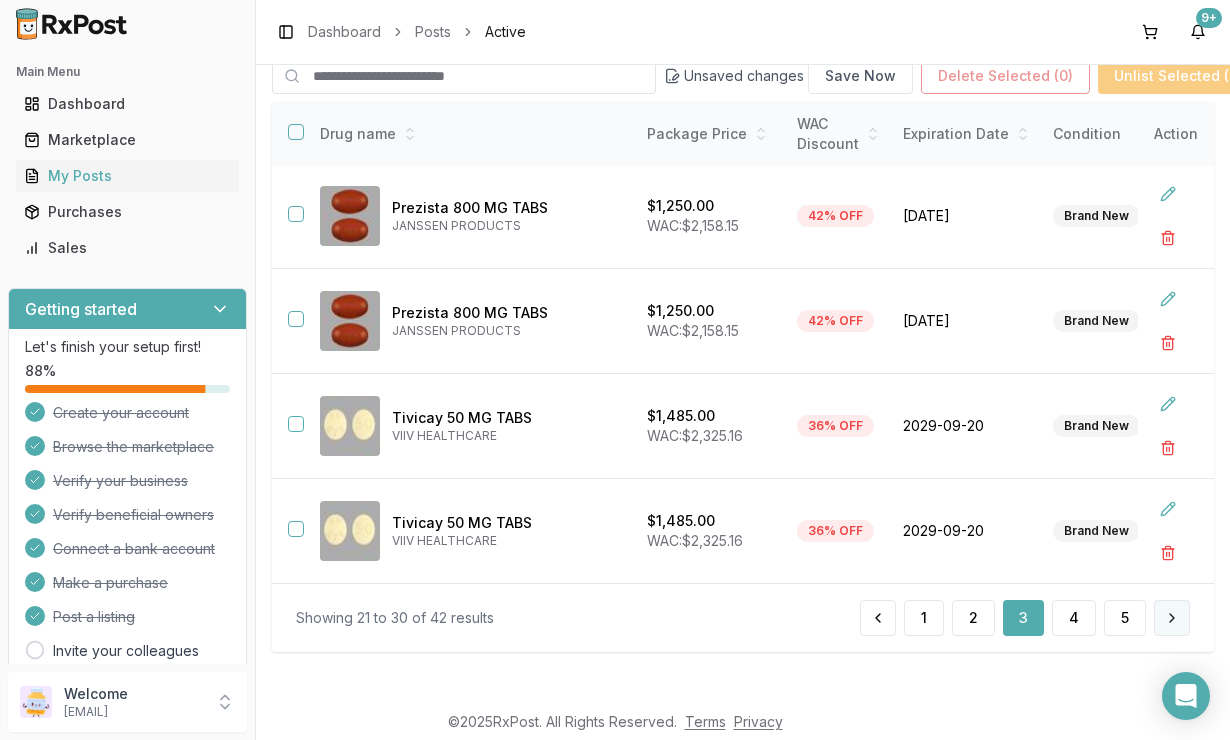 click at bounding box center [1172, 618] 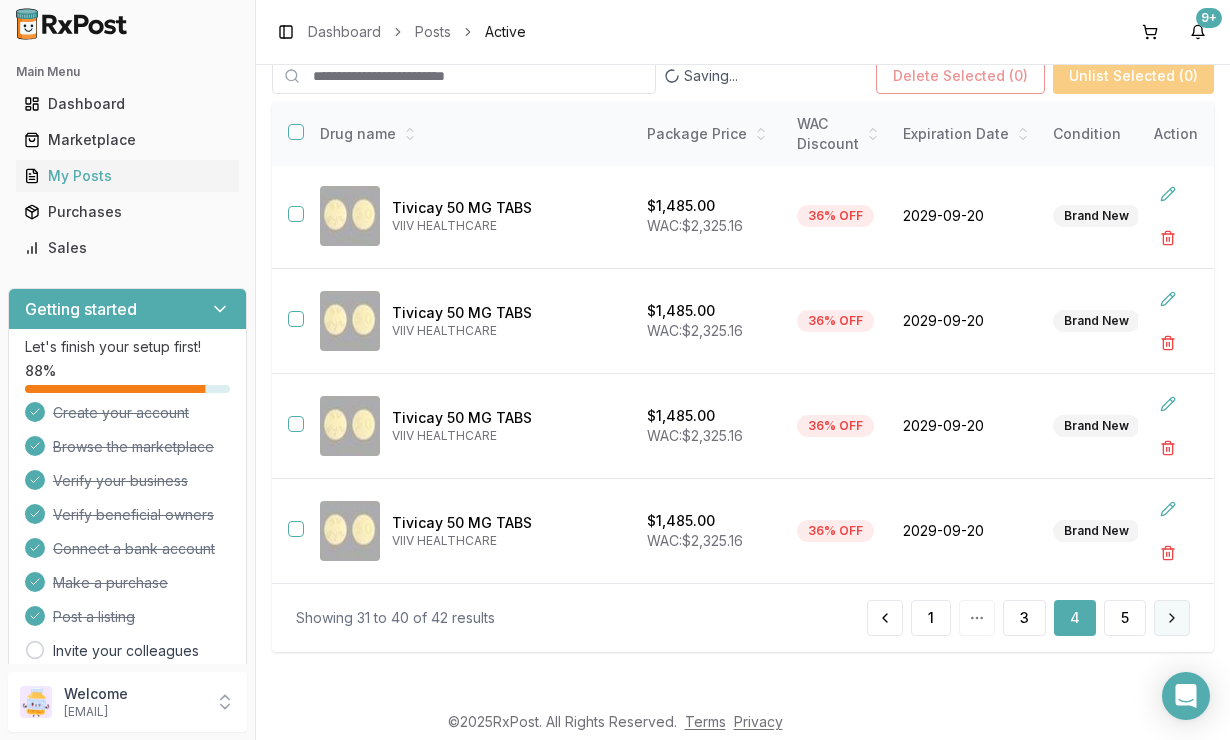 scroll, scrollTop: 193, scrollLeft: 0, axis: vertical 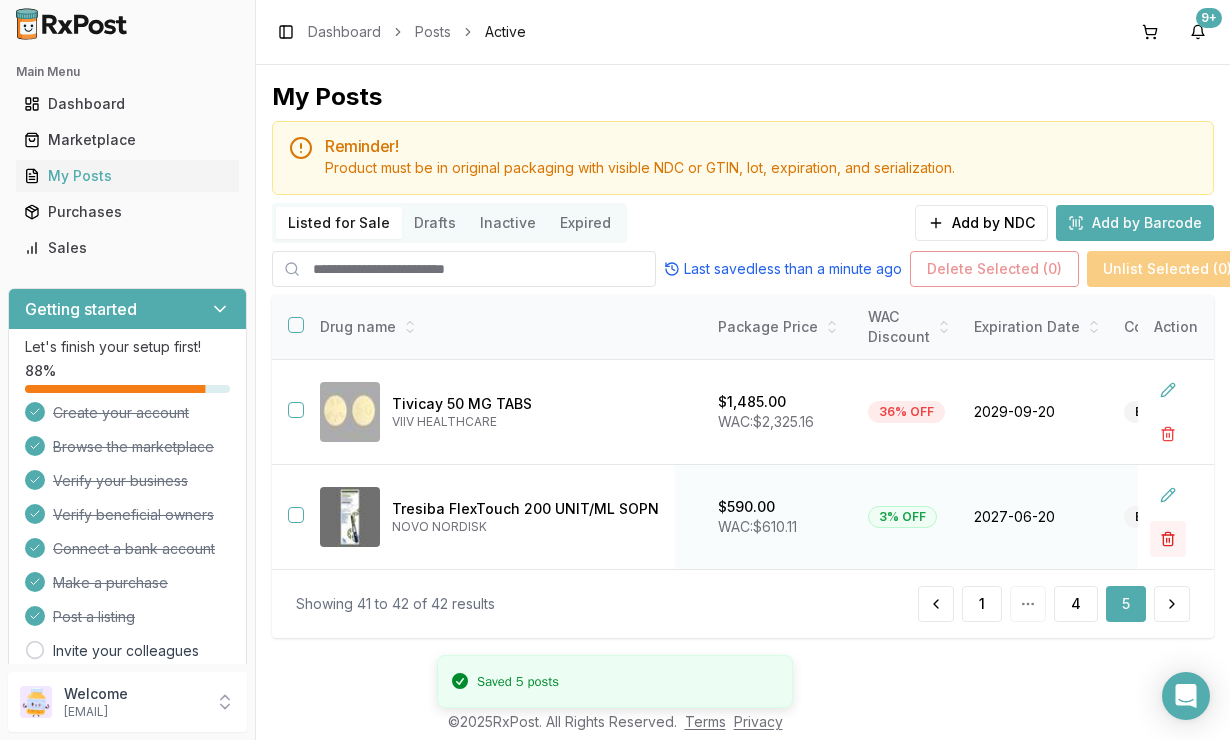 click at bounding box center [1168, 539] 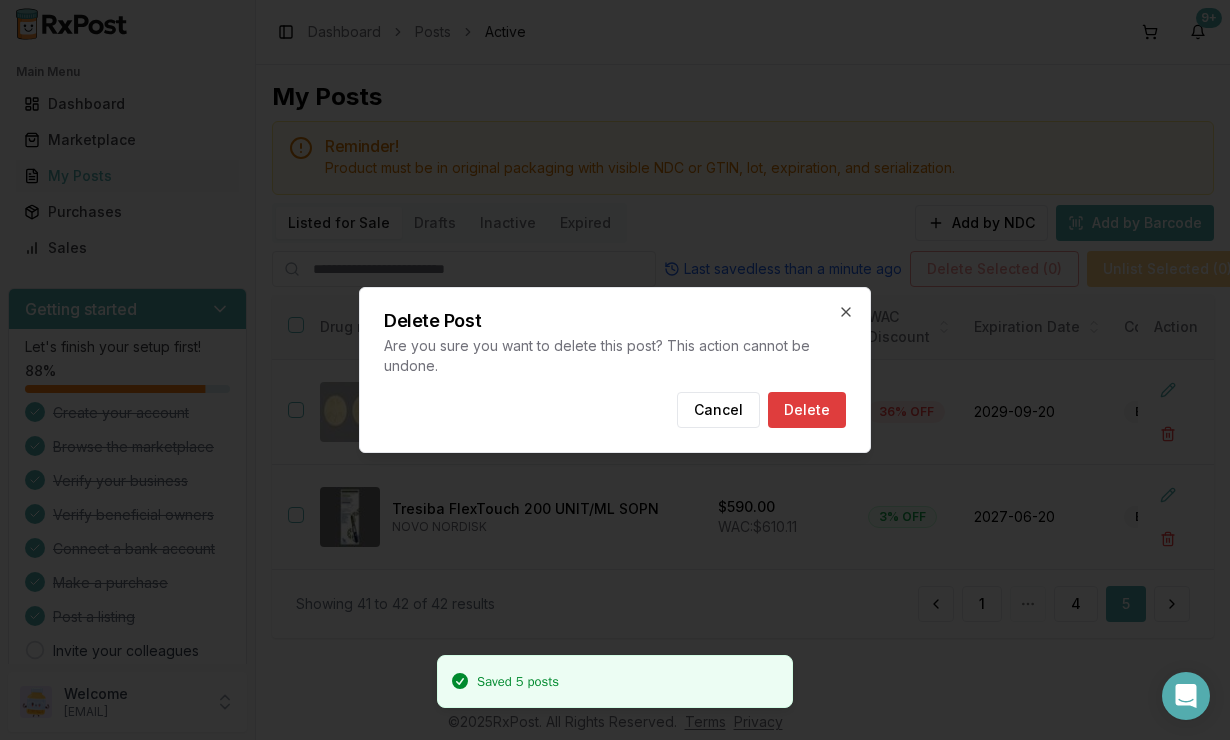 click on "Delete" at bounding box center [807, 410] 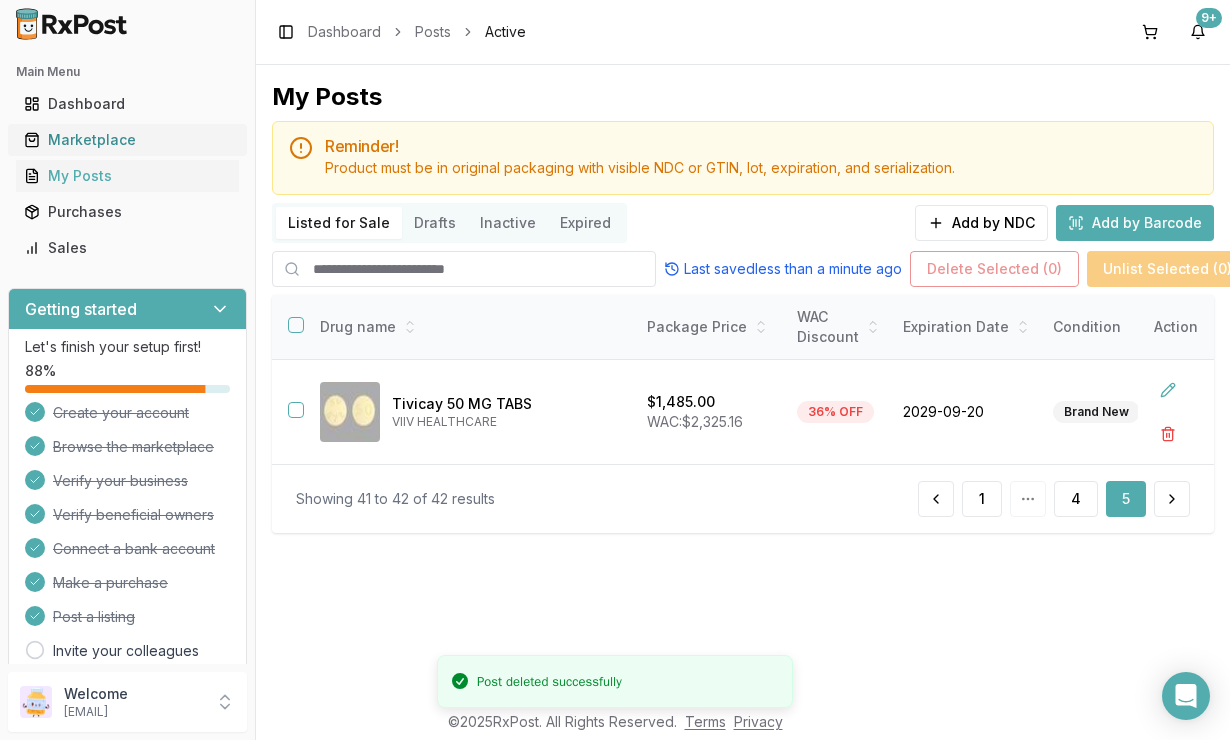 click on "Marketplace" at bounding box center (127, 140) 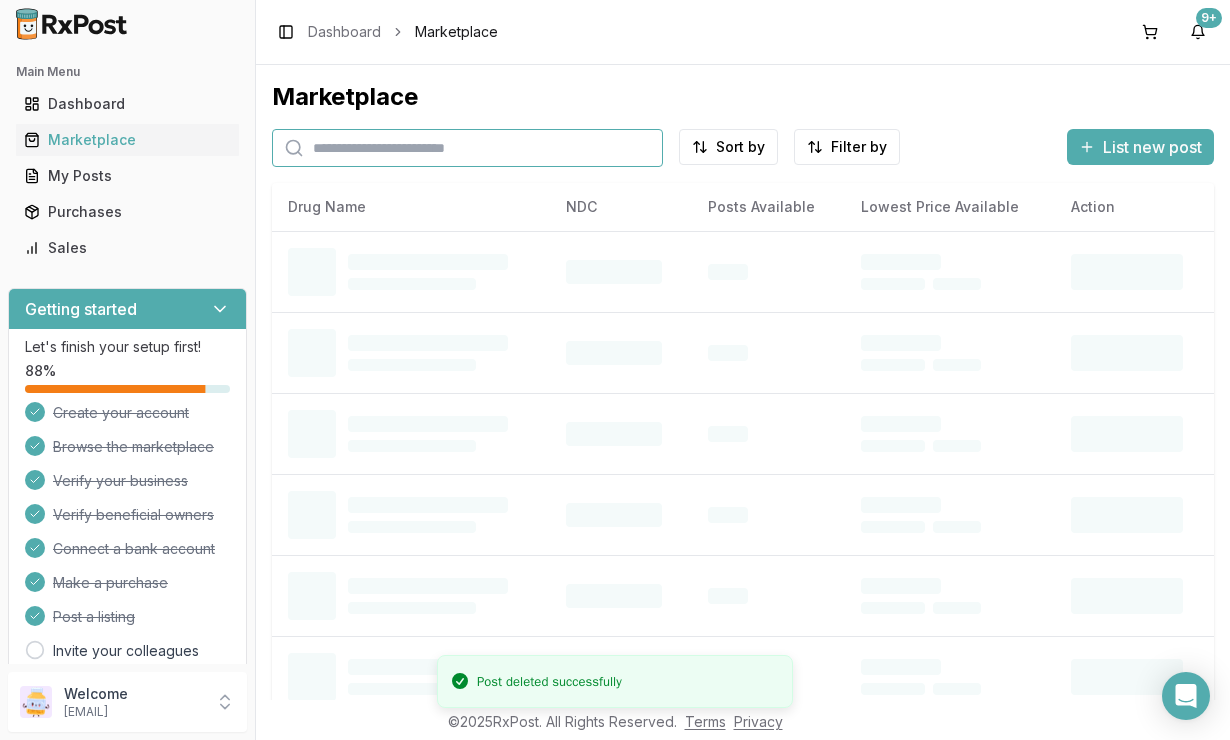 click at bounding box center [467, 148] 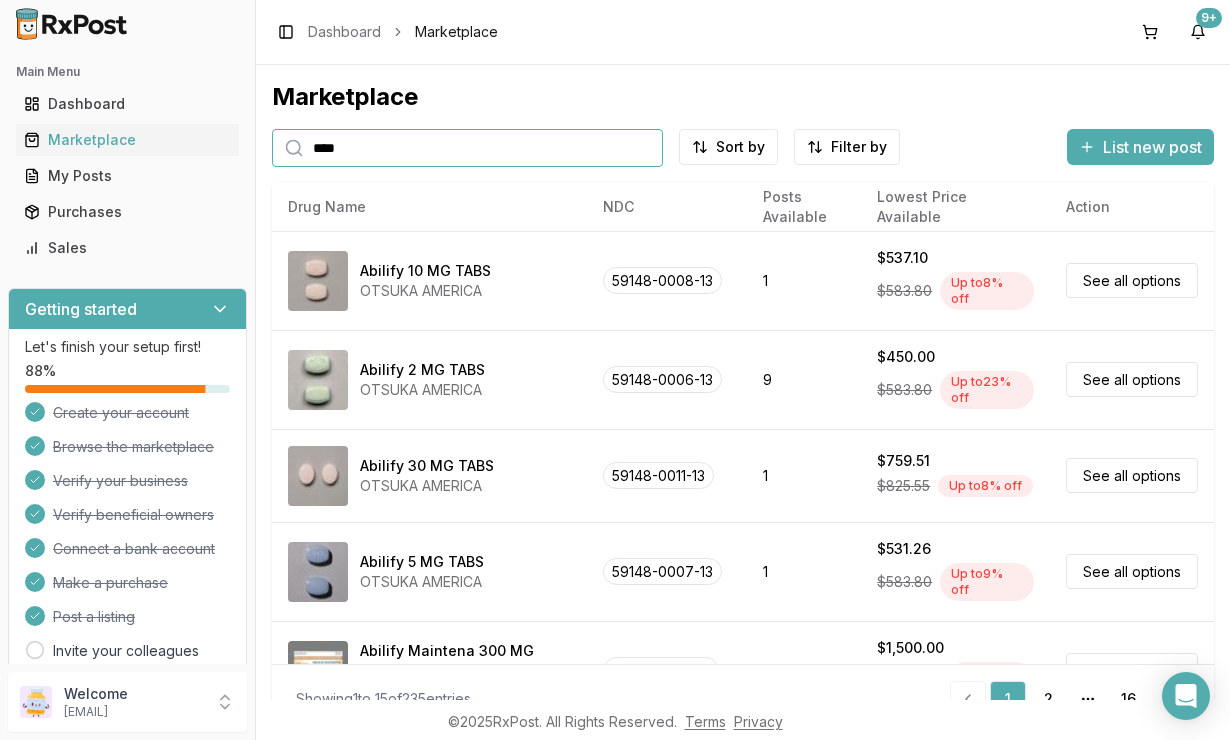type on "****" 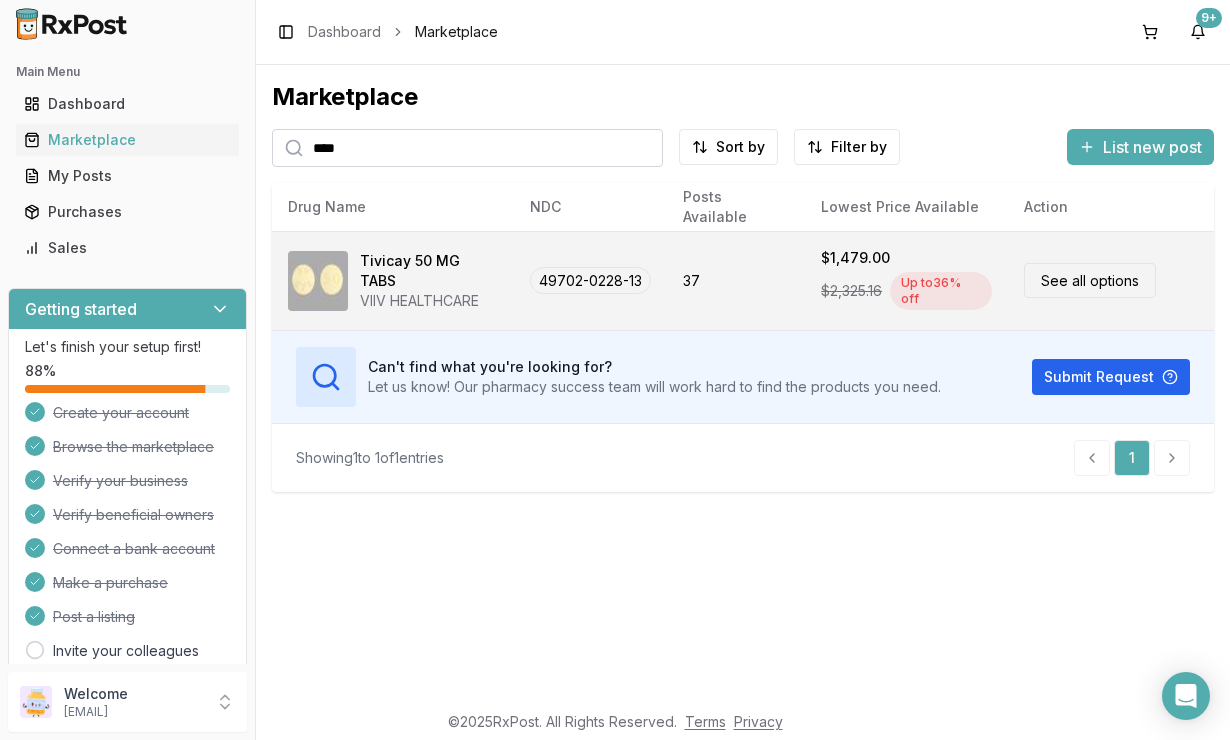 click on "37" at bounding box center [736, 280] 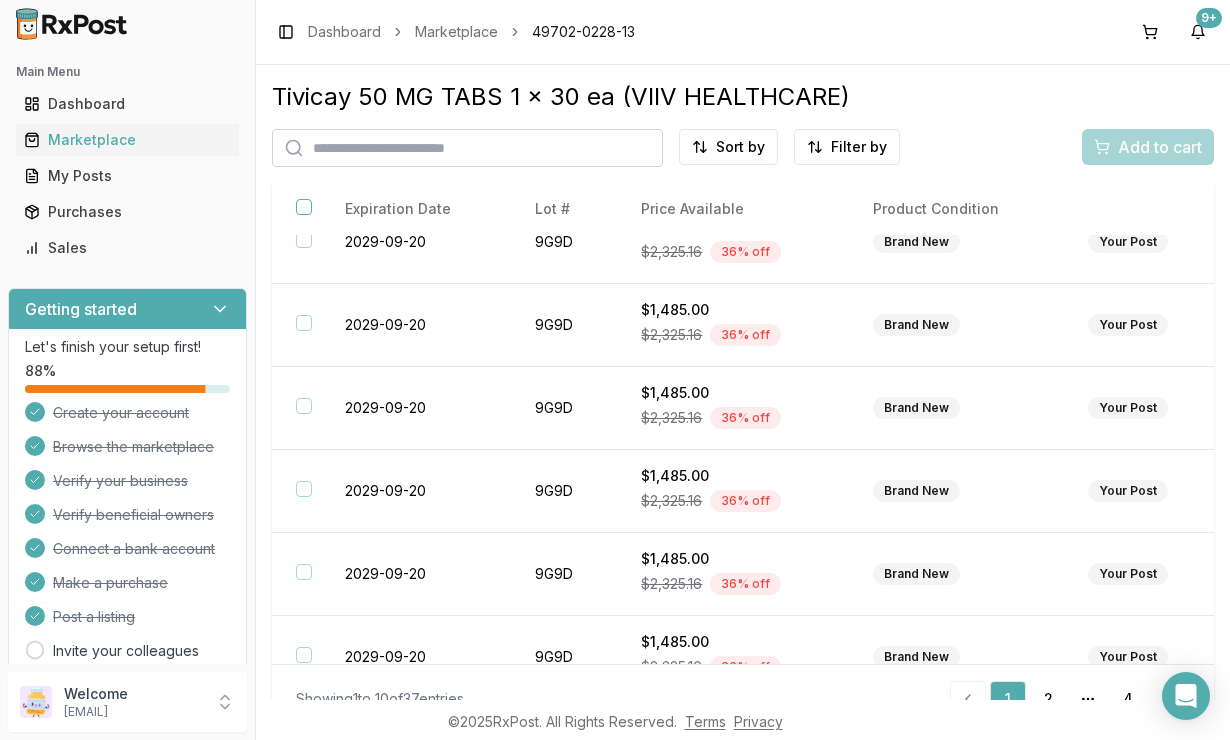 scroll, scrollTop: 401, scrollLeft: 0, axis: vertical 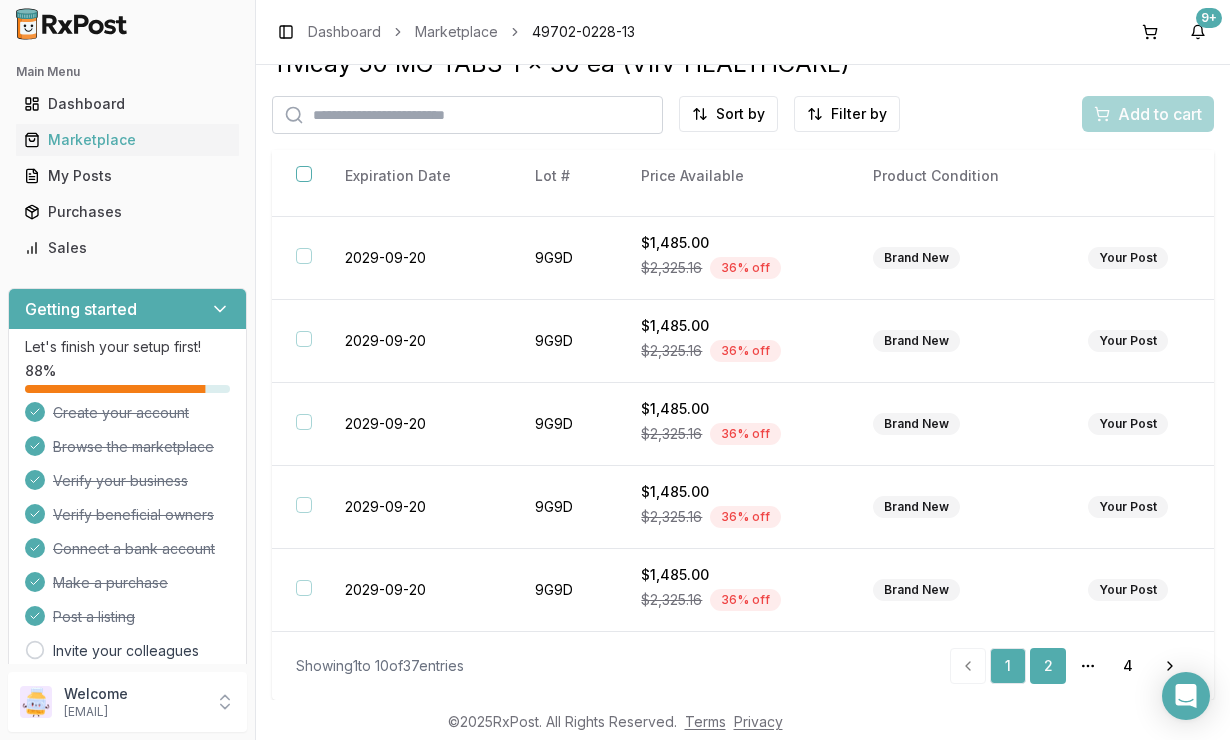 click on "2" at bounding box center (1048, 666) 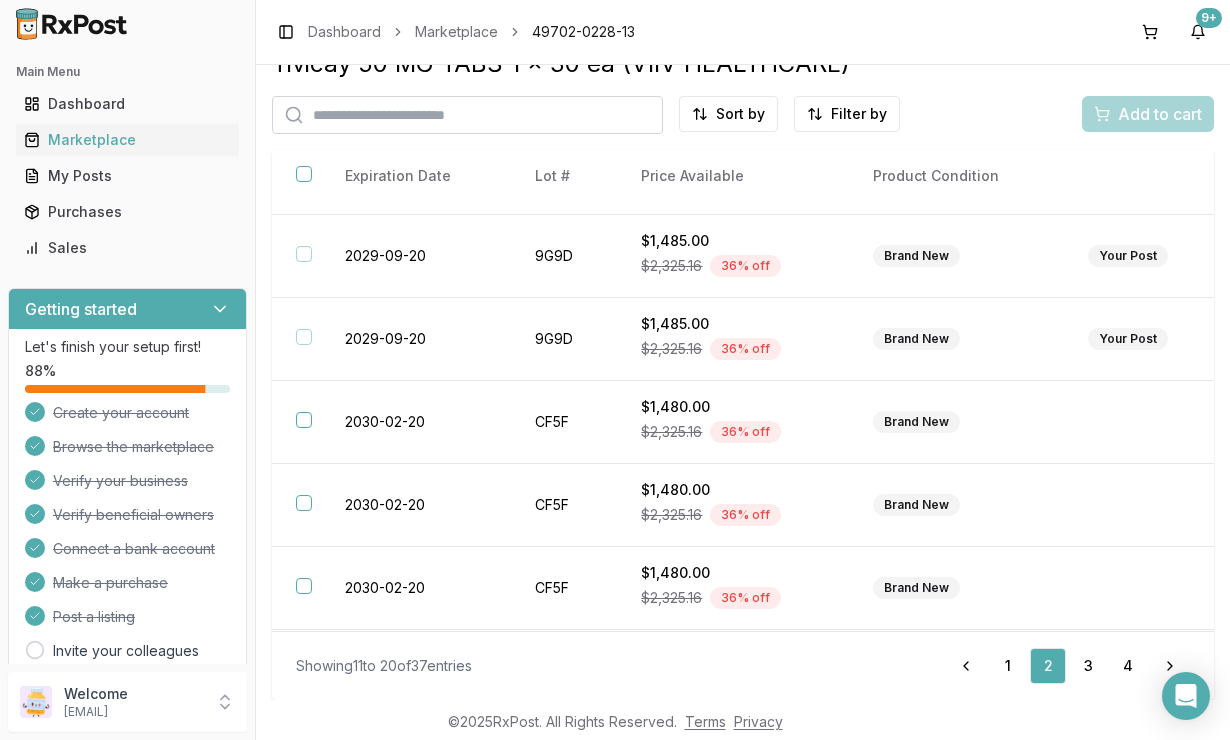 scroll, scrollTop: 401, scrollLeft: 0, axis: vertical 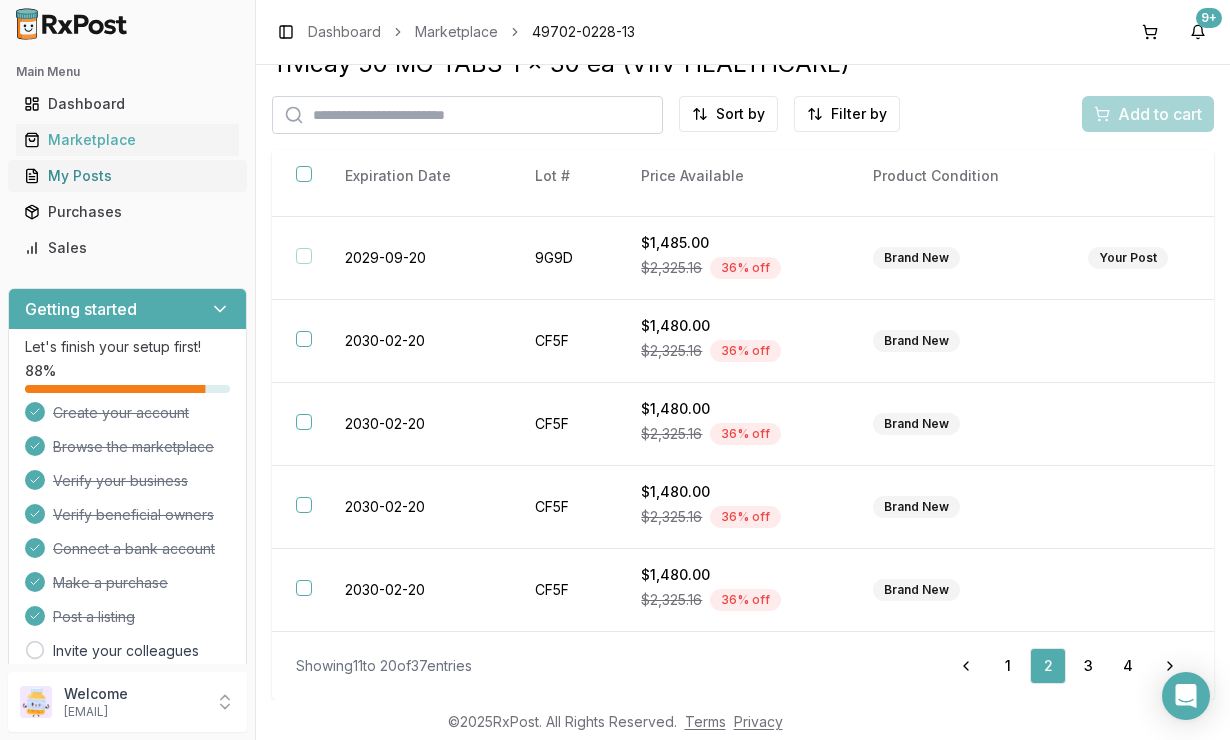 click on "My Posts" at bounding box center [127, 176] 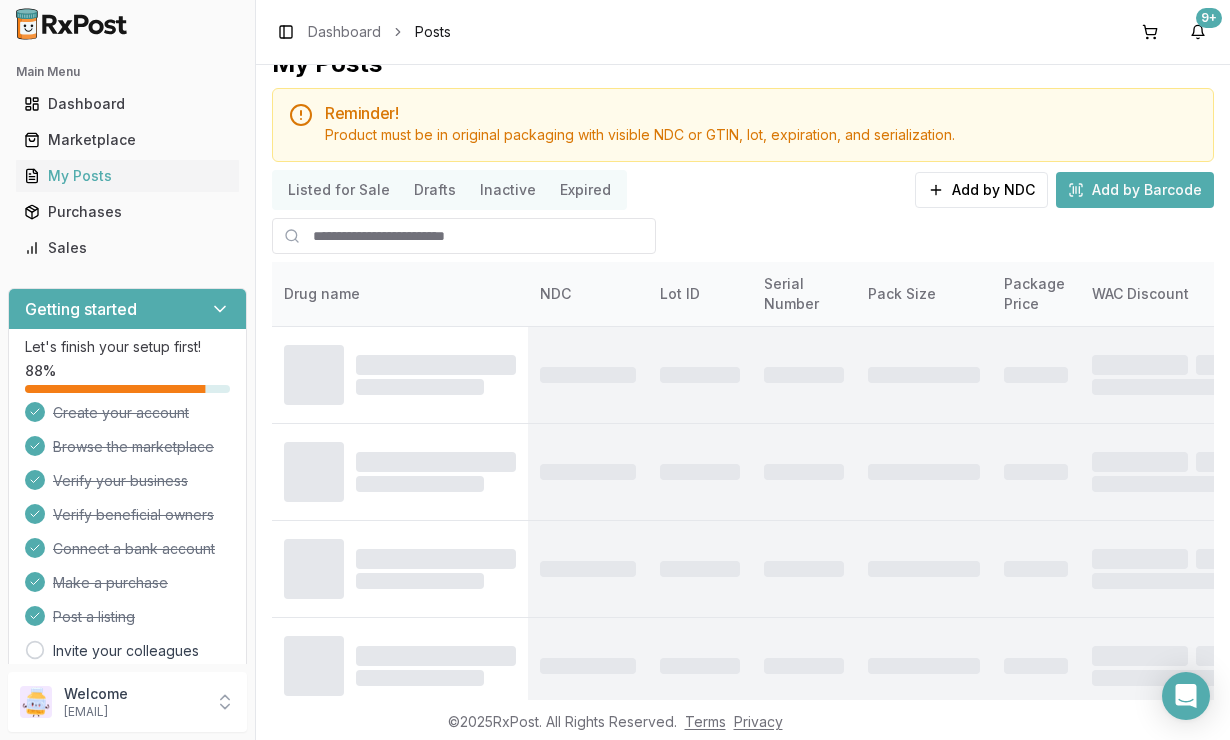 scroll, scrollTop: 0, scrollLeft: 0, axis: both 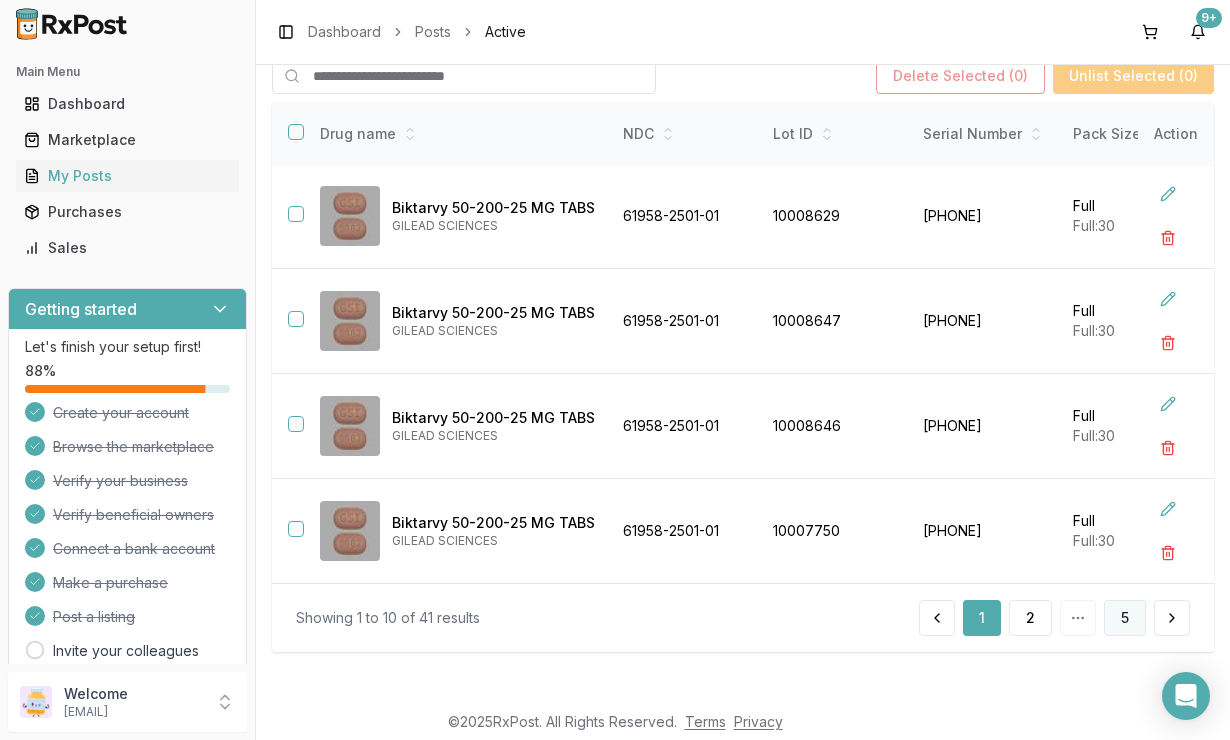 click on "5" at bounding box center (1125, 618) 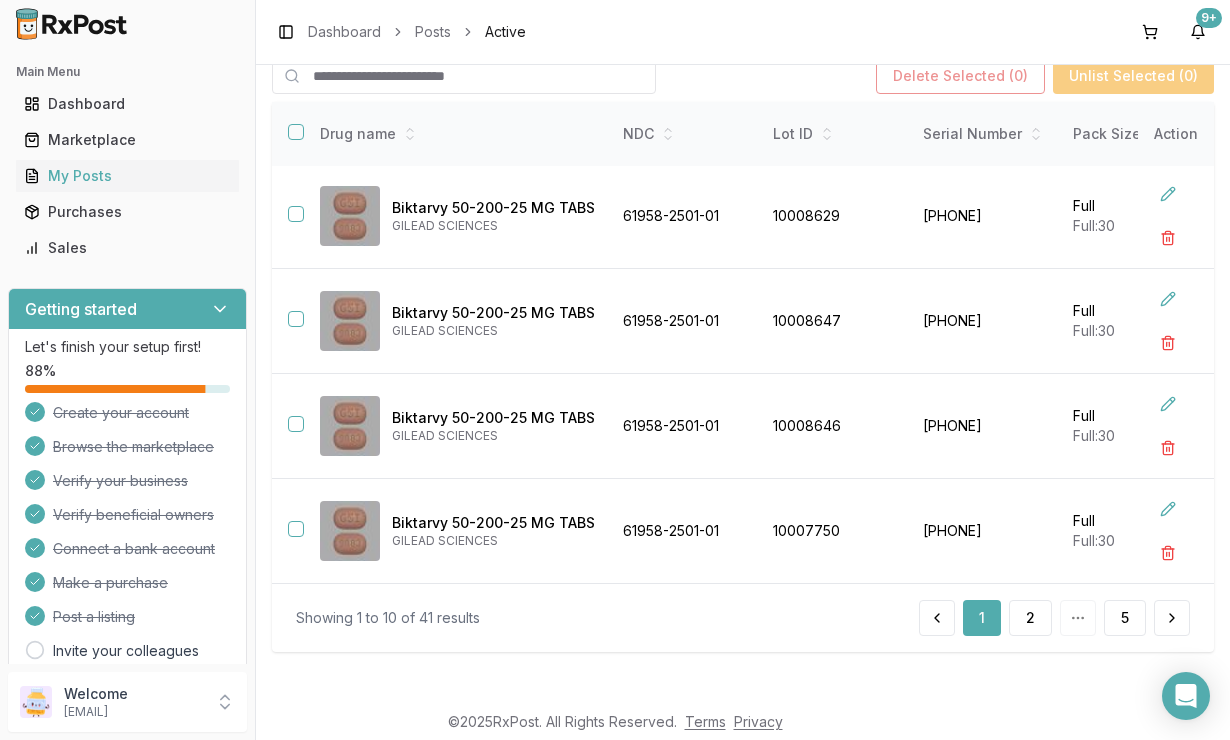 scroll, scrollTop: 0, scrollLeft: 0, axis: both 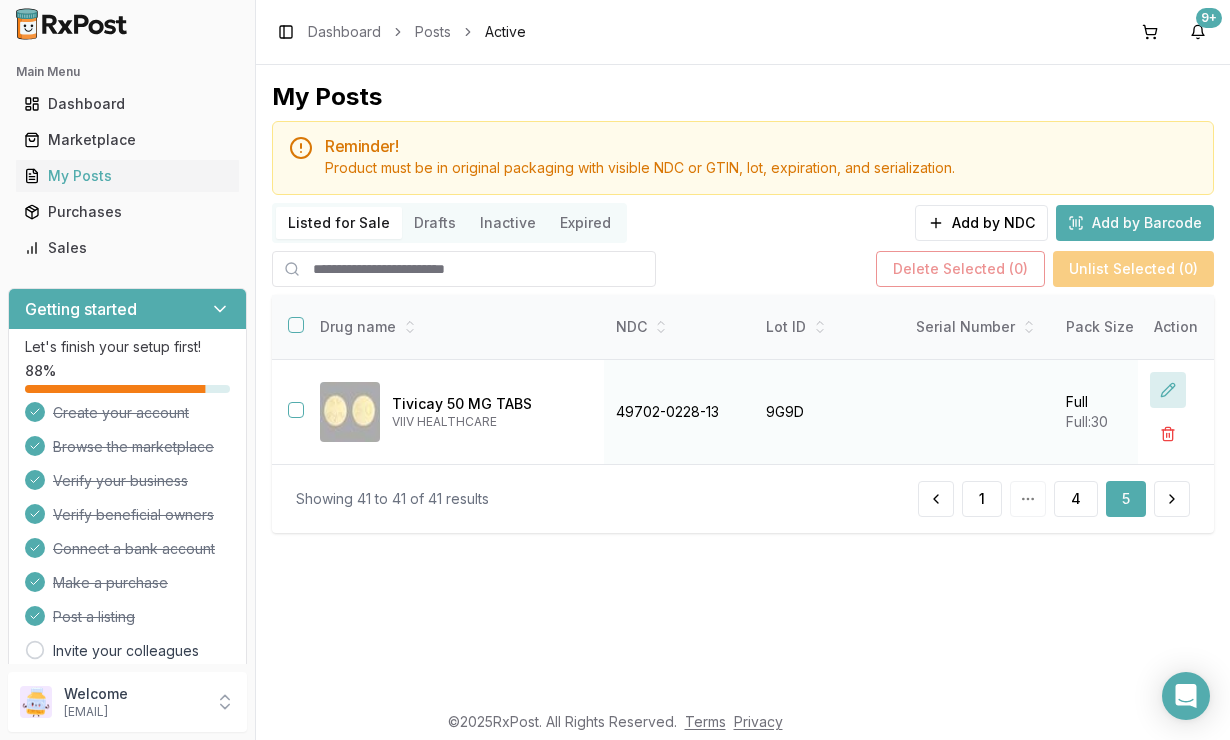click at bounding box center (1168, 390) 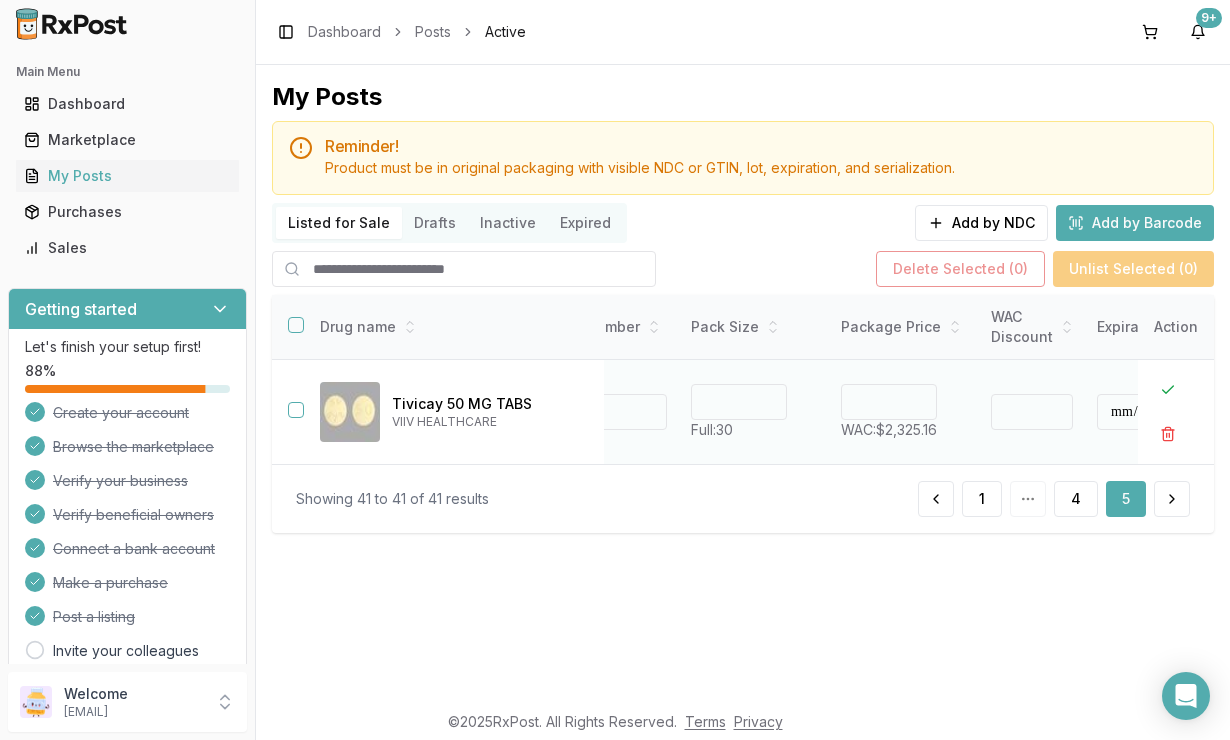 scroll, scrollTop: 0, scrollLeft: 399, axis: horizontal 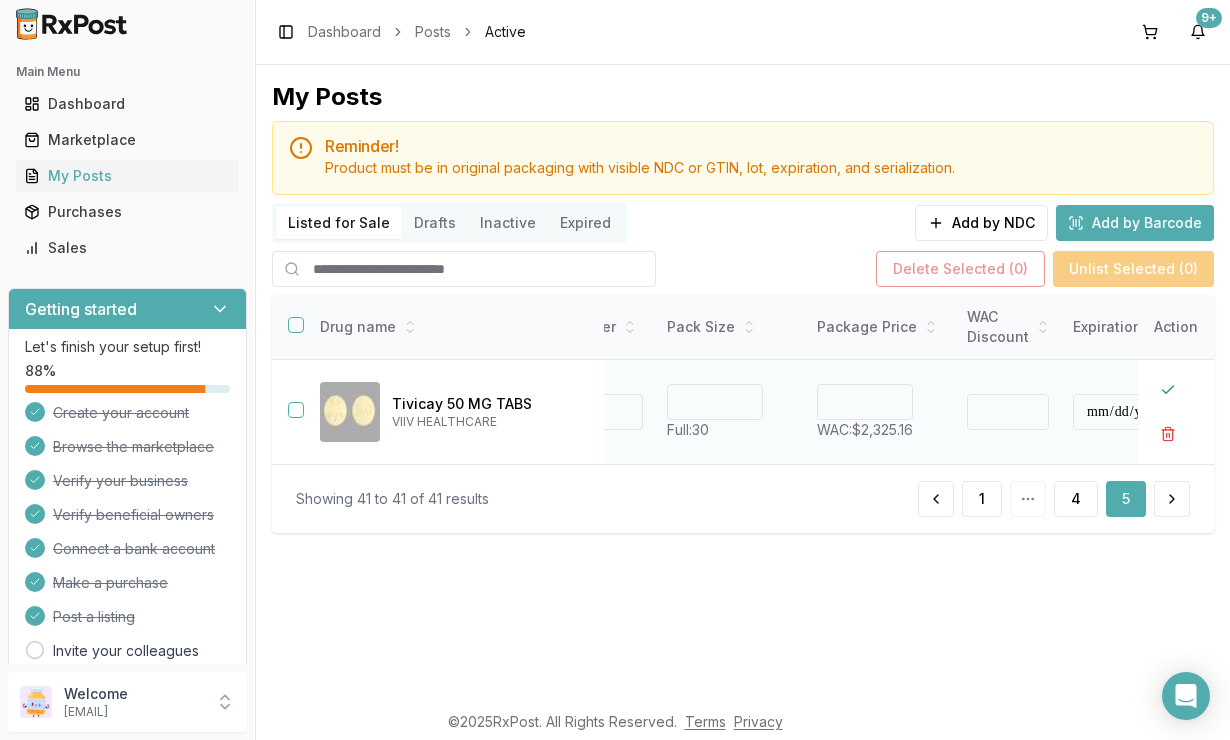 click on "****" at bounding box center (865, 402) 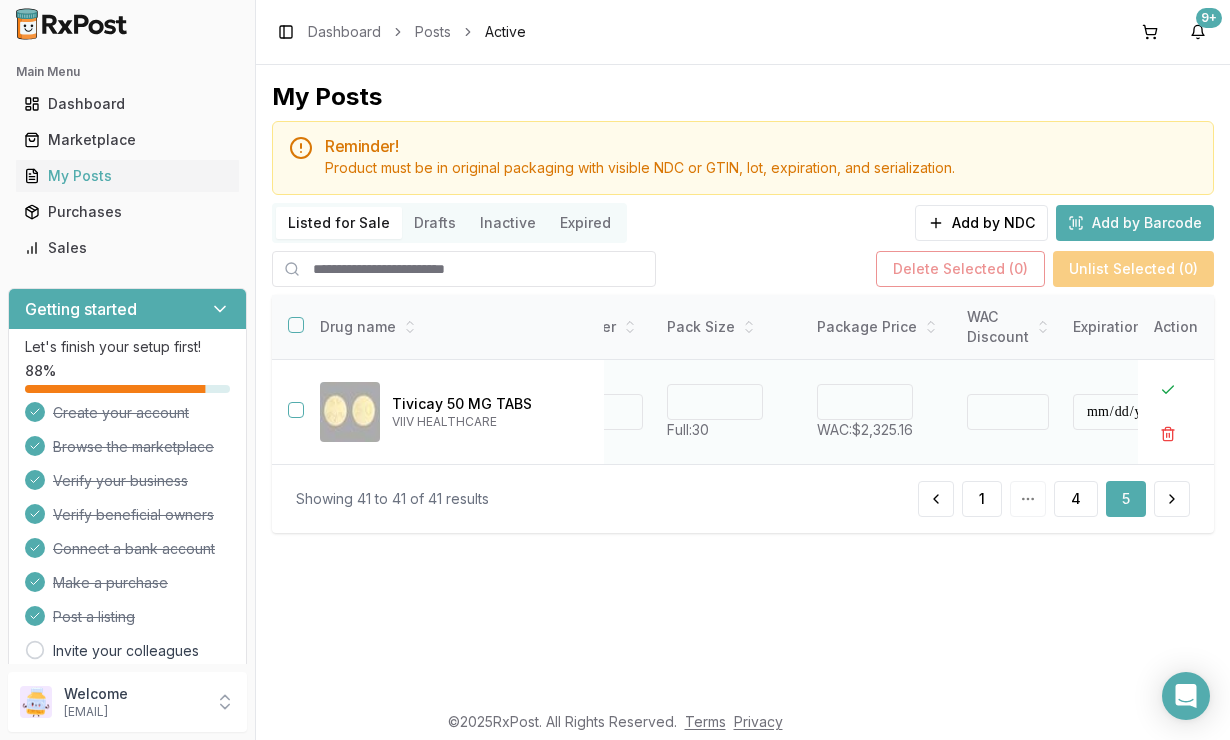 type on "*******" 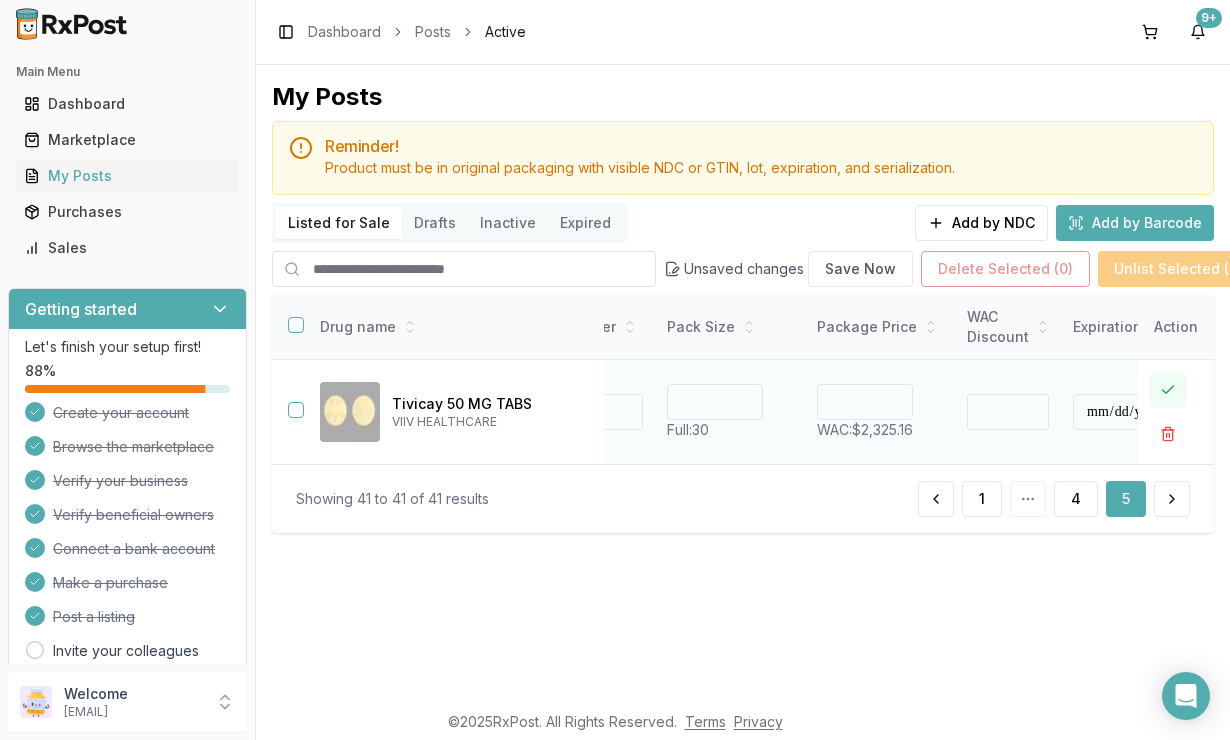 click at bounding box center (1168, 390) 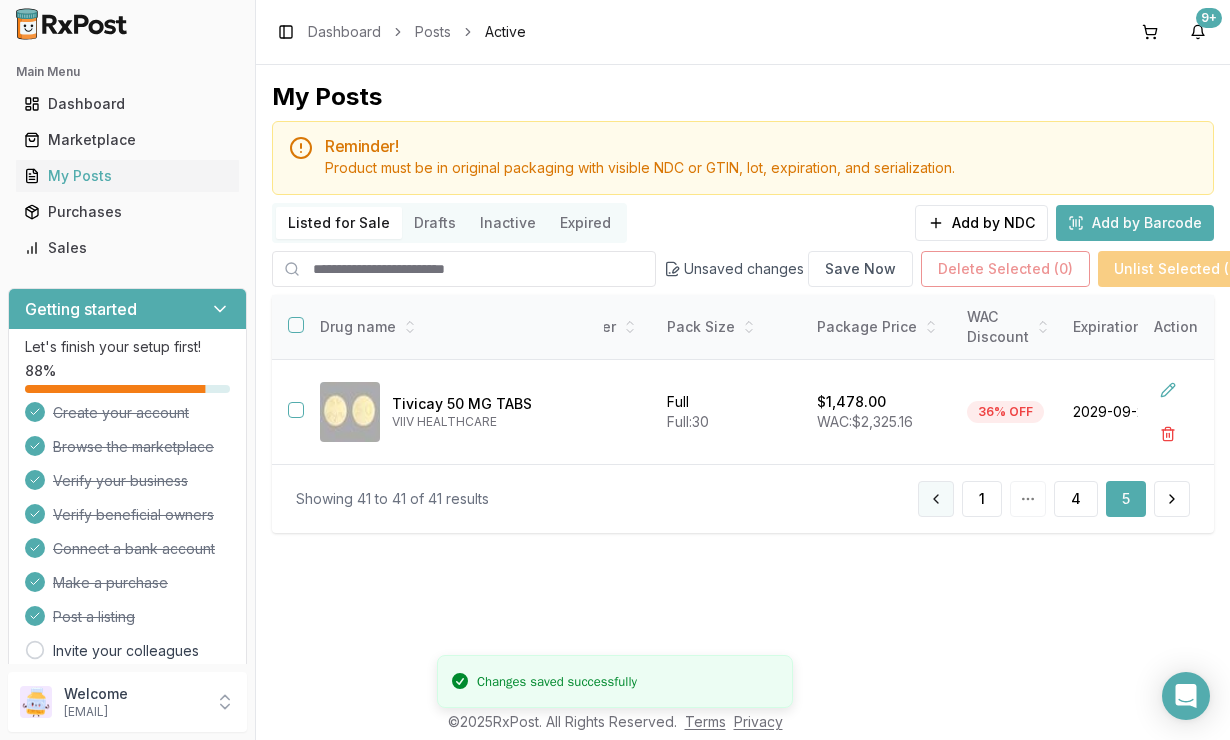 click at bounding box center (936, 499) 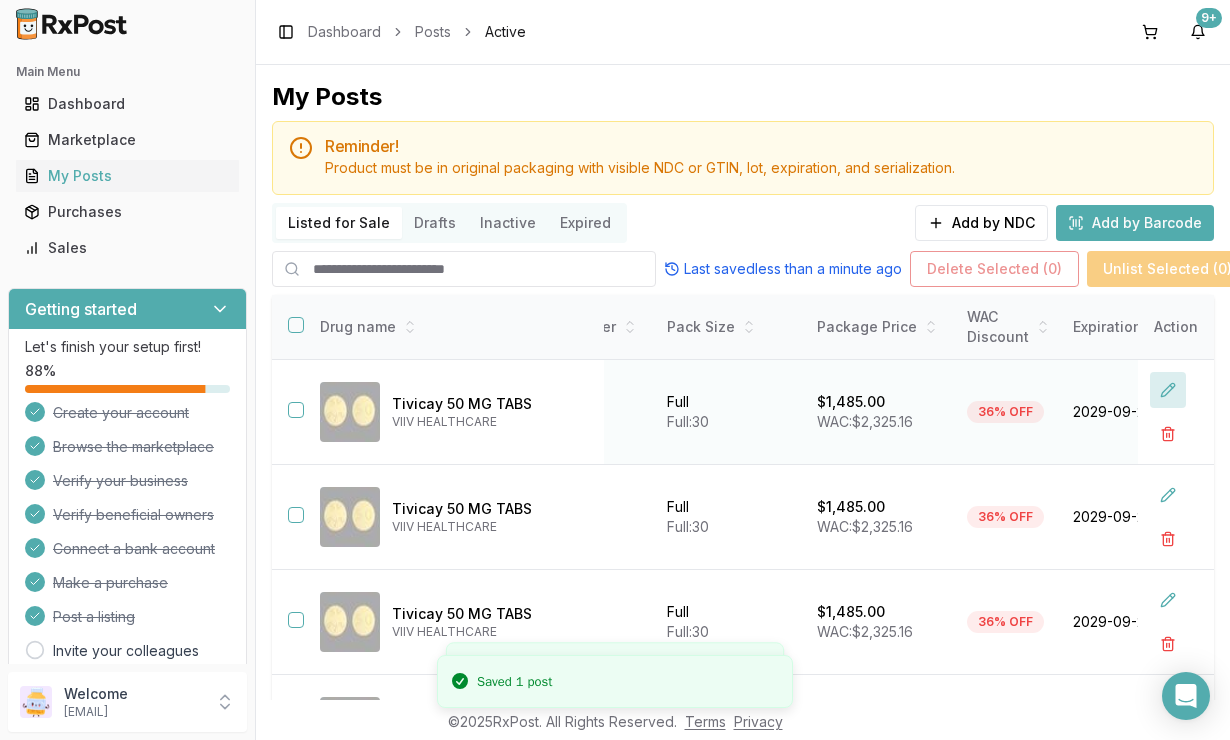 click at bounding box center [1168, 390] 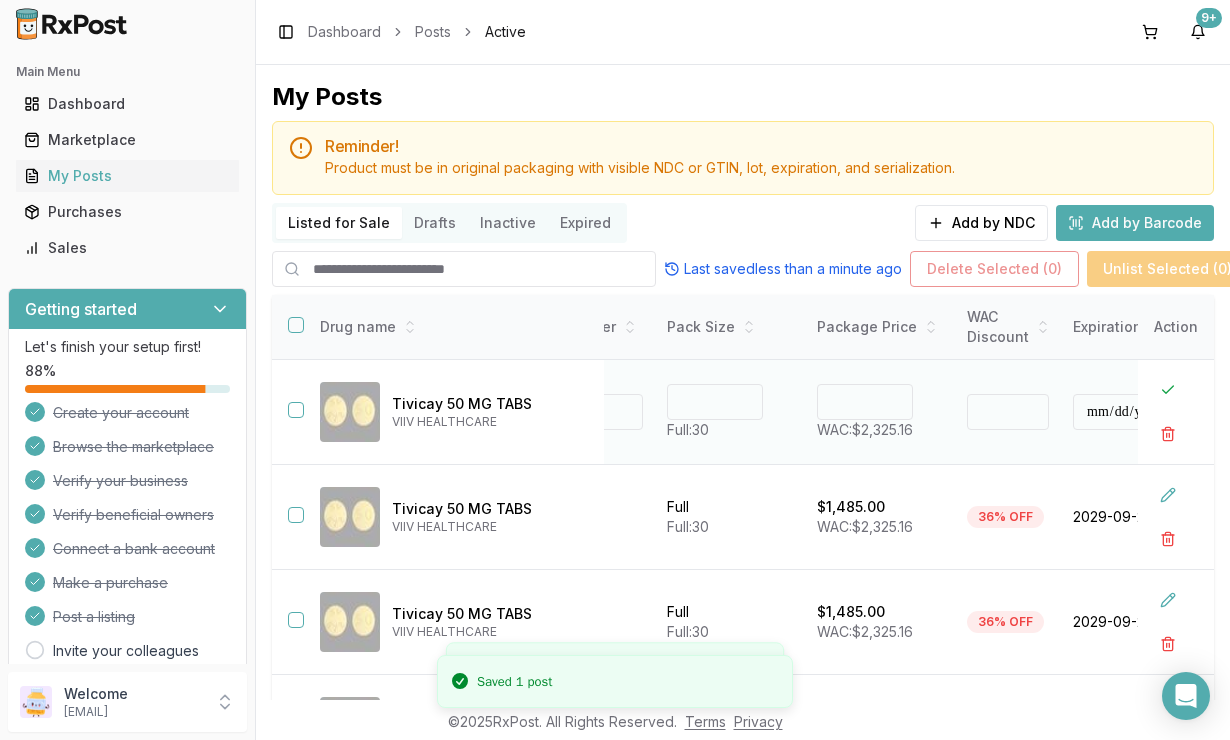click on "****" at bounding box center [865, 402] 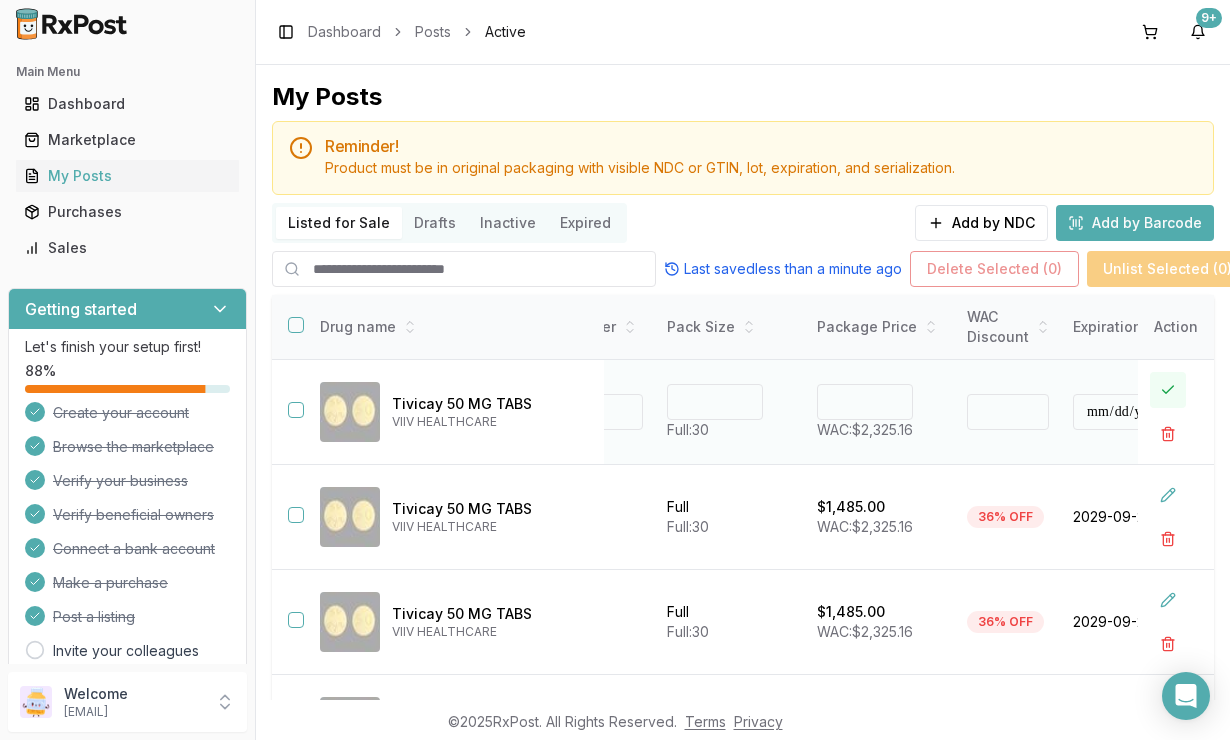type on "*******" 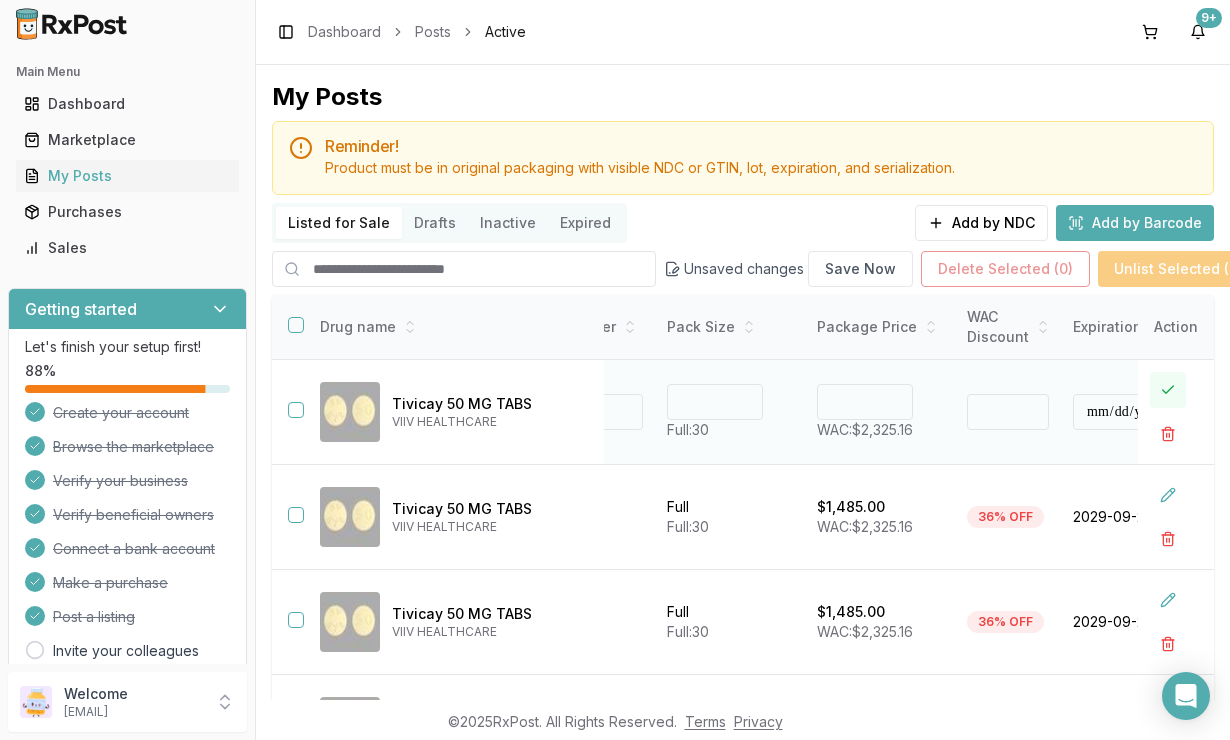 click at bounding box center [1168, 390] 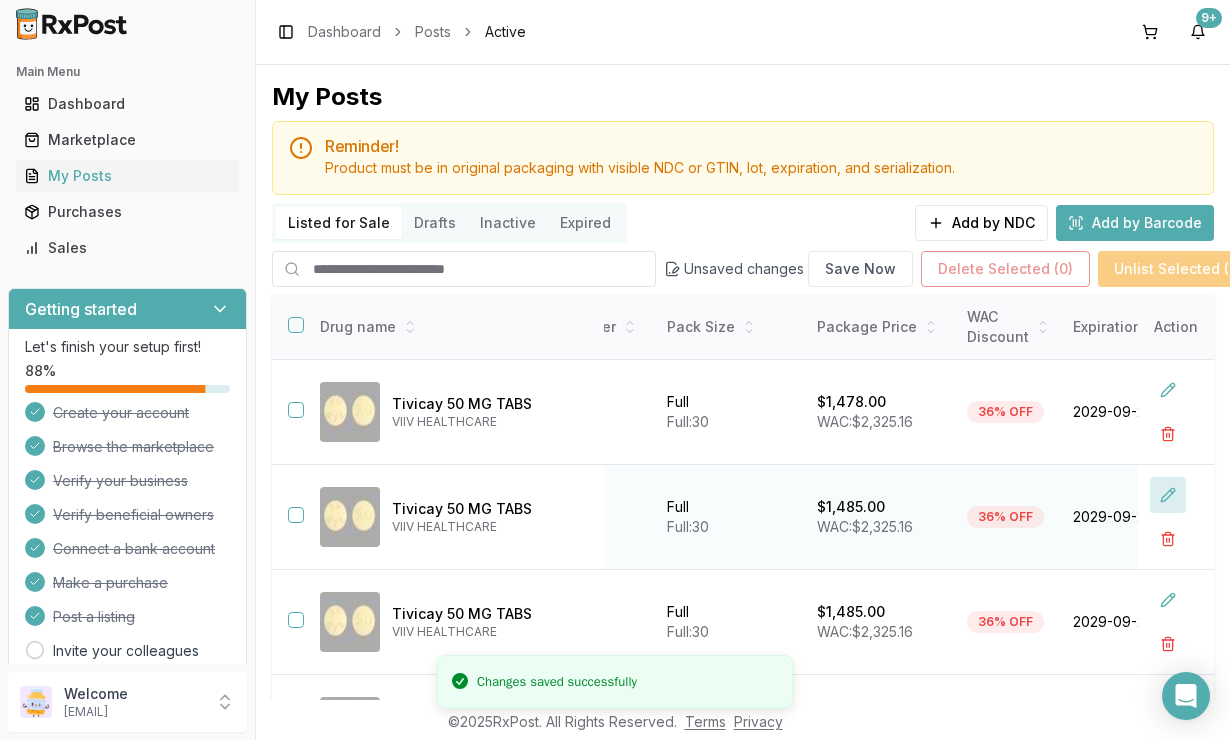 click at bounding box center [1168, 495] 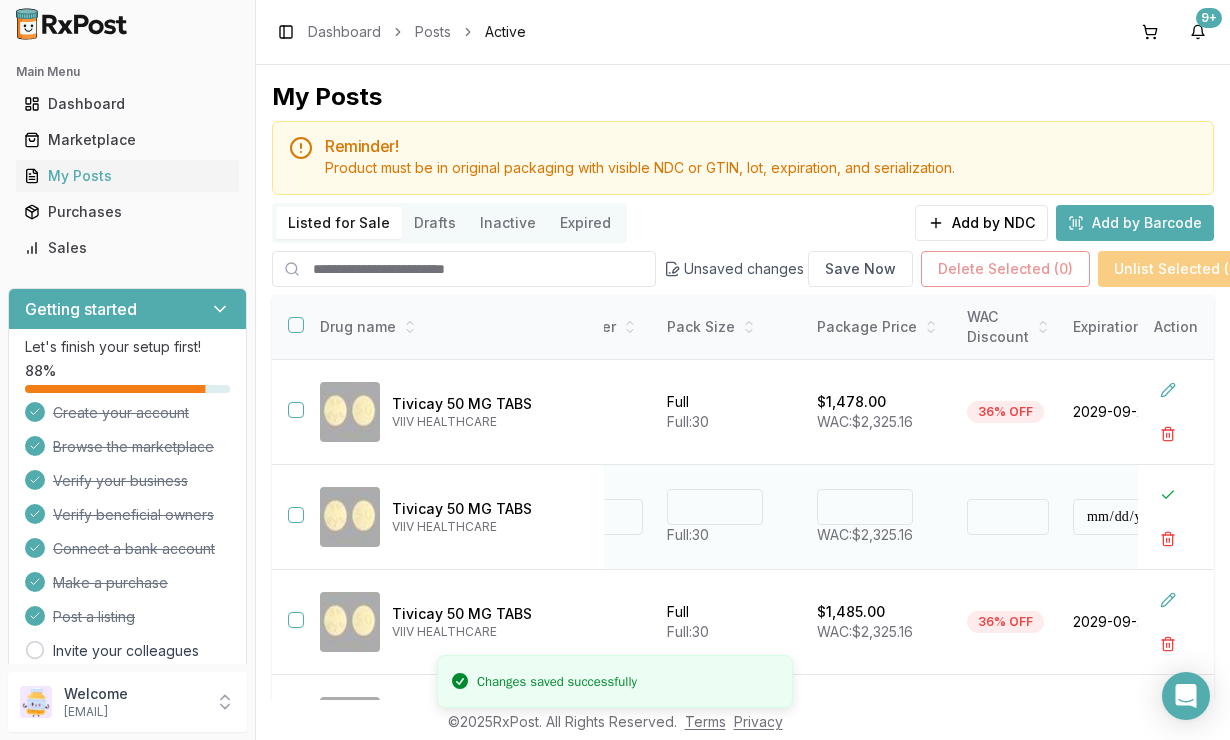 click on "****" at bounding box center (865, 507) 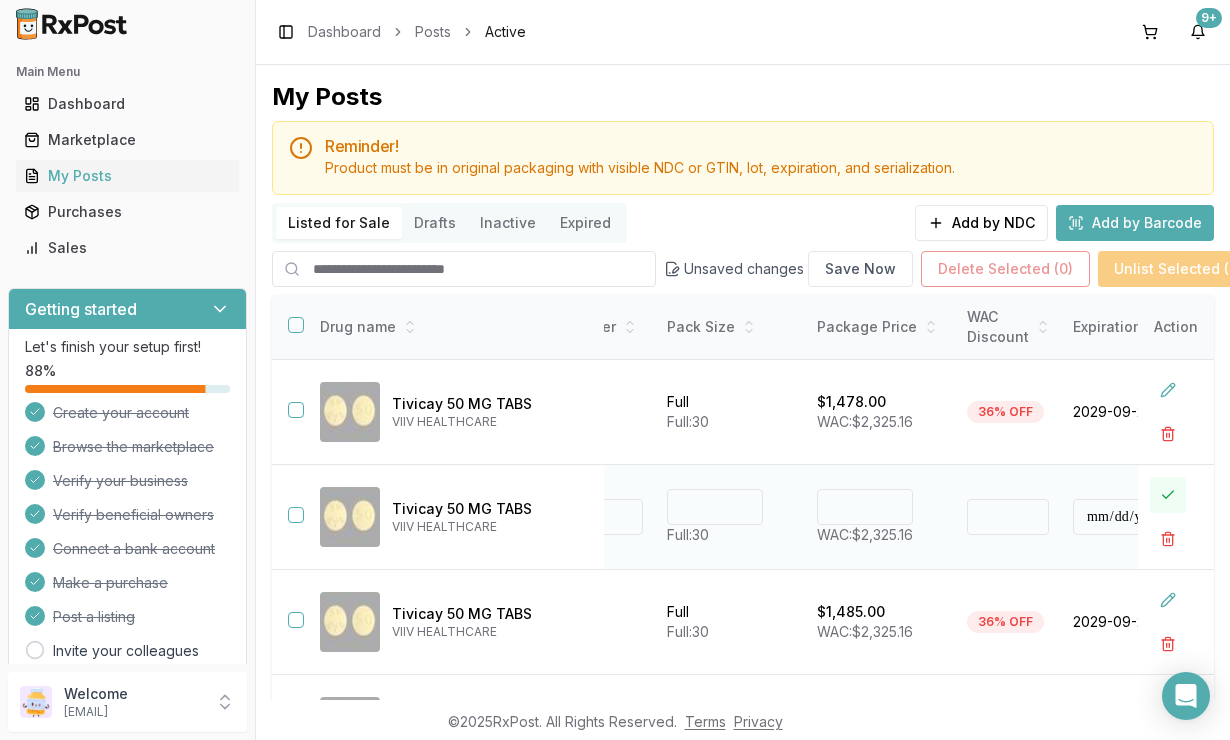 type on "*******" 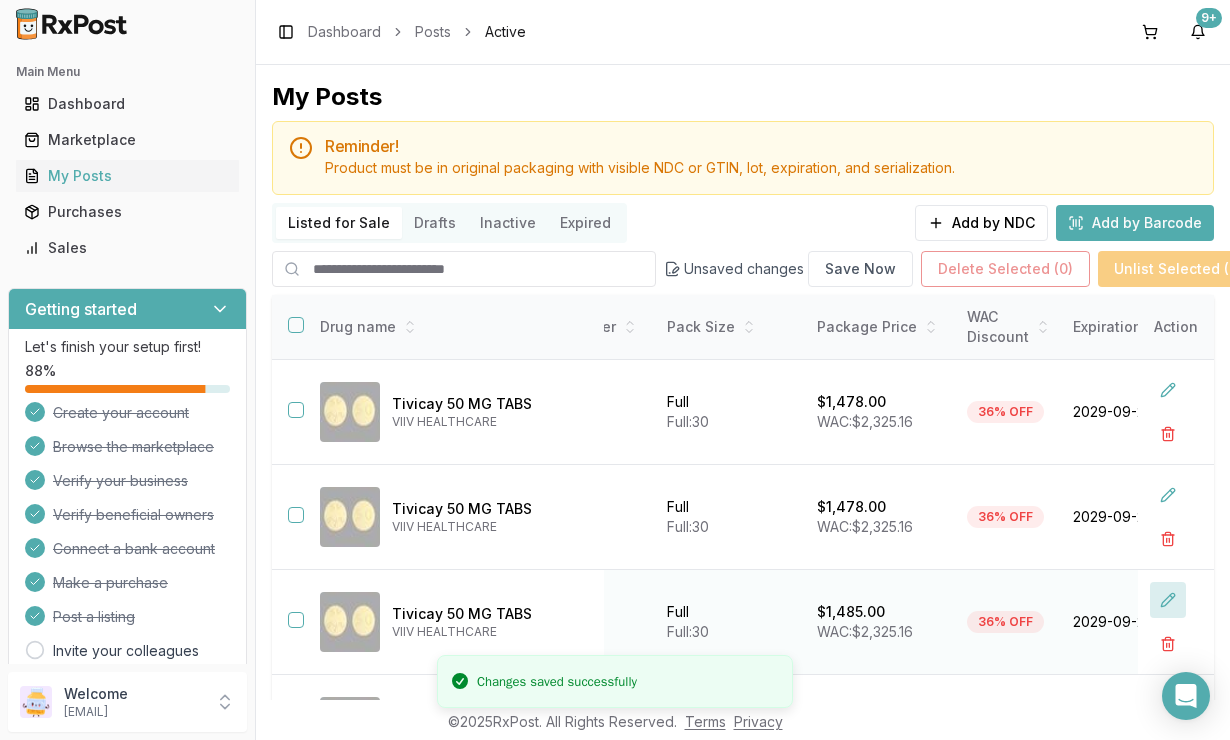 click at bounding box center (1168, 600) 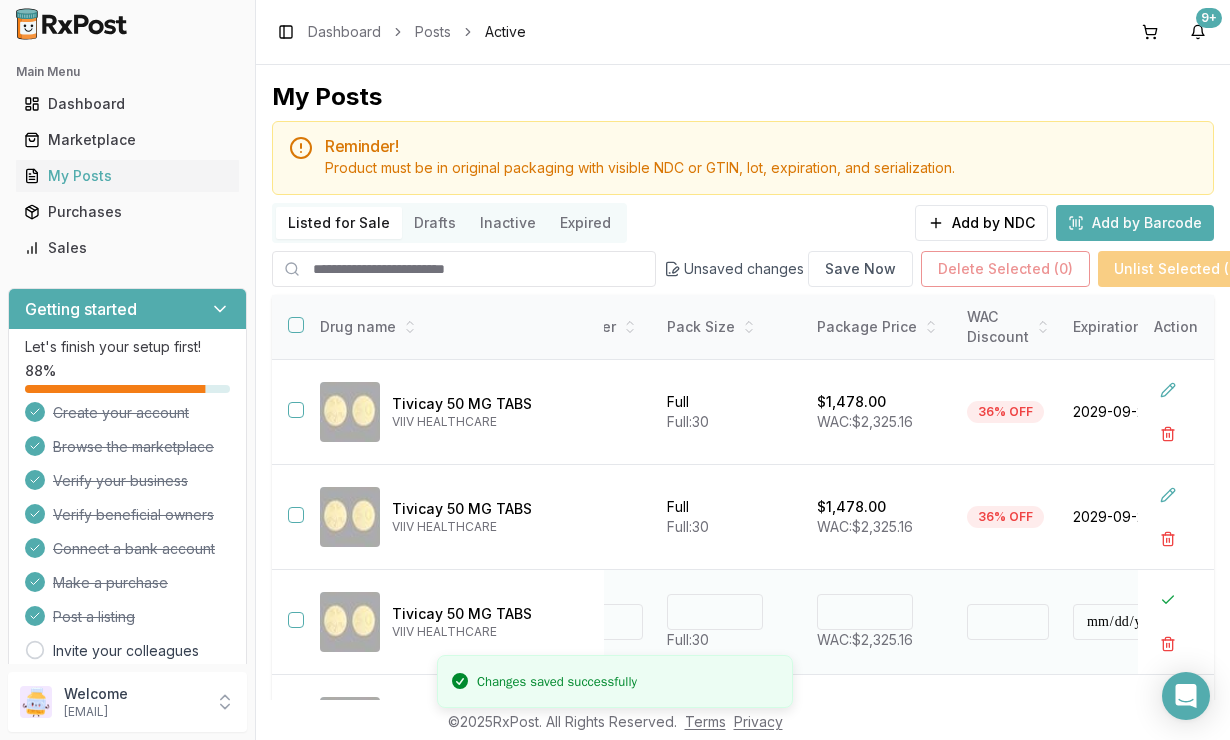 click on "****" at bounding box center (865, 612) 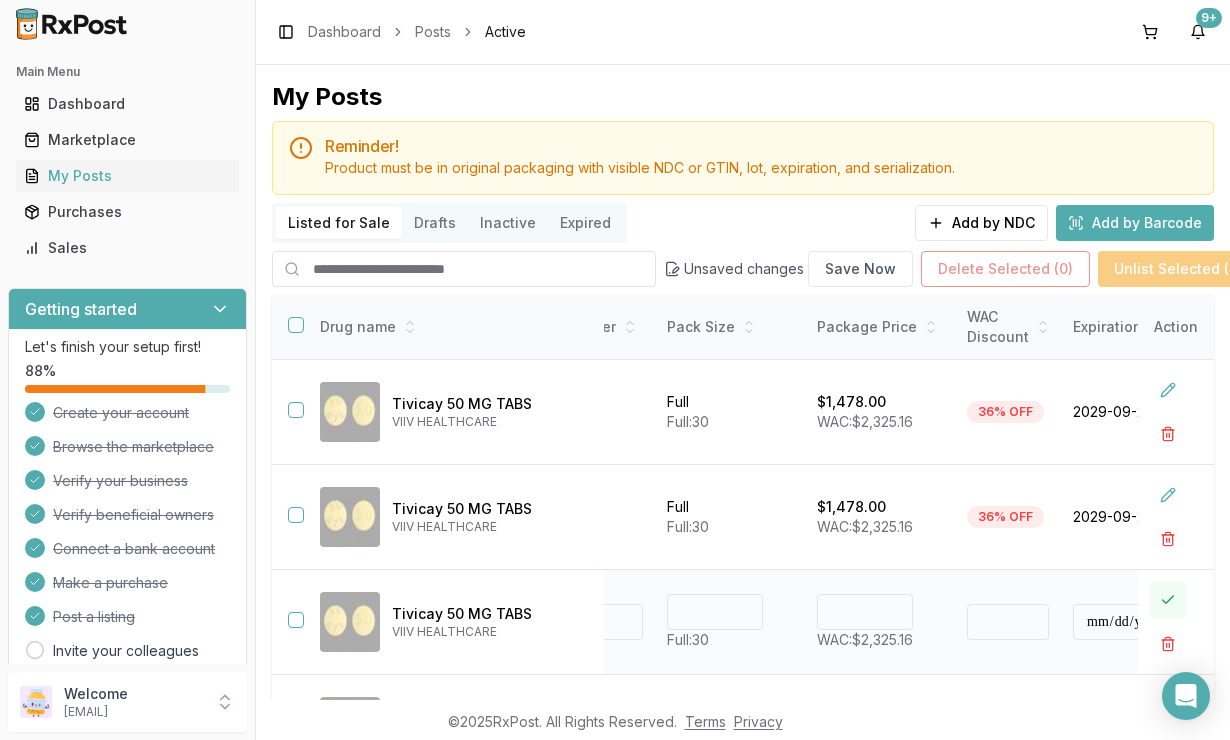 type on "*******" 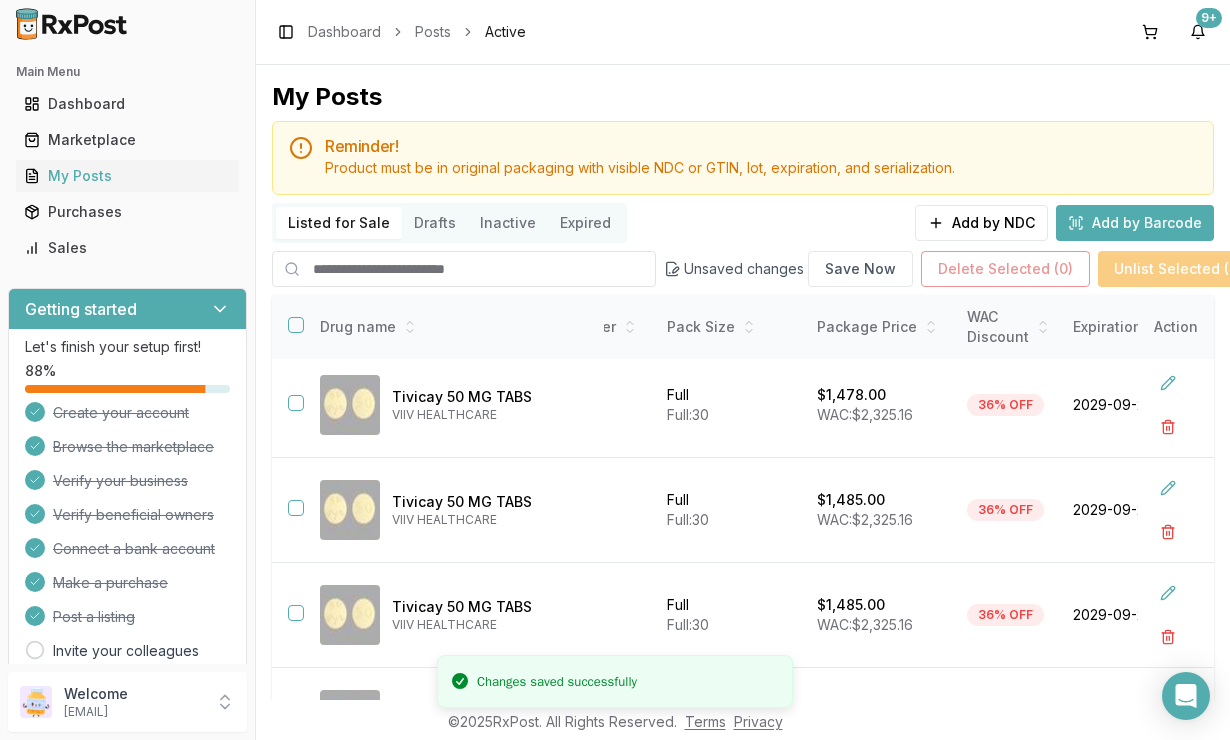 scroll, scrollTop: 218, scrollLeft: 399, axis: both 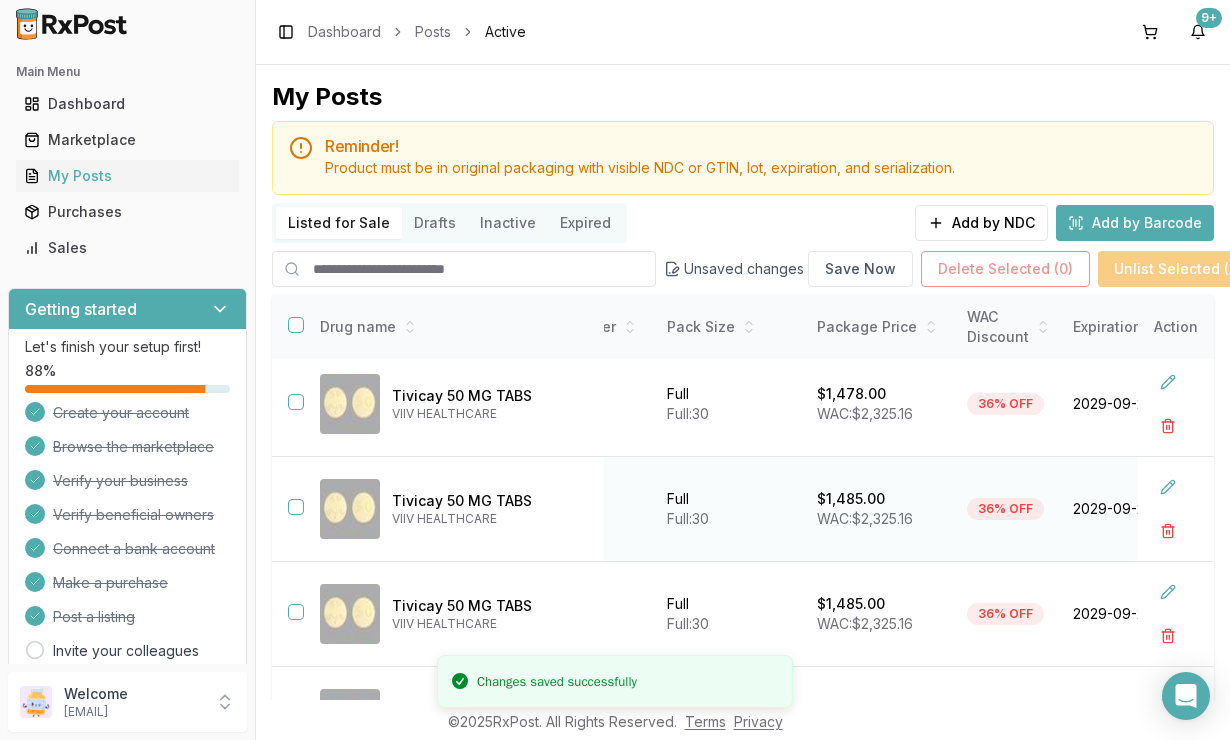 click at bounding box center (1176, 509) 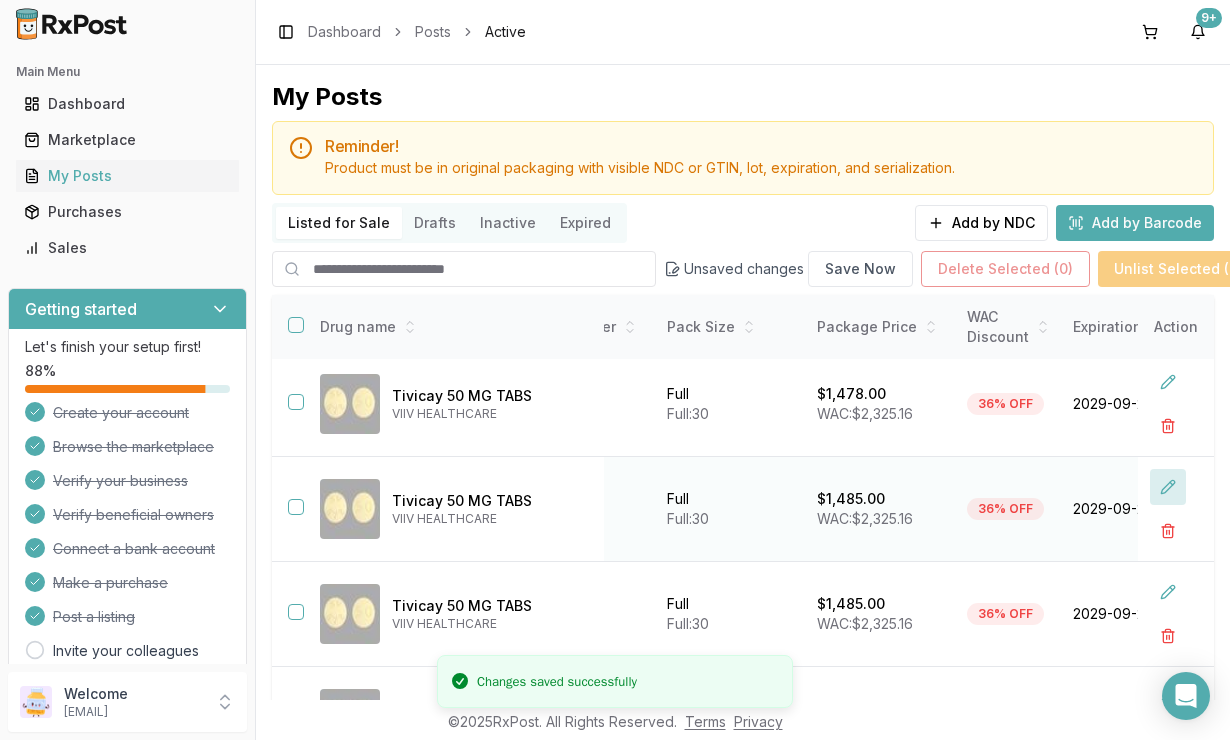 click at bounding box center [1168, 487] 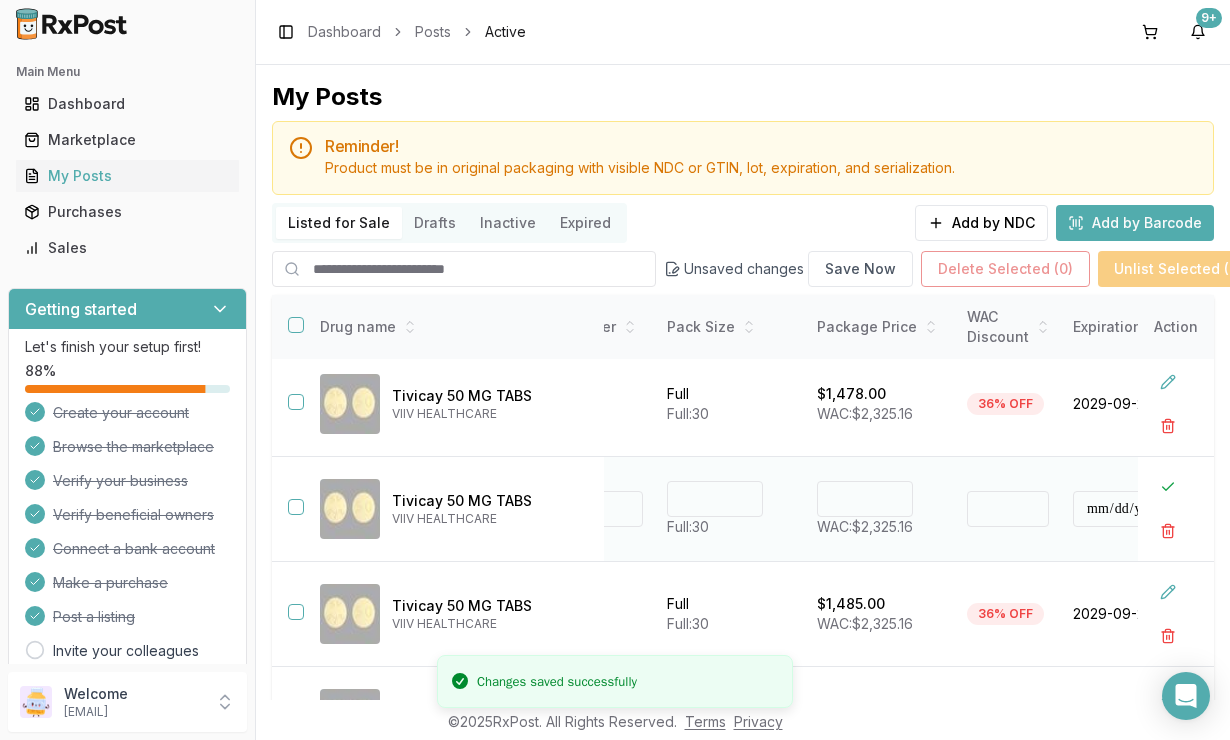 click on "****" at bounding box center [865, 499] 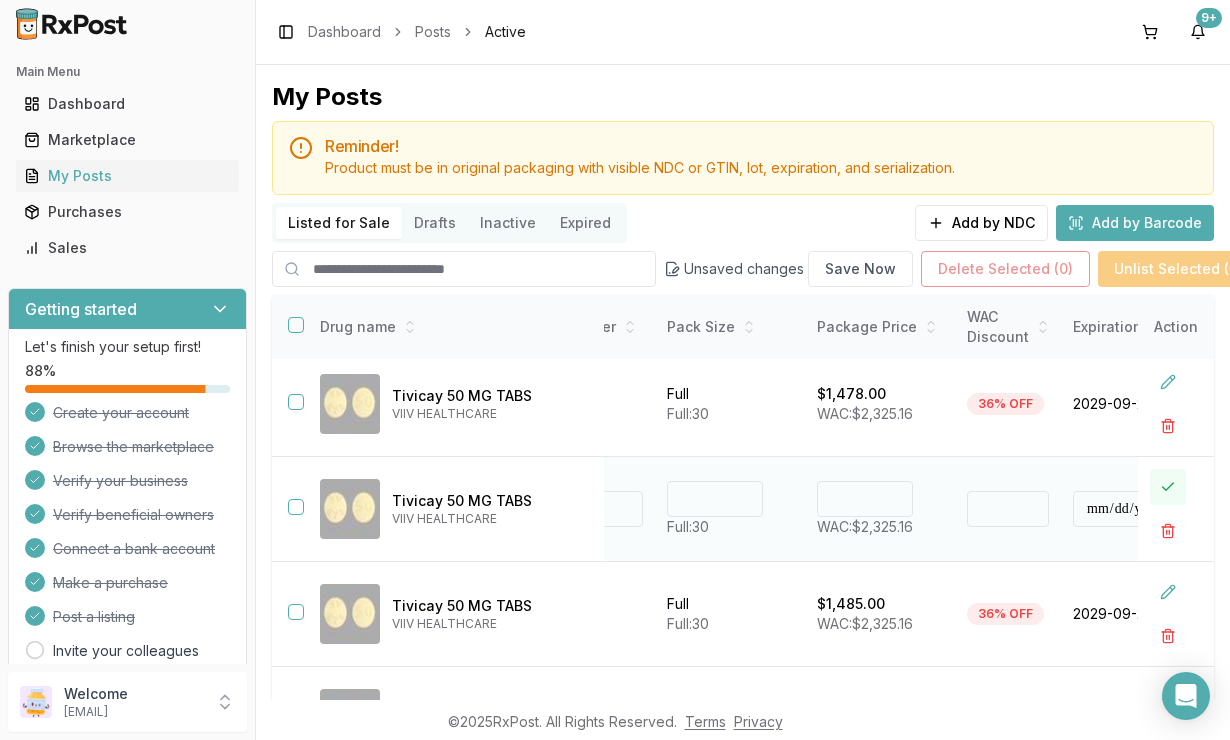 type on "*******" 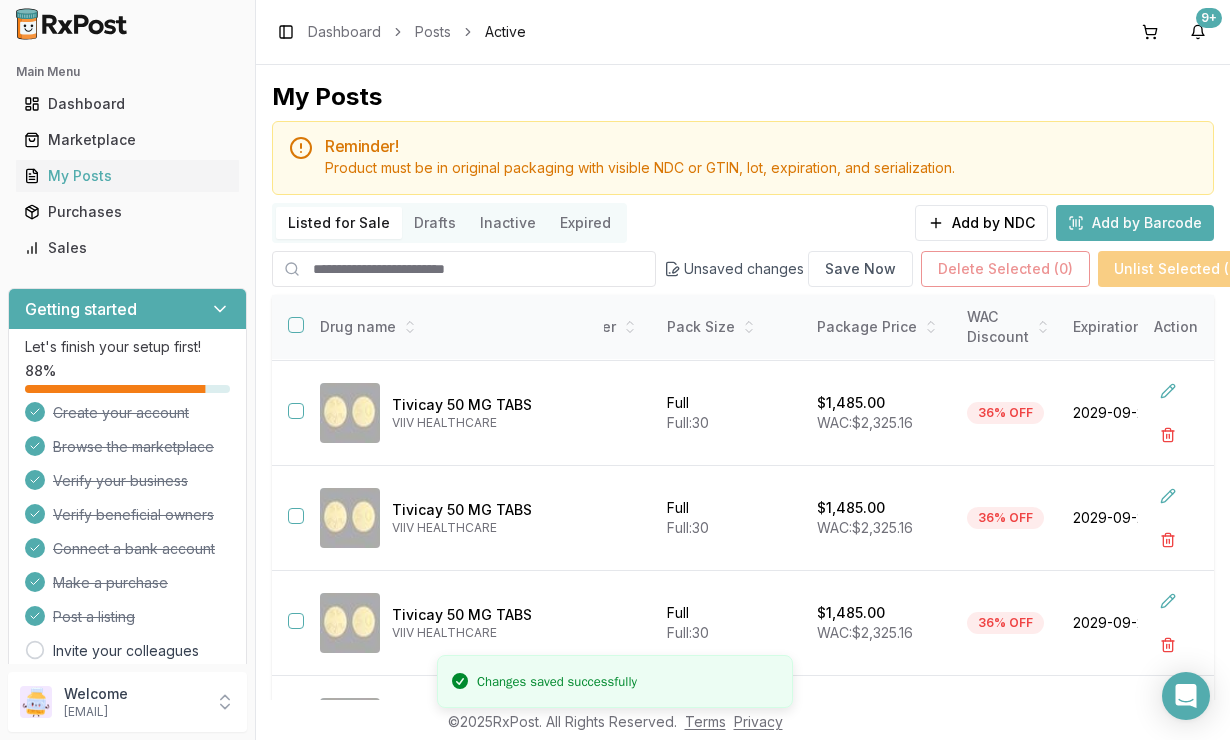 scroll, scrollTop: 436, scrollLeft: 399, axis: both 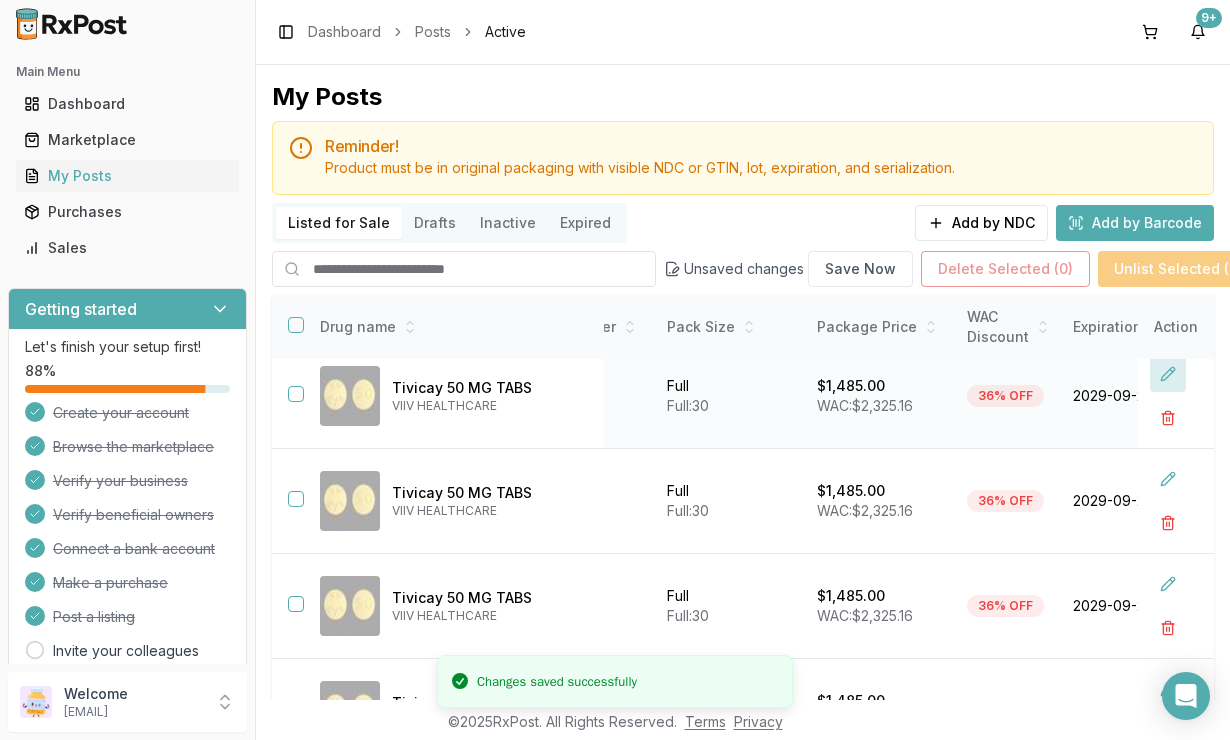 click at bounding box center (1168, 374) 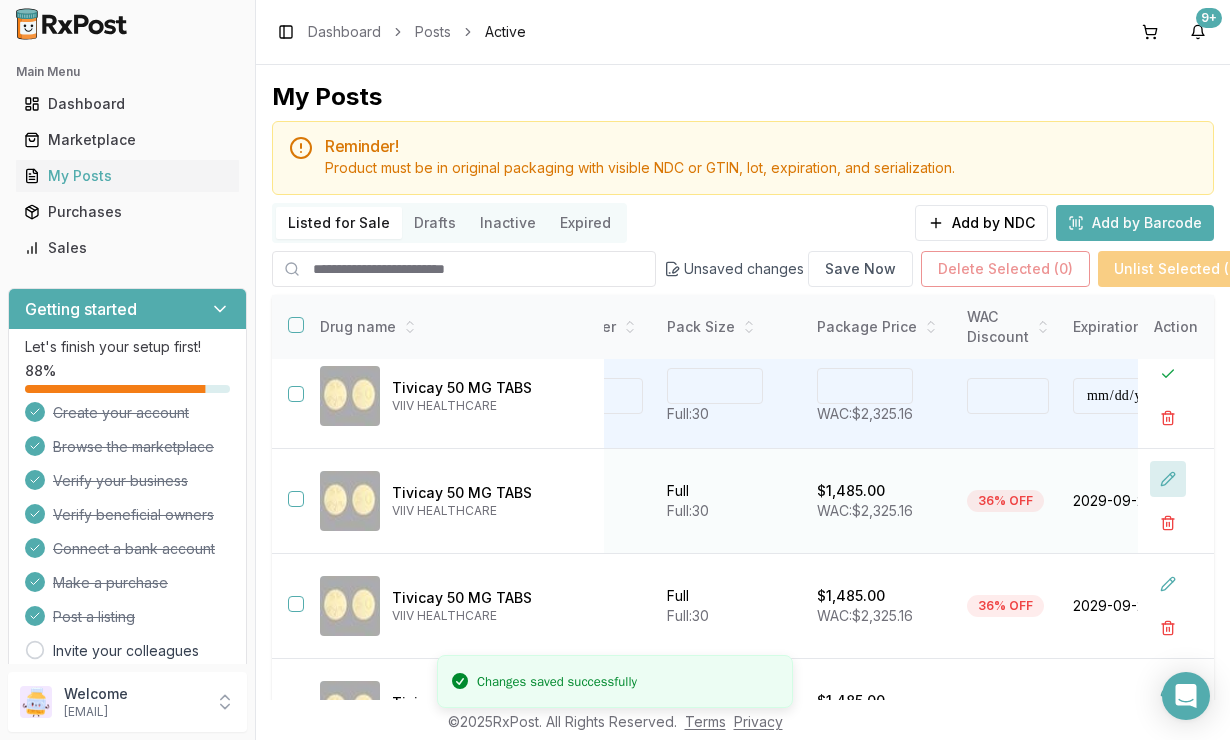 click at bounding box center [1168, 479] 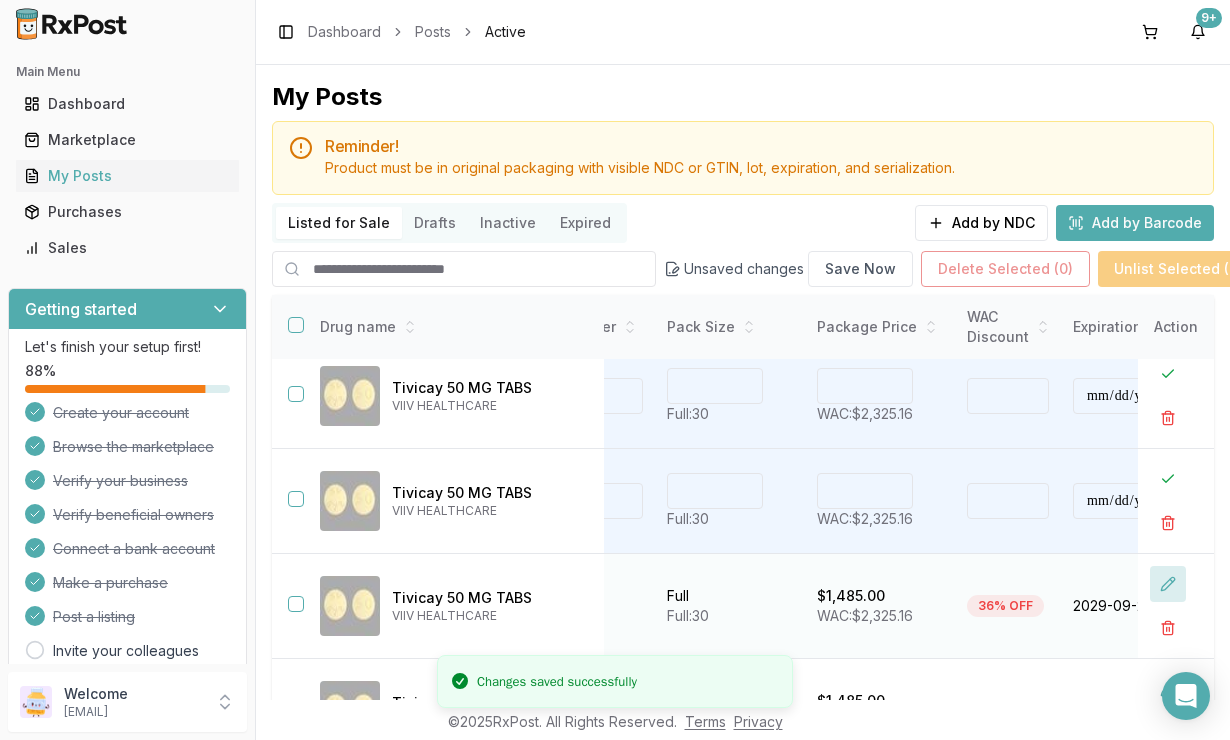click at bounding box center (1168, 584) 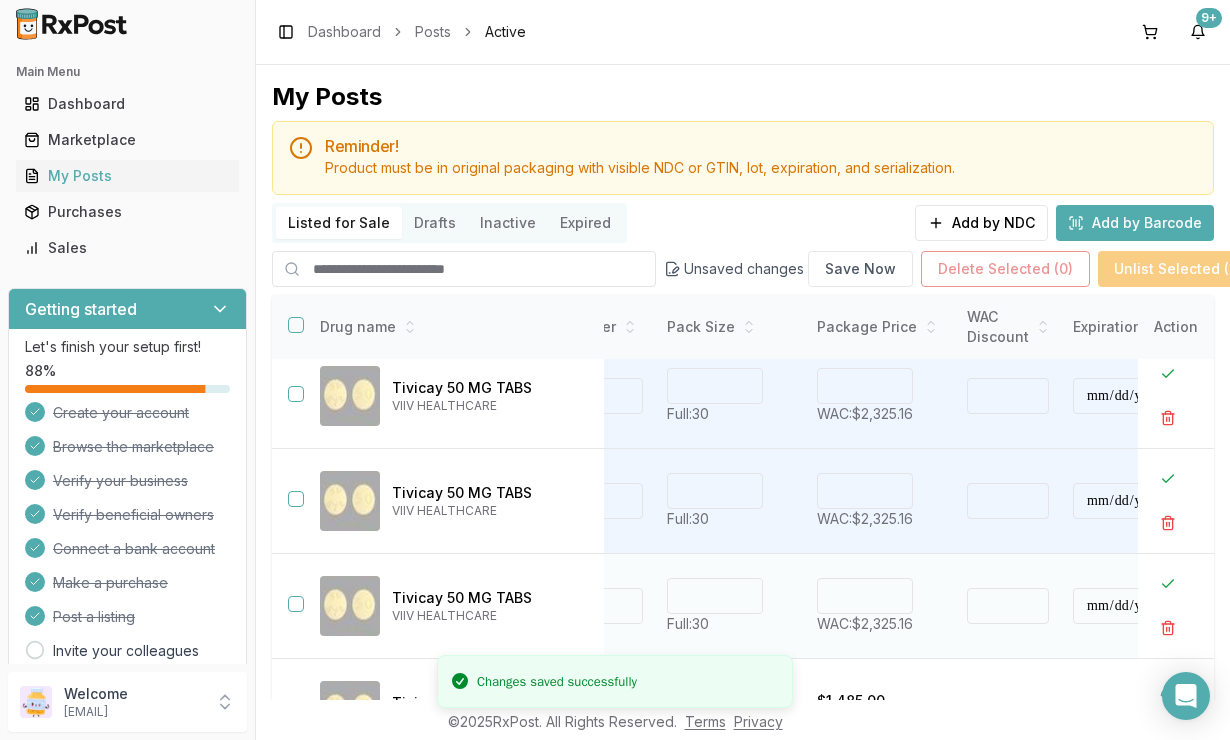 click on "****" at bounding box center (865, 596) 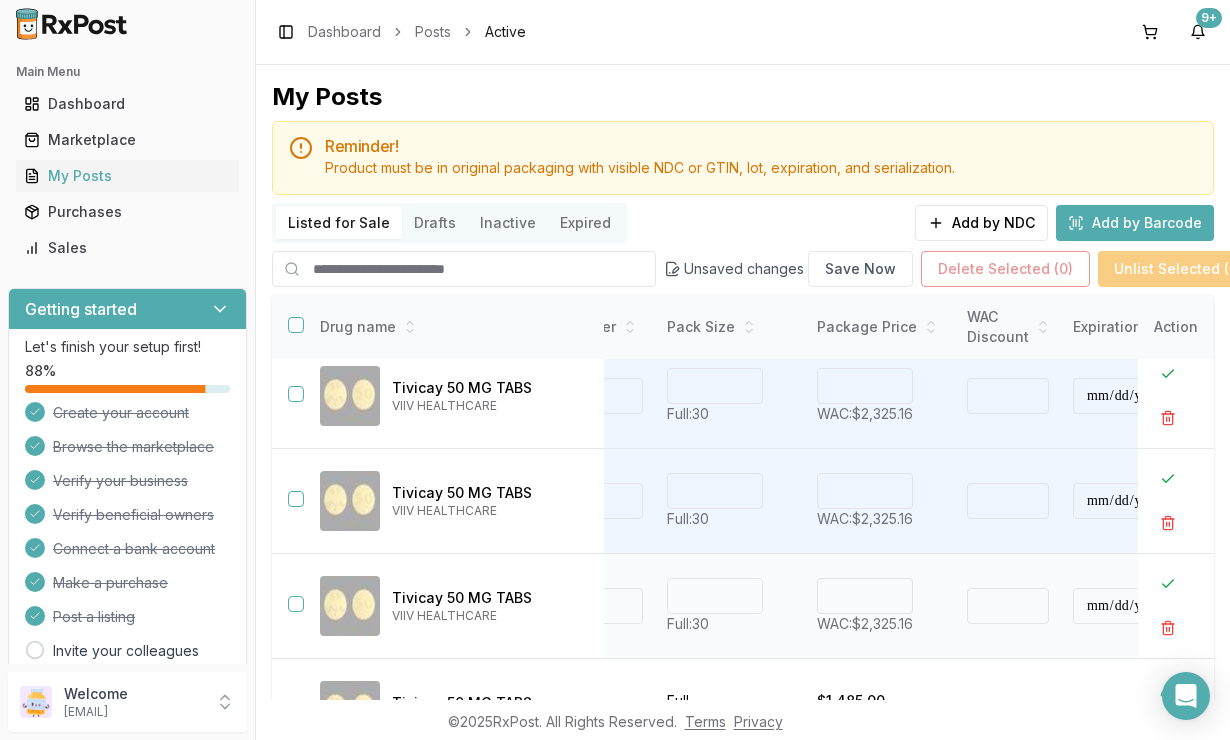 click on "****" at bounding box center (865, 596) 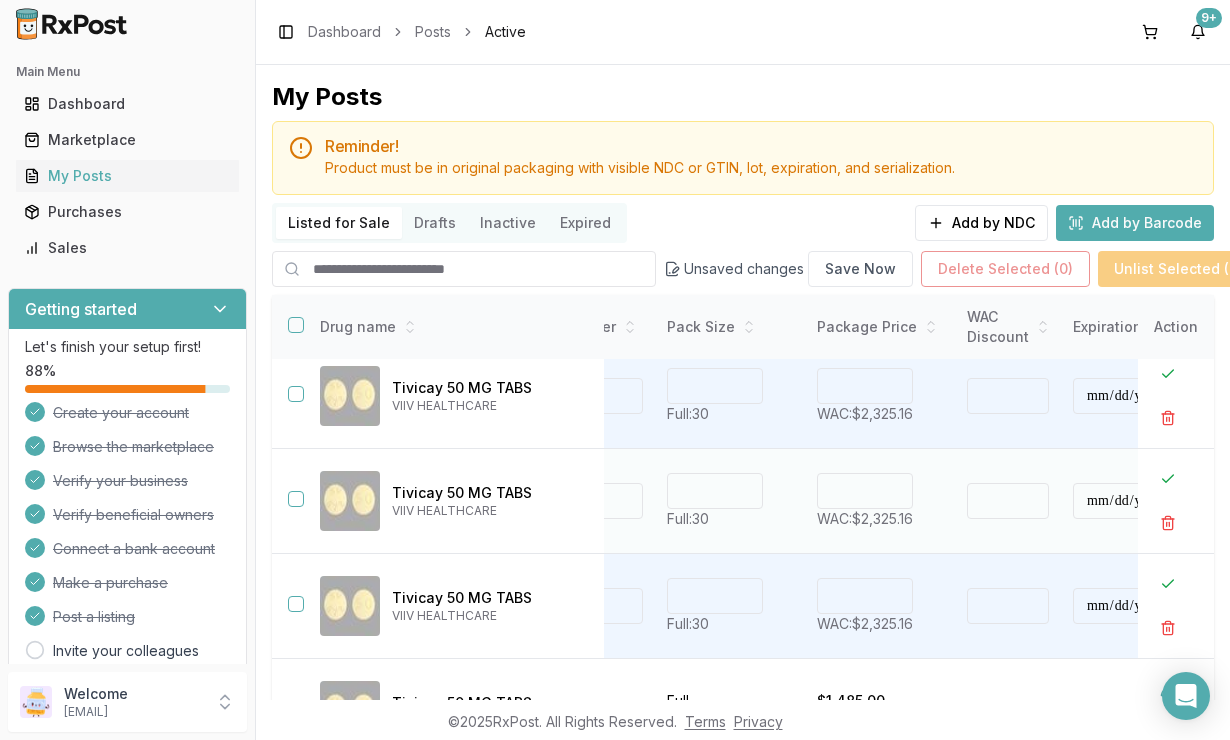 type on "****" 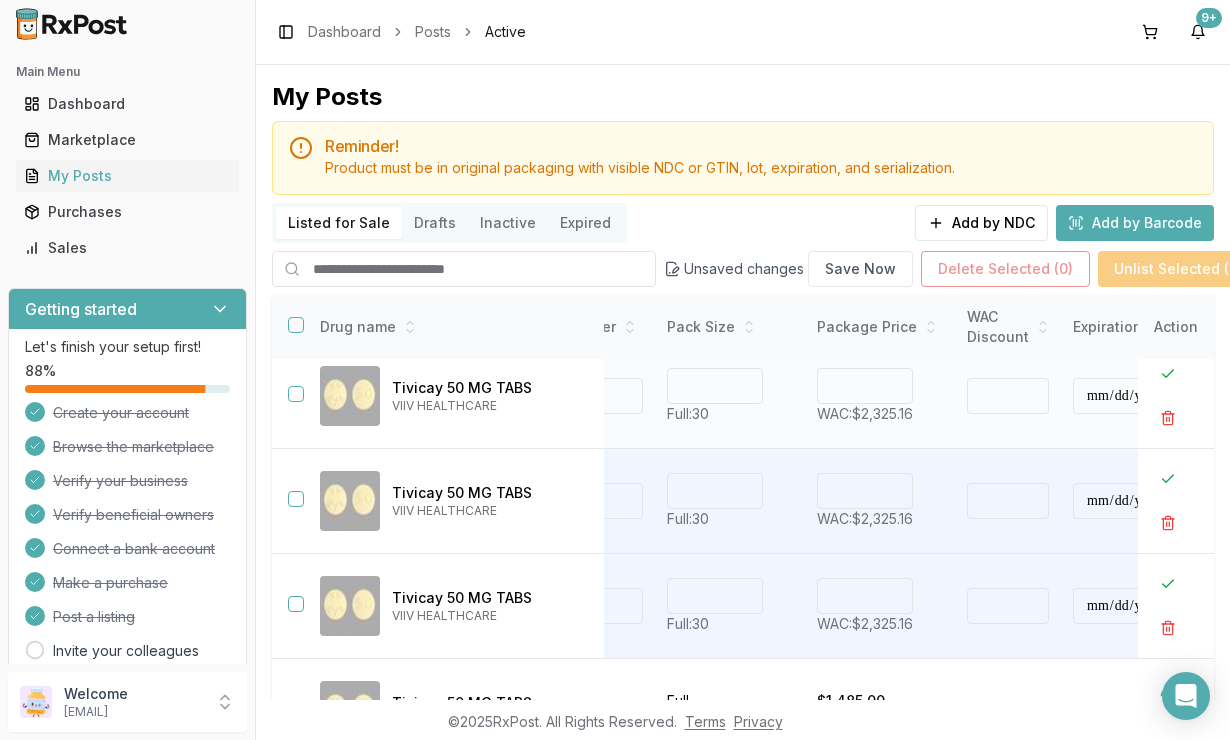 type on "****" 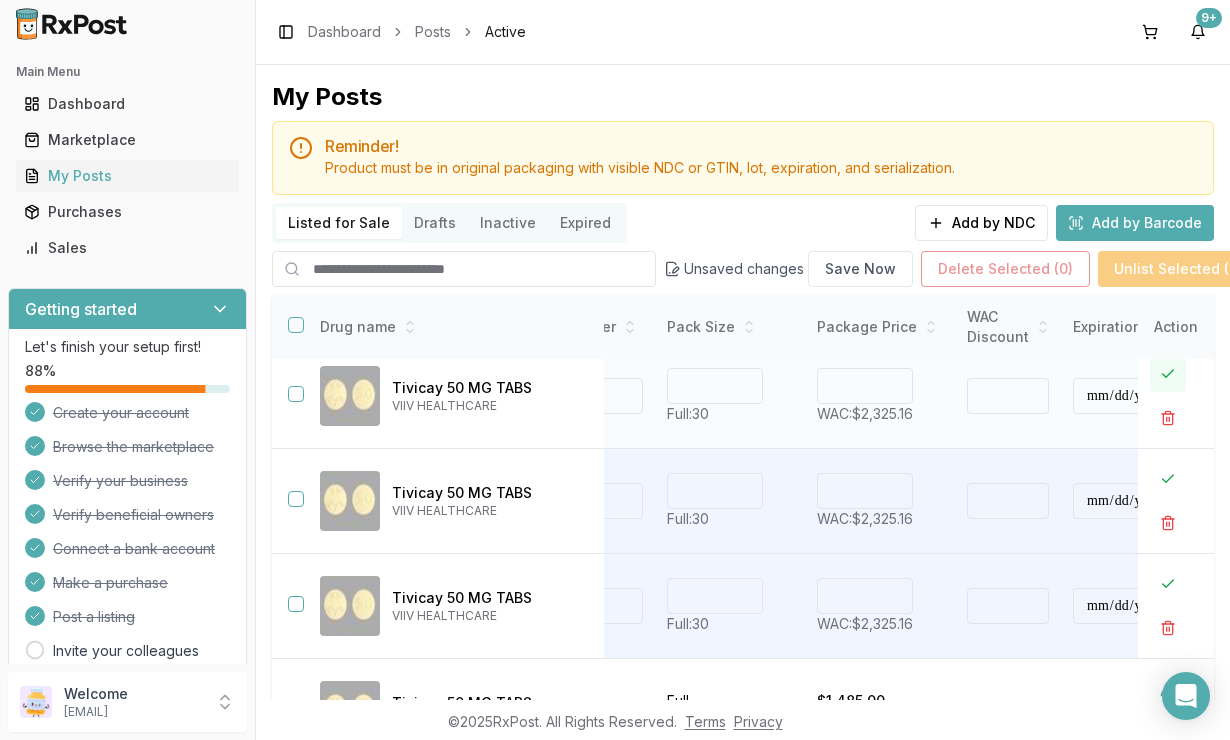 type on "*******" 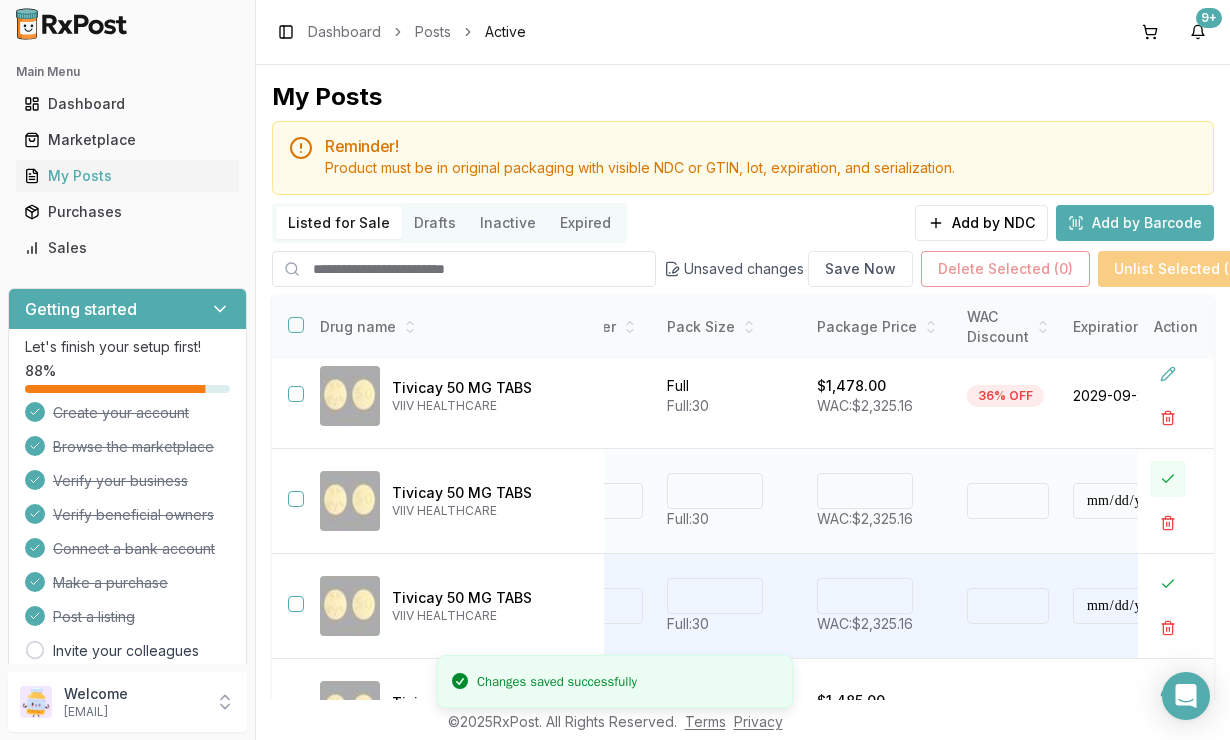 click at bounding box center [1168, 479] 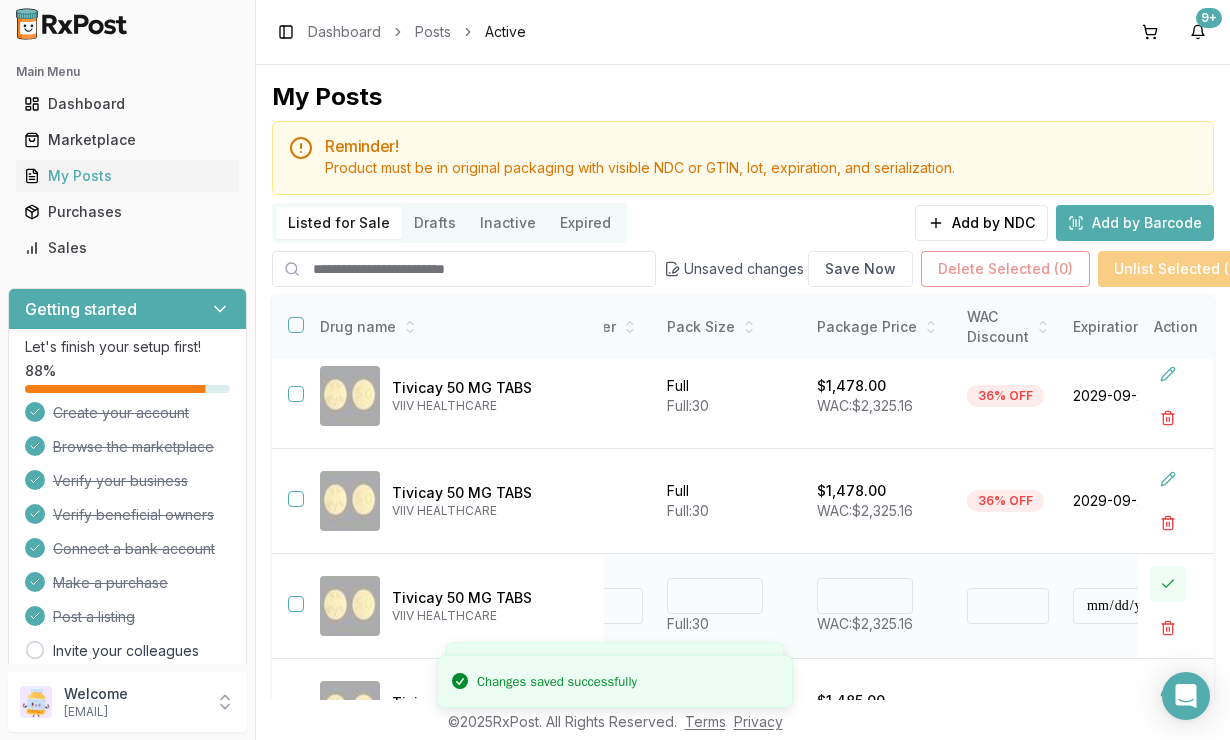click at bounding box center (1168, 584) 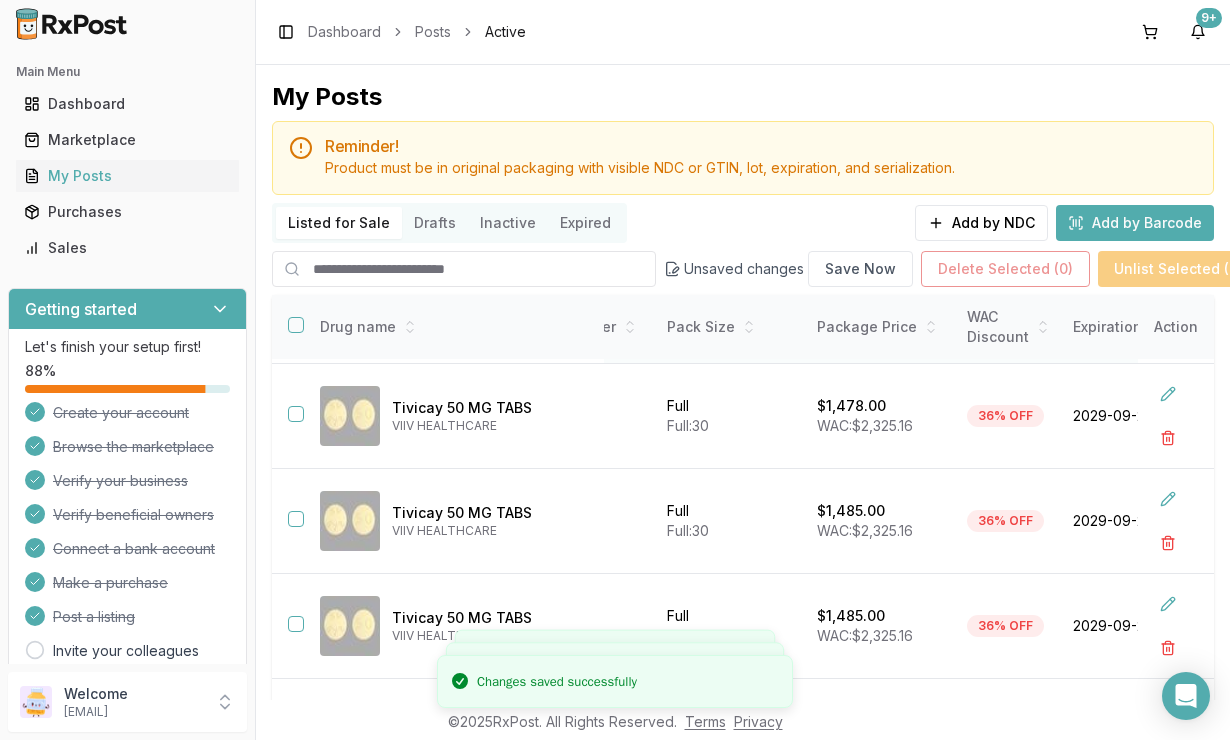 scroll, scrollTop: 641, scrollLeft: 399, axis: both 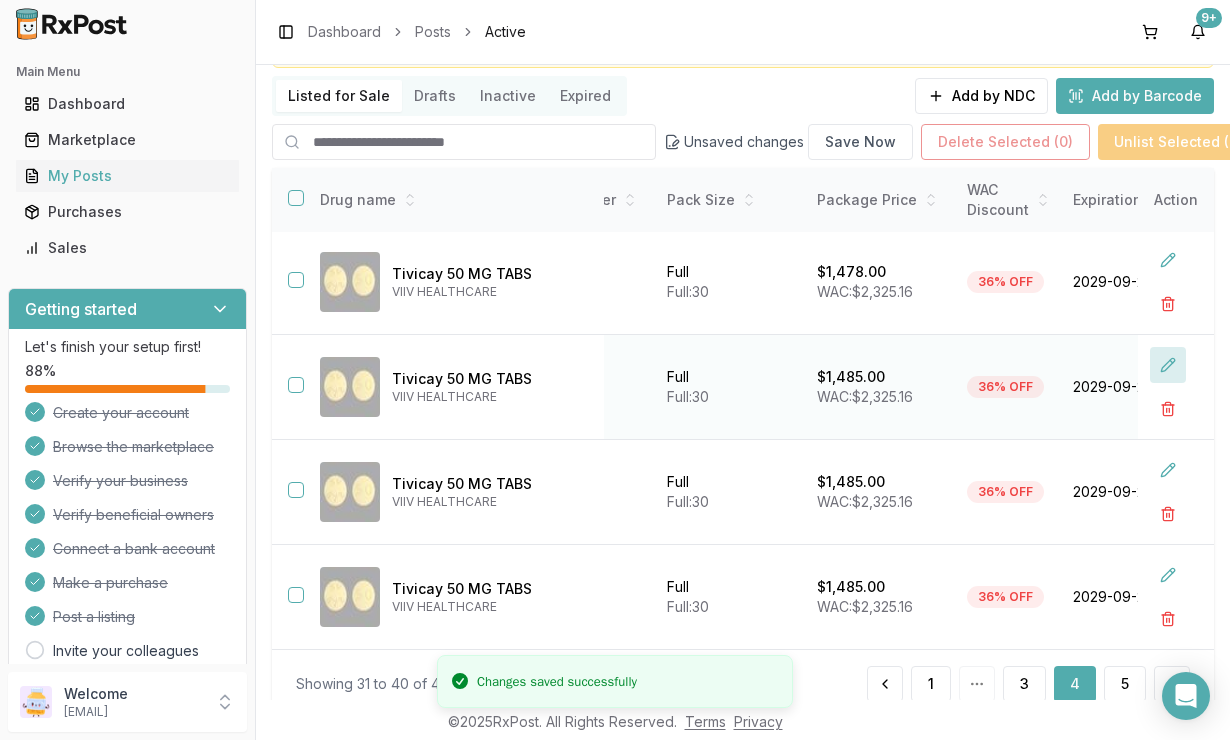 click at bounding box center [1168, 365] 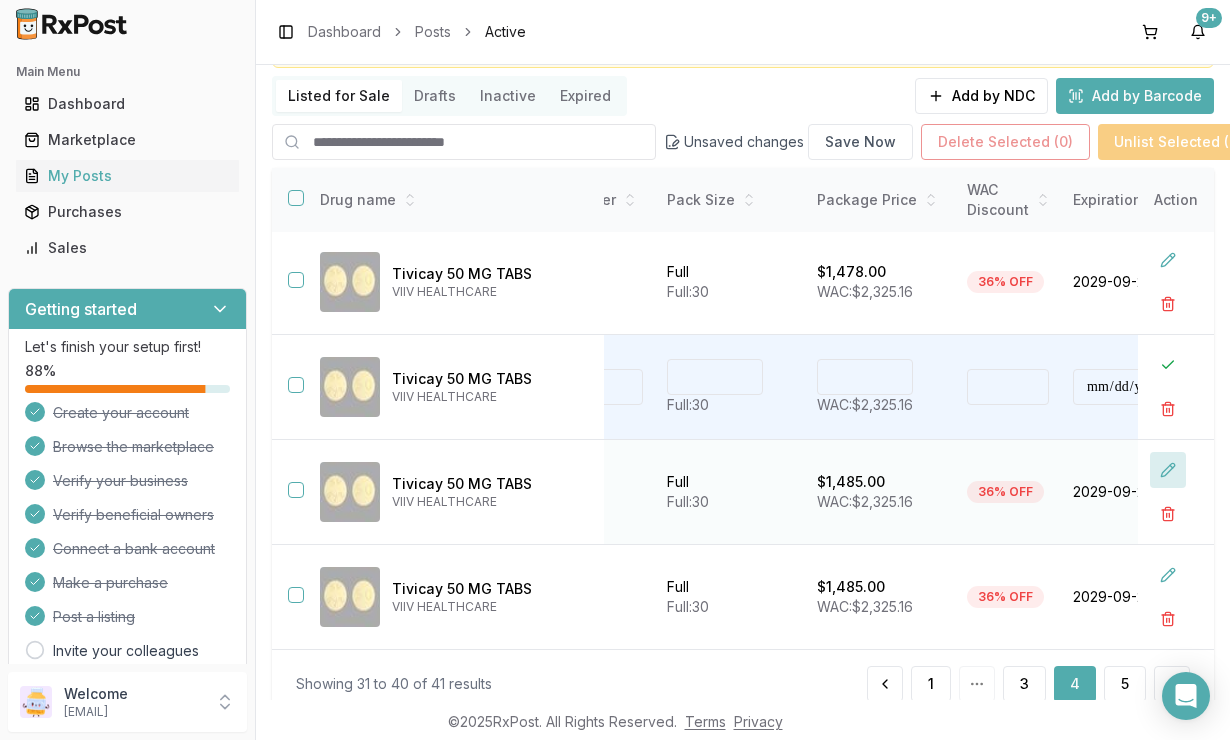 click at bounding box center [1168, 470] 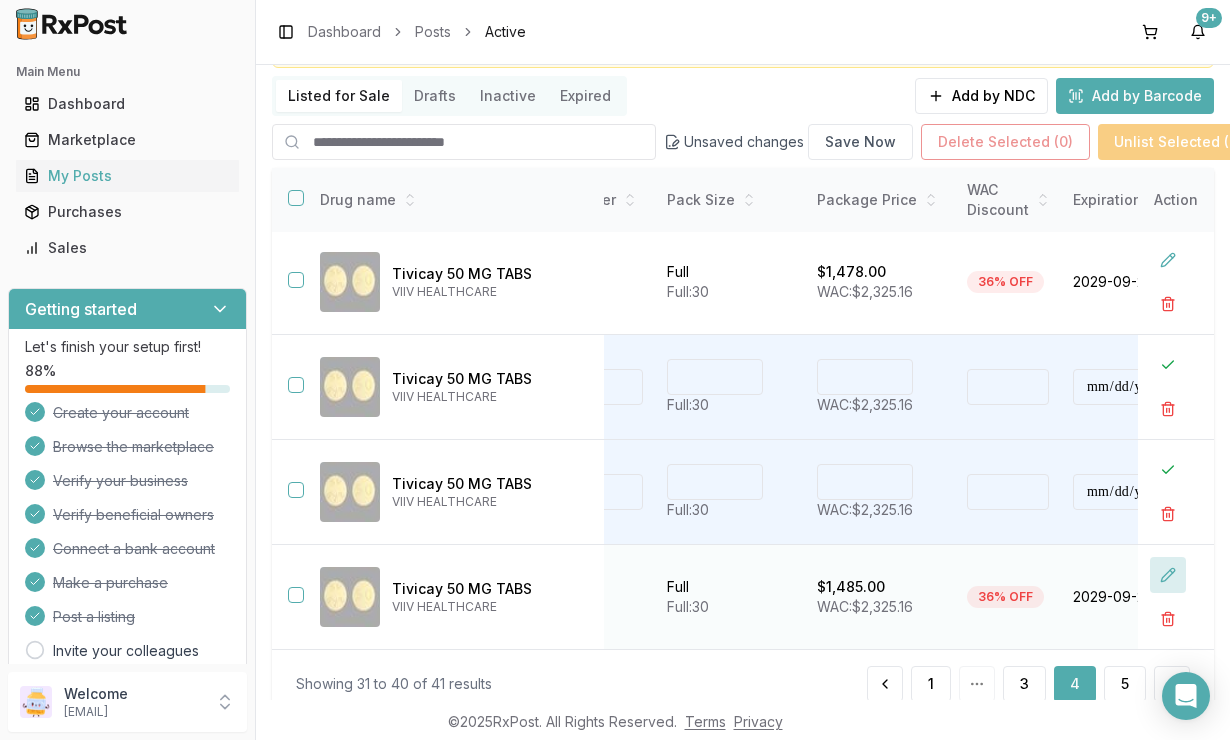 click at bounding box center [1168, 575] 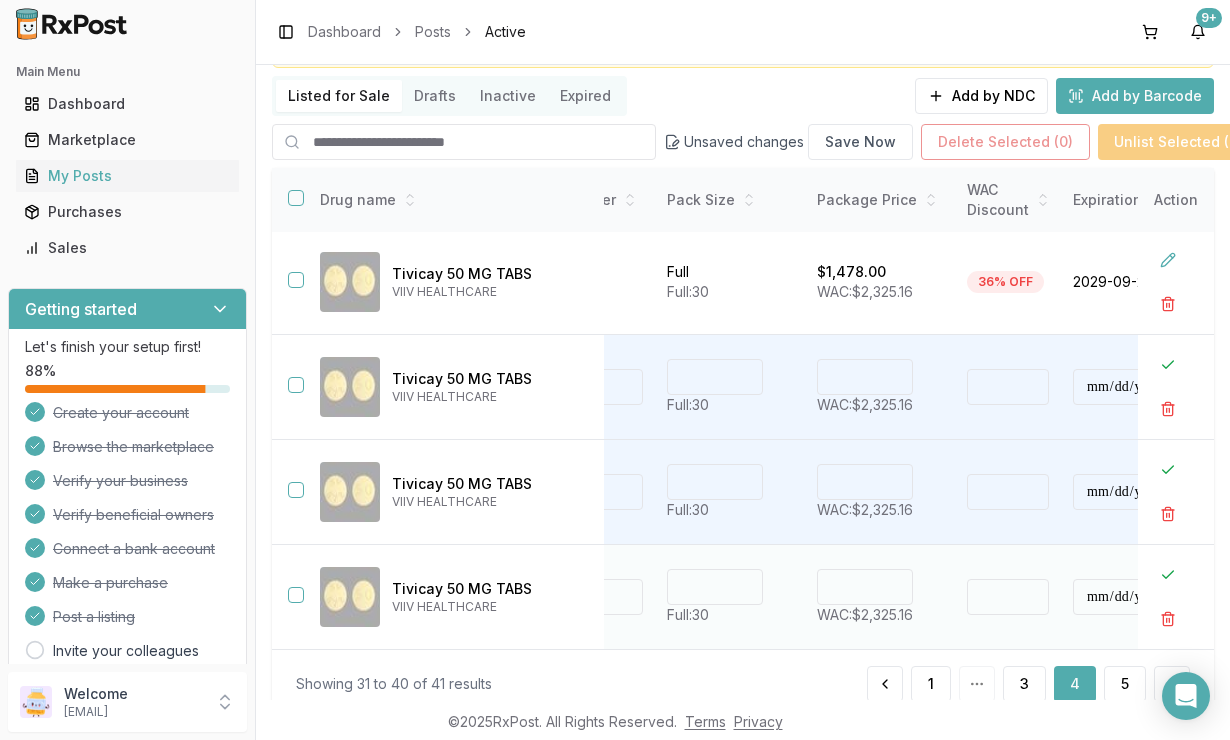 click on "****" at bounding box center [865, 587] 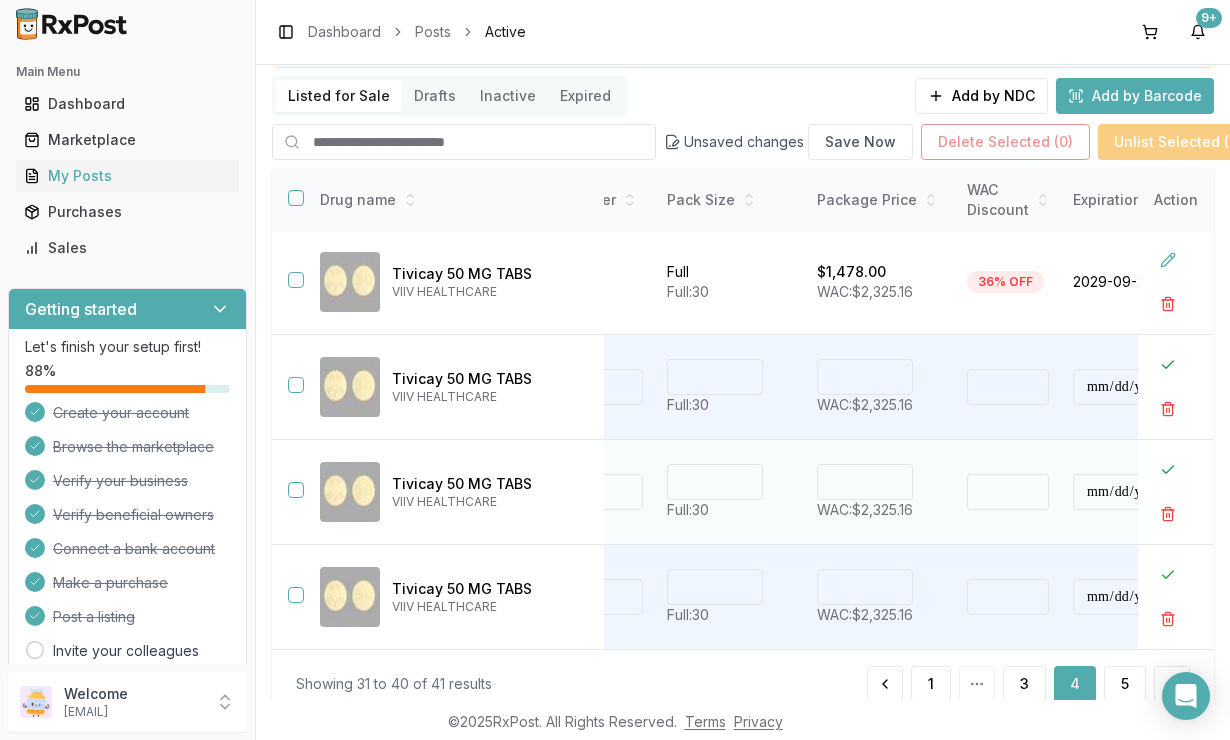type on "****" 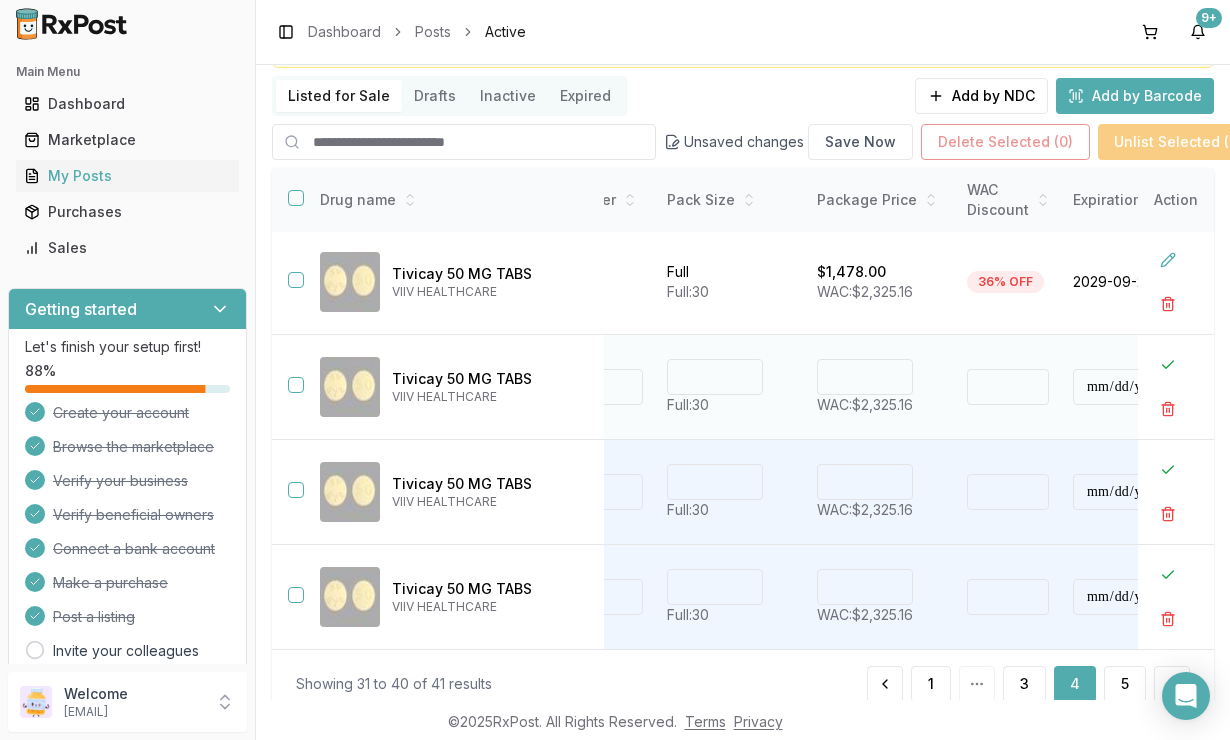 type on "****" 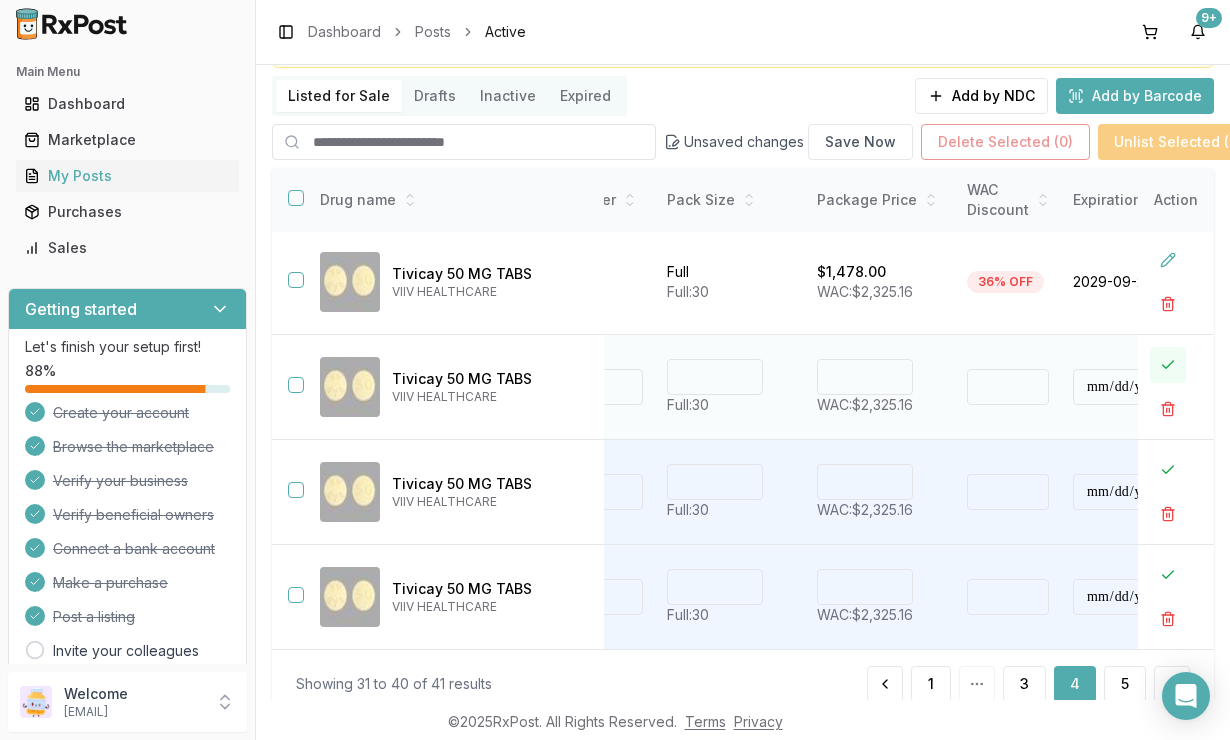 type on "*******" 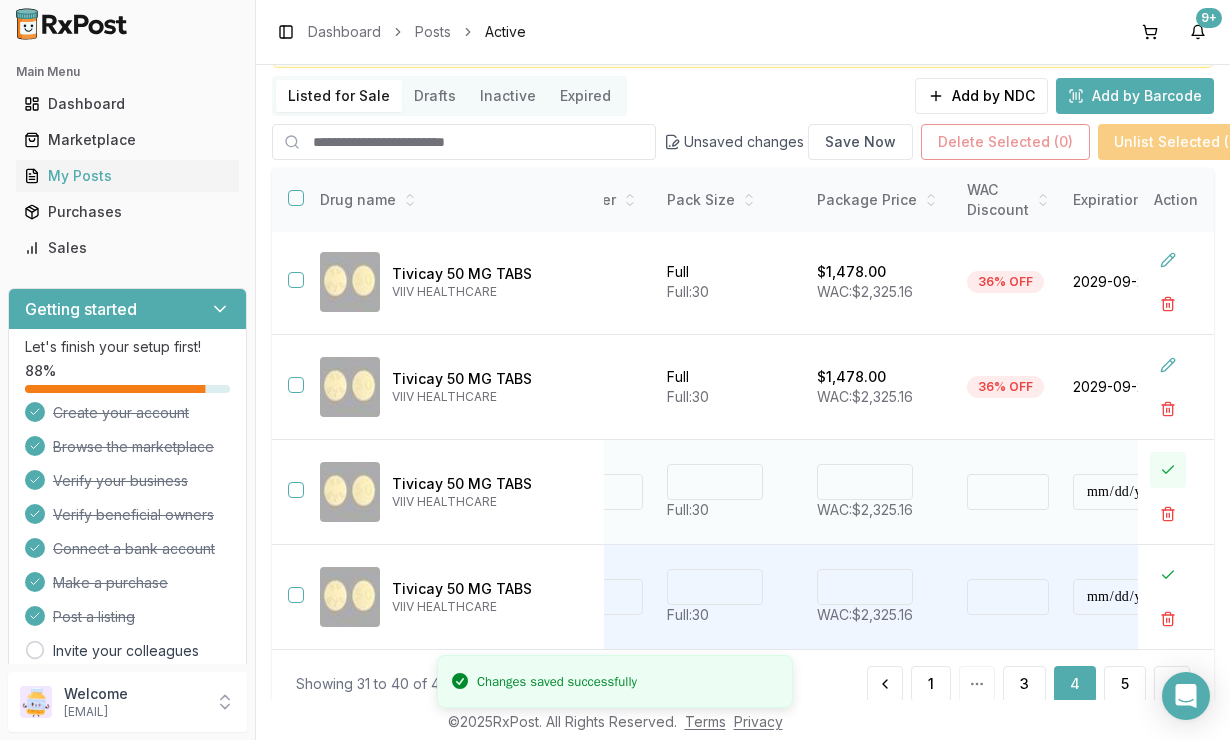 click at bounding box center [1168, 470] 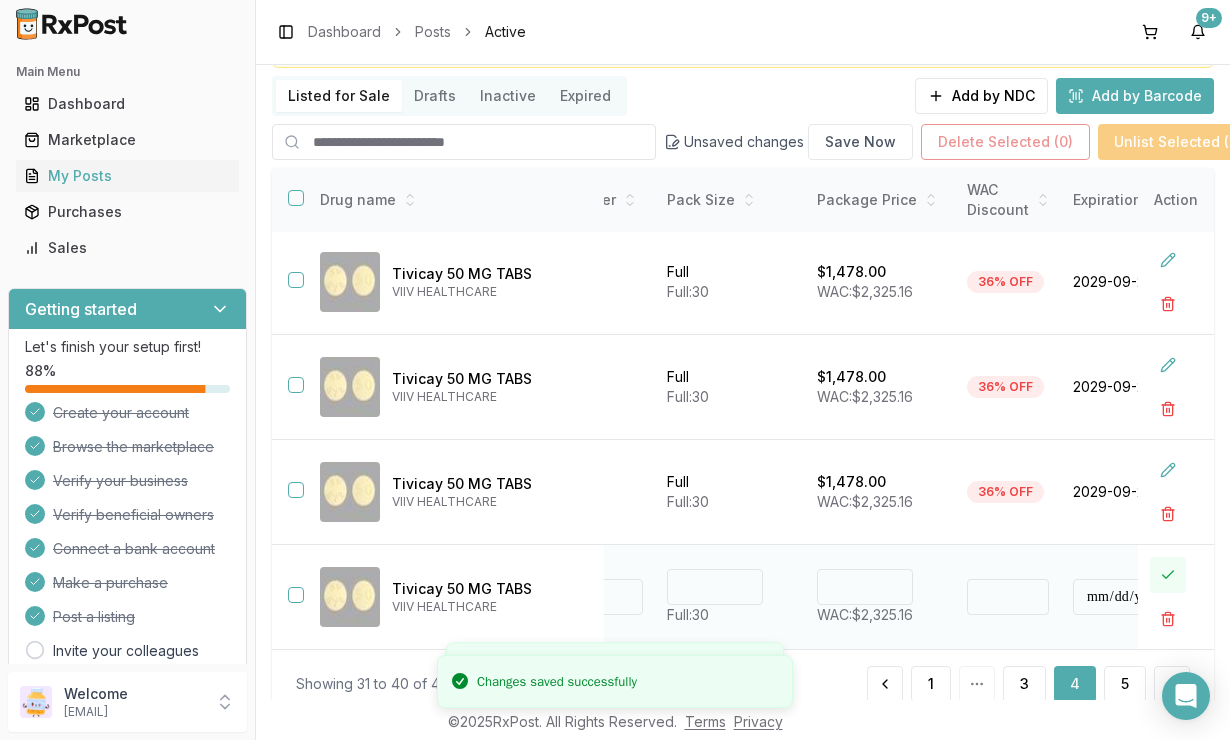 click at bounding box center [1168, 575] 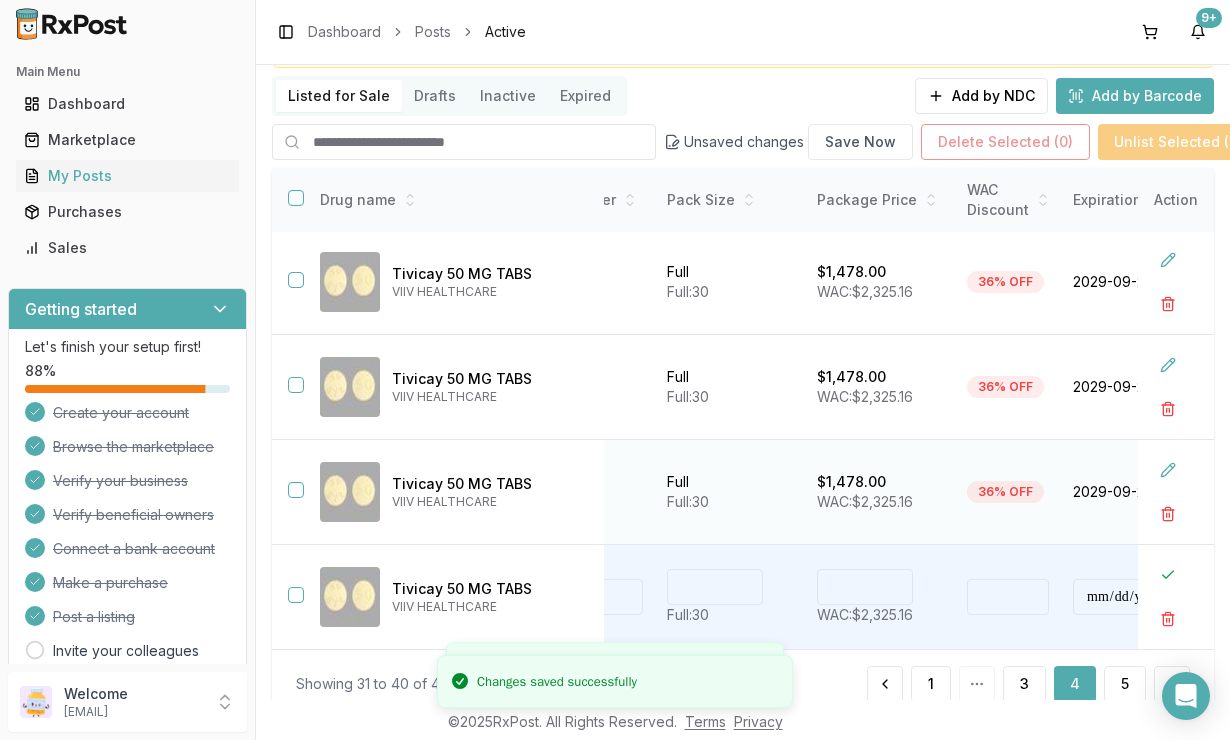 scroll, scrollTop: 201, scrollLeft: 0, axis: vertical 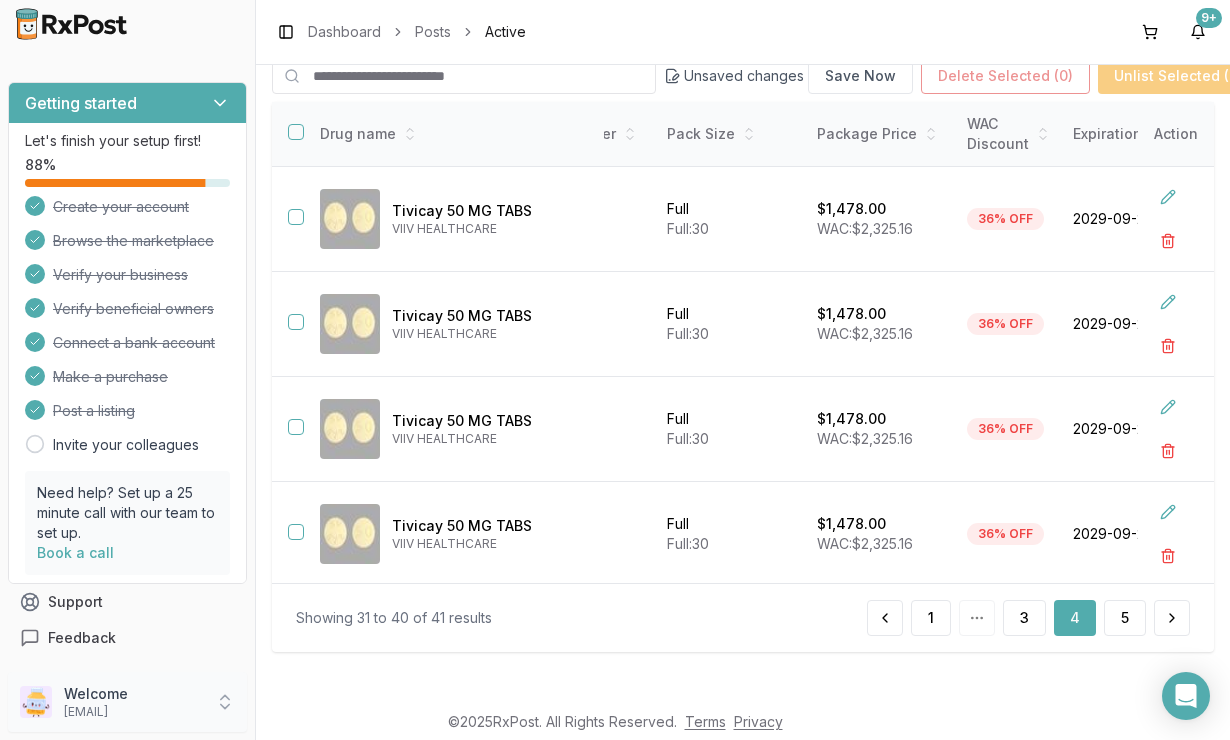 click on "[EMAIL]" at bounding box center (133, 712) 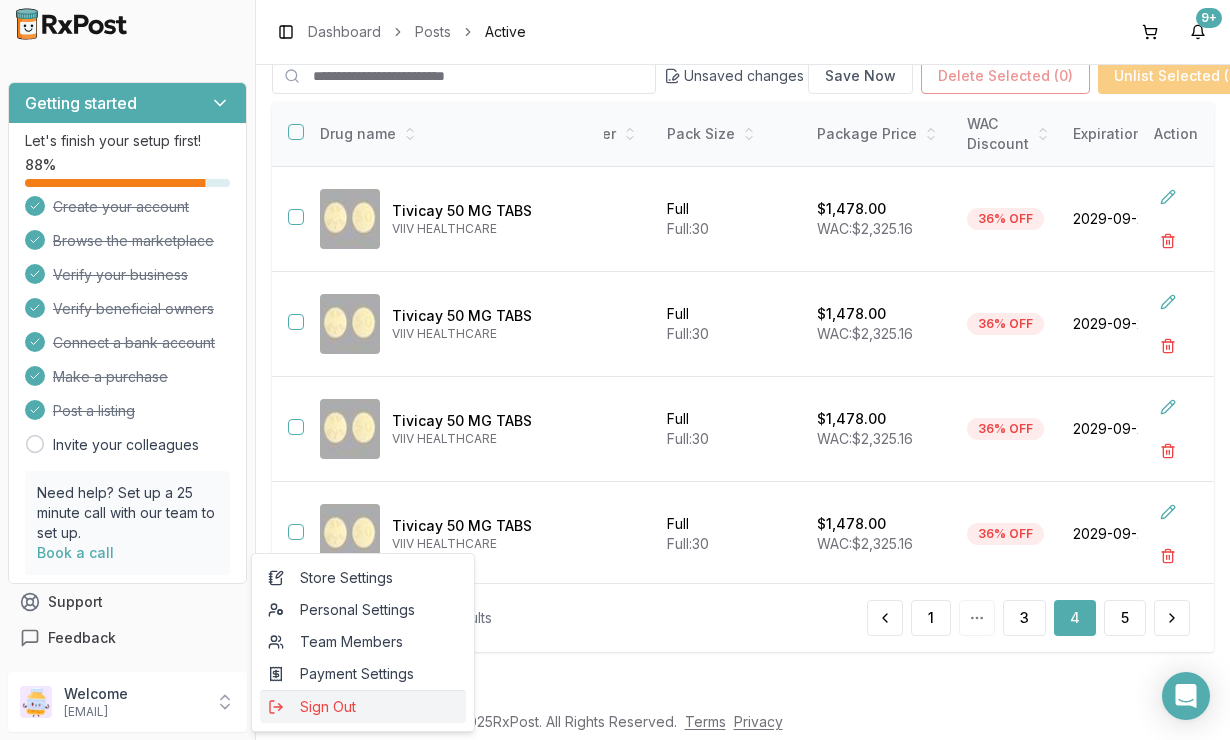 click on "Sign Out" at bounding box center [363, 707] 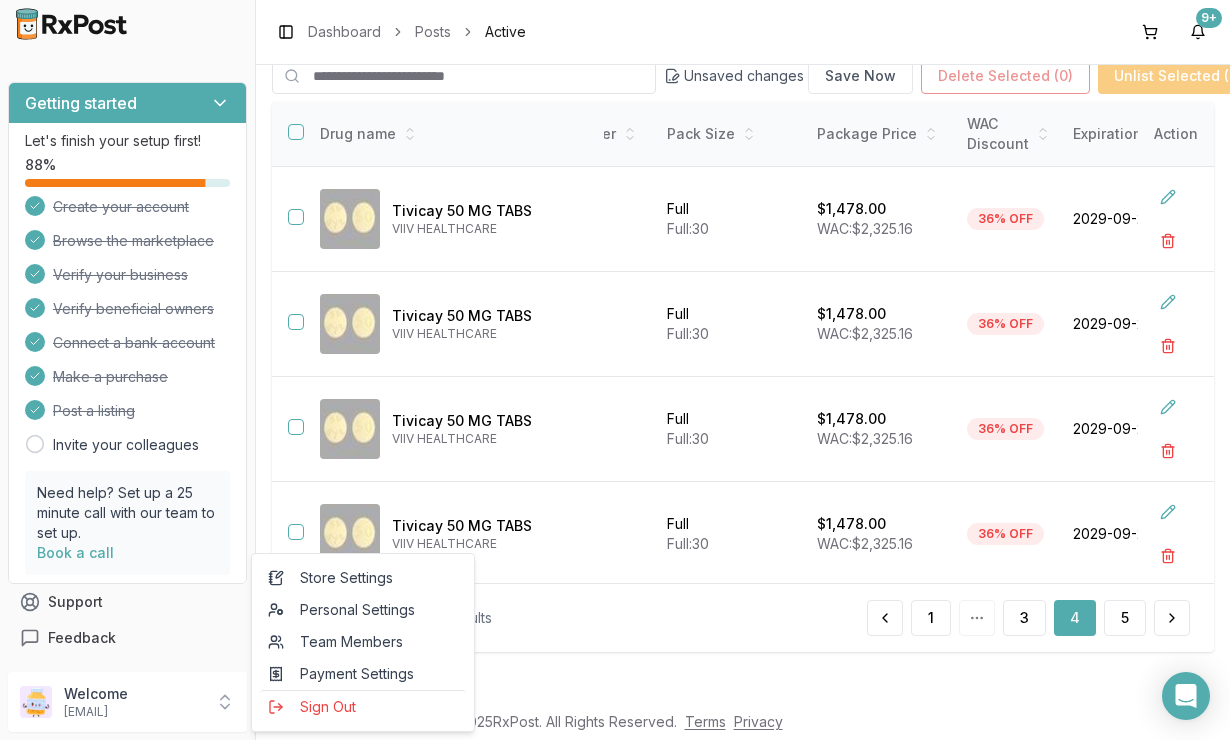 scroll, scrollTop: 193, scrollLeft: 0, axis: vertical 